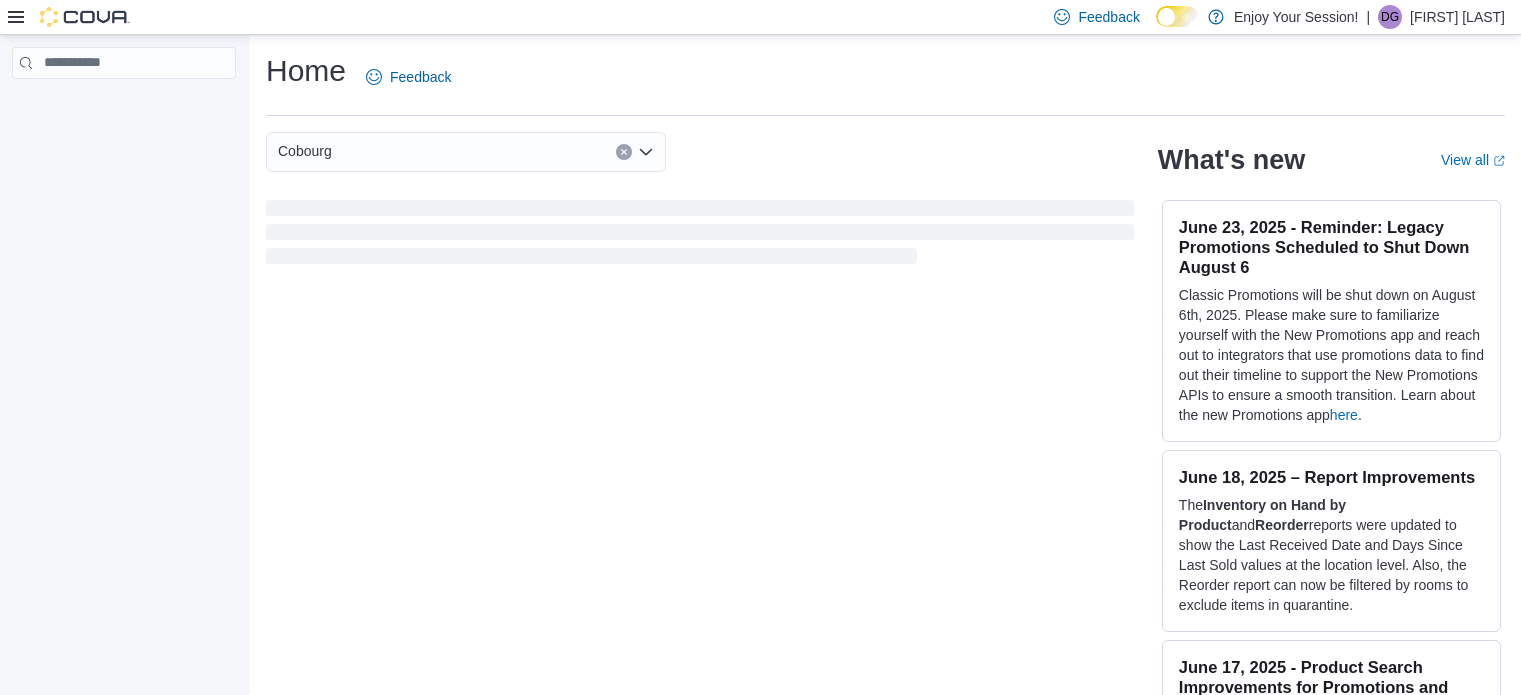 scroll, scrollTop: 0, scrollLeft: 0, axis: both 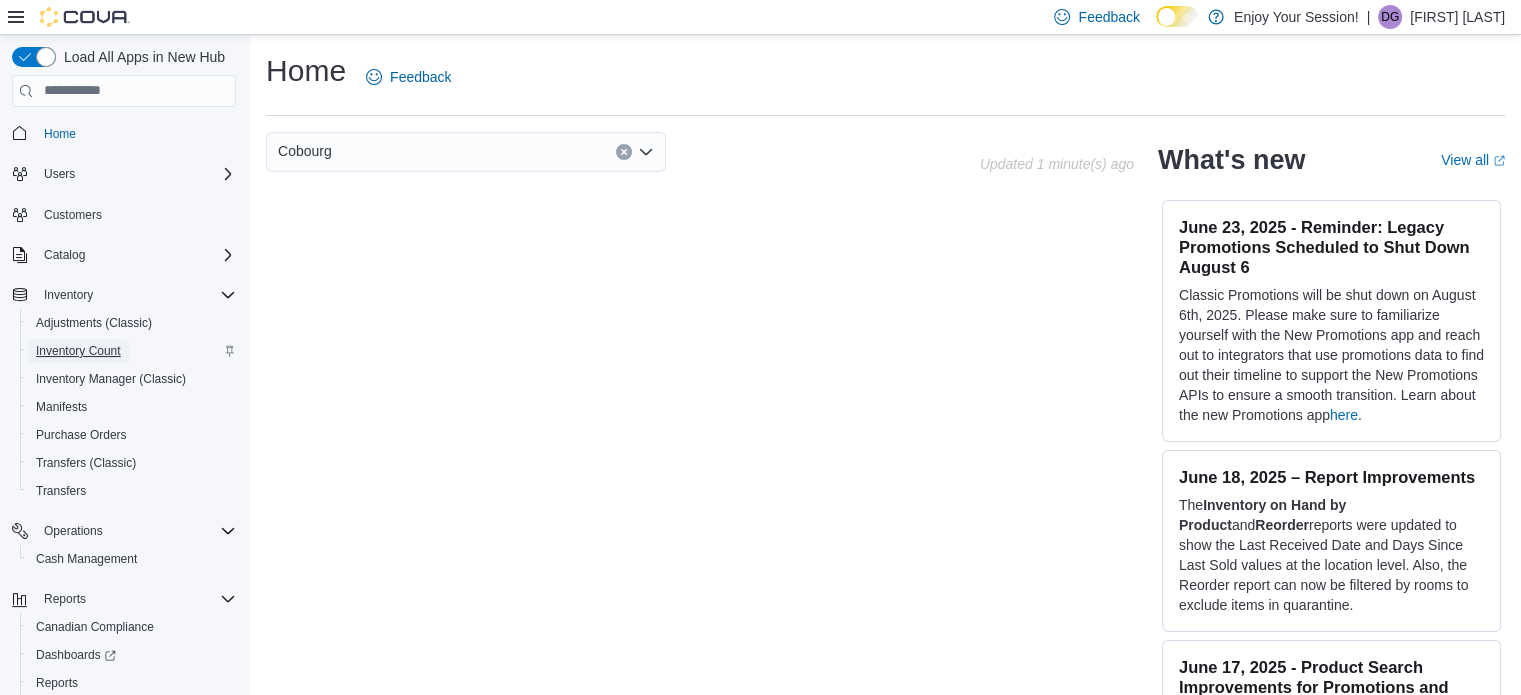 click on "Inventory Count" at bounding box center [78, 351] 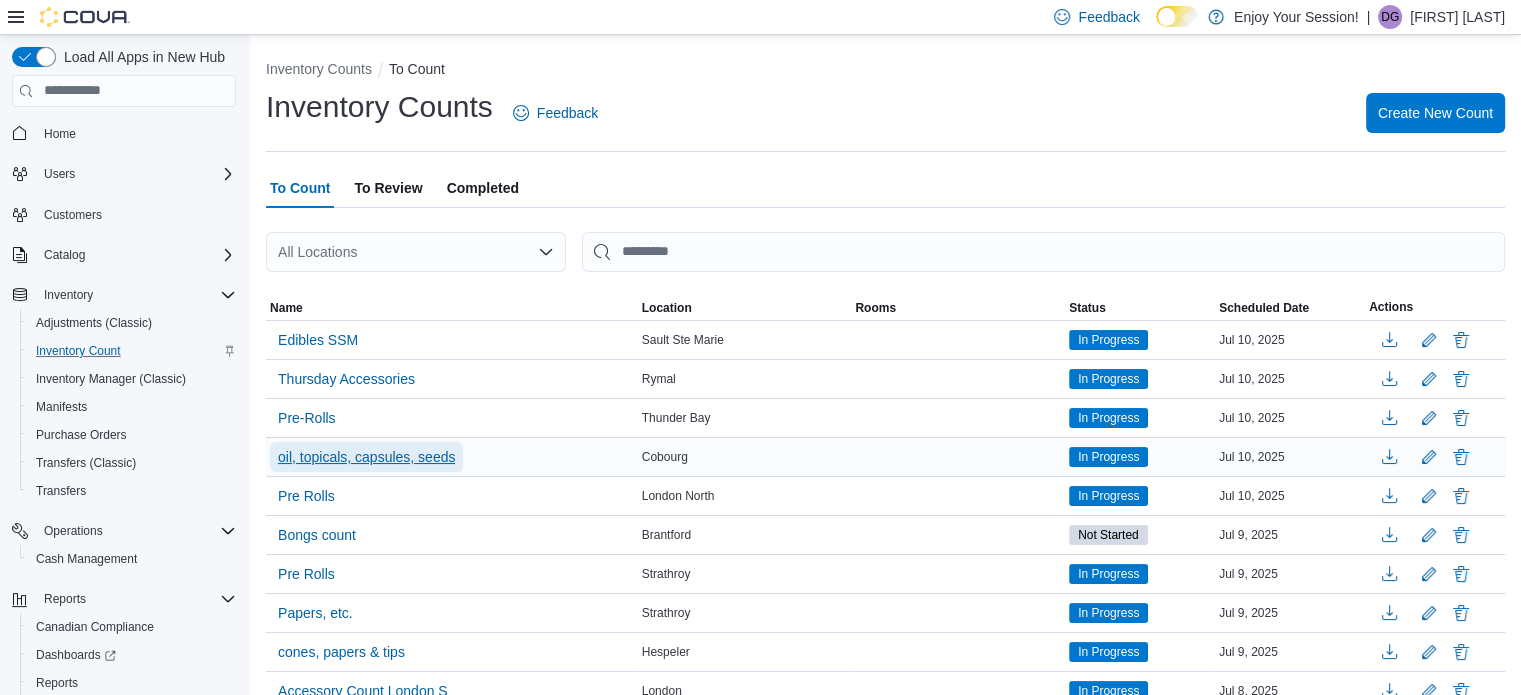click on "oil, topicals, capsules, seeds" at bounding box center (366, 457) 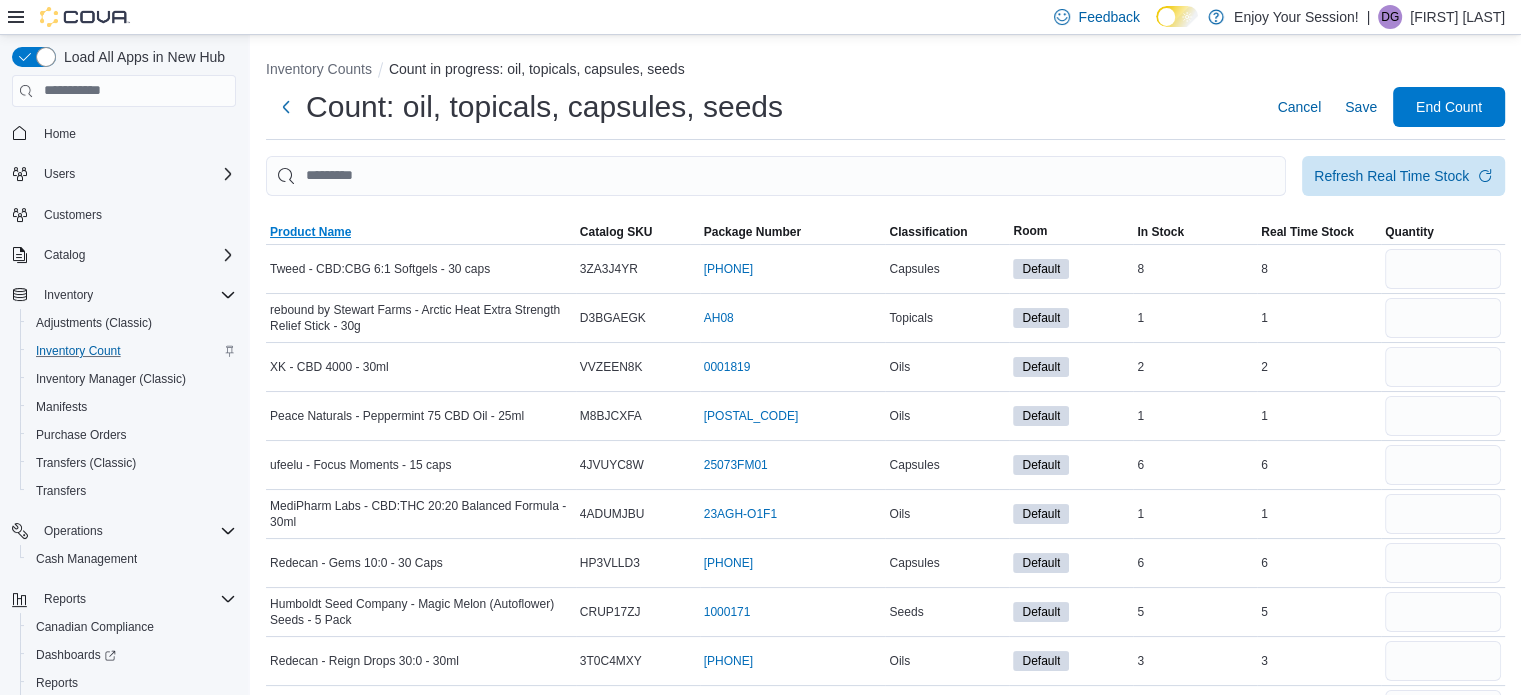 click on "Product Name" at bounding box center (310, 232) 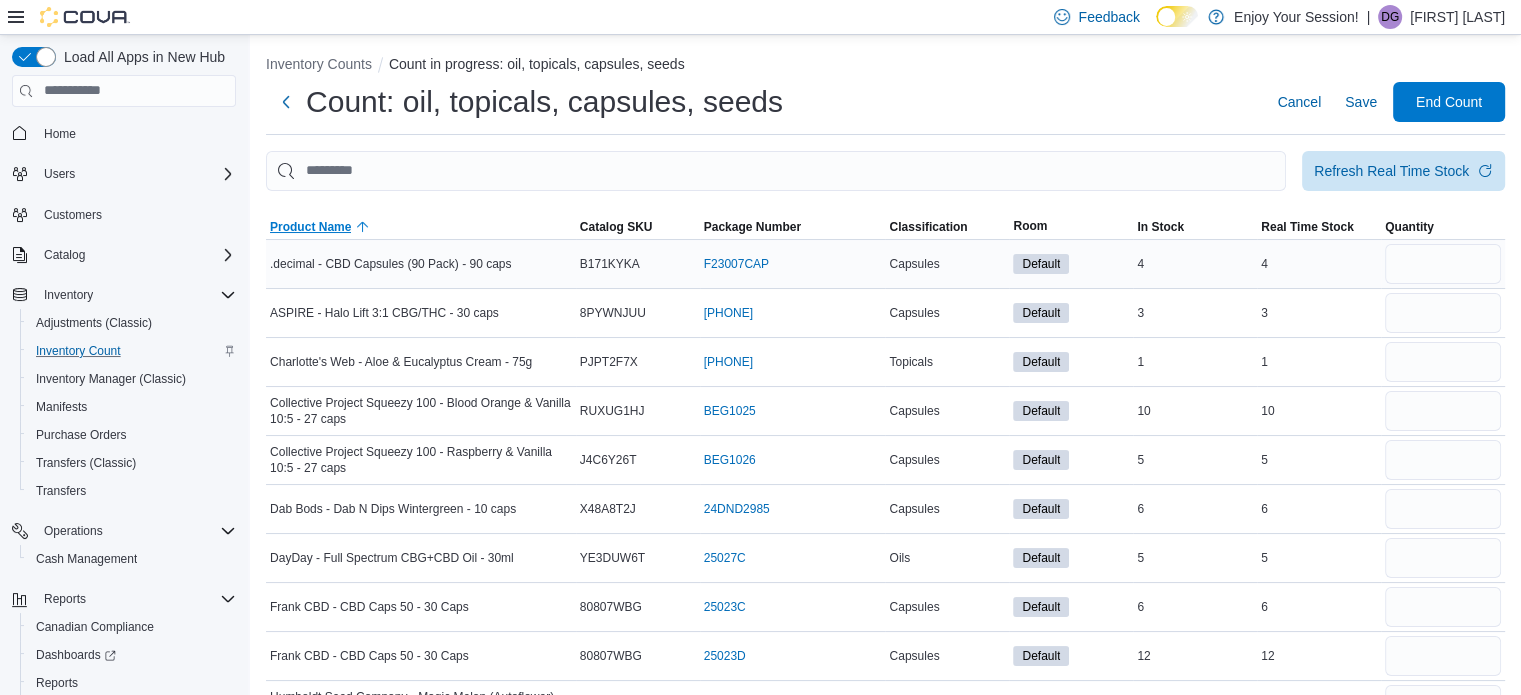 scroll, scrollTop: 100, scrollLeft: 0, axis: vertical 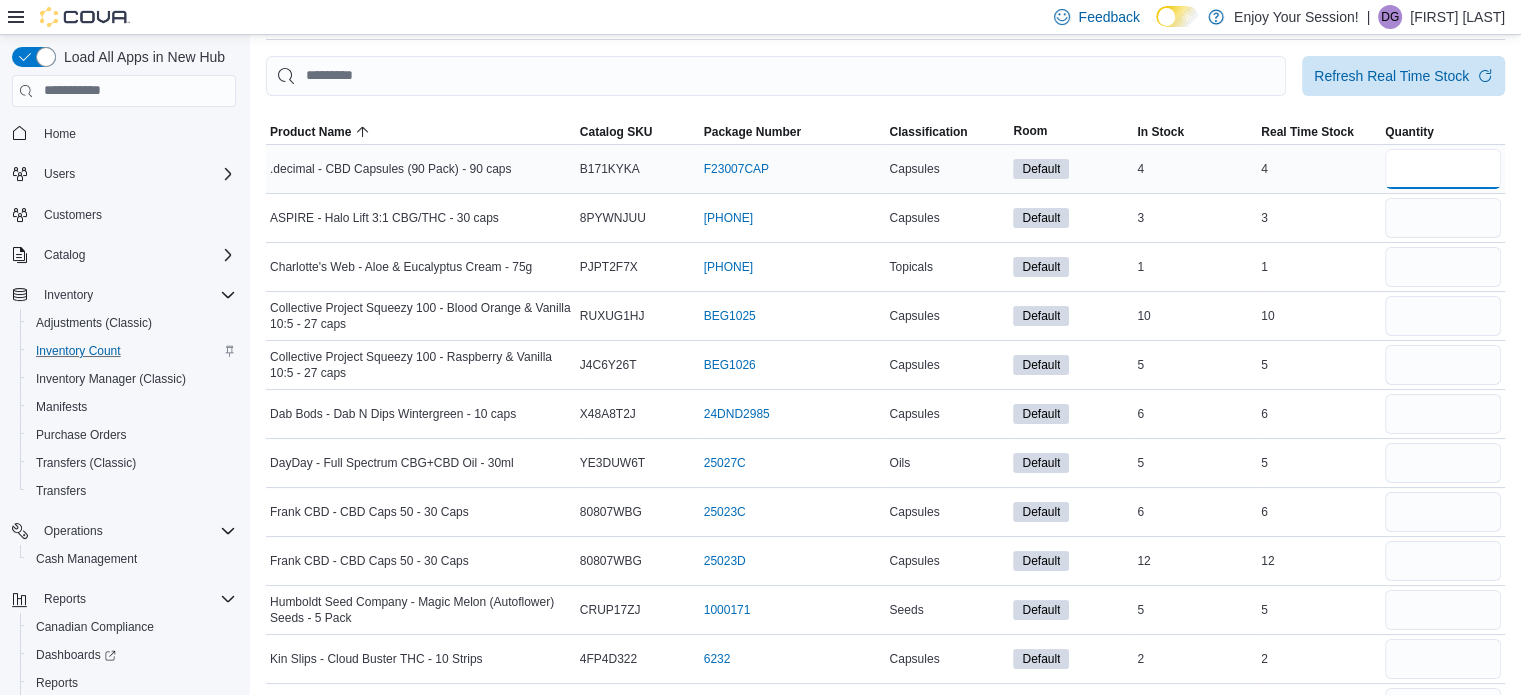 click at bounding box center [1443, 169] 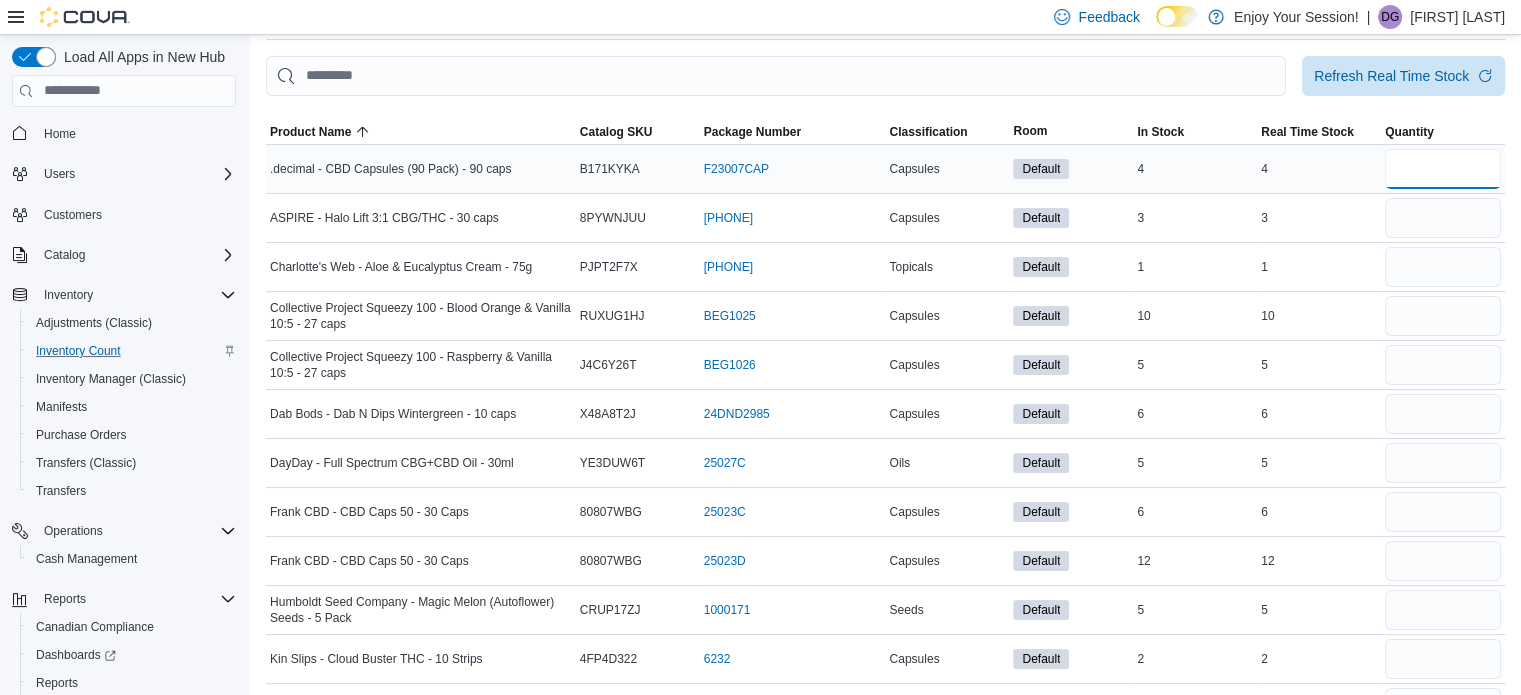type on "*" 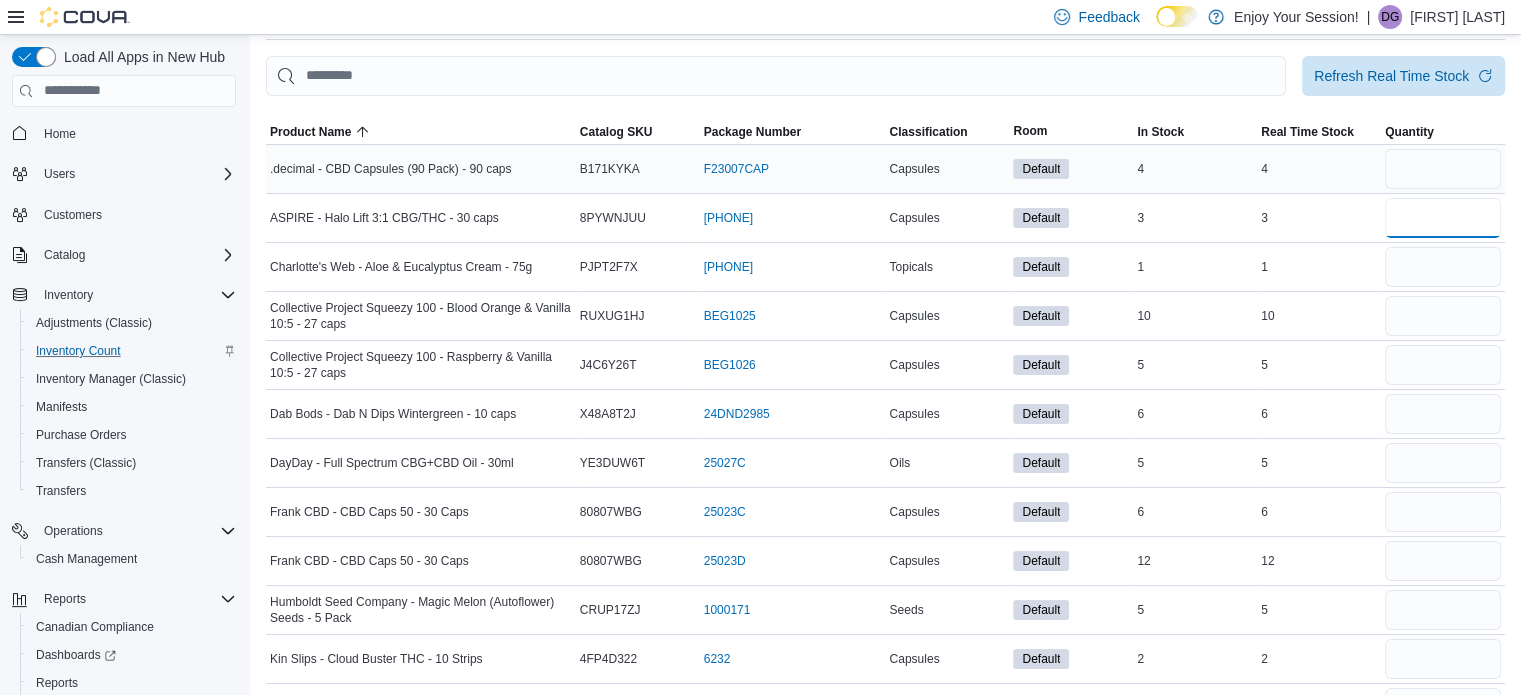 type 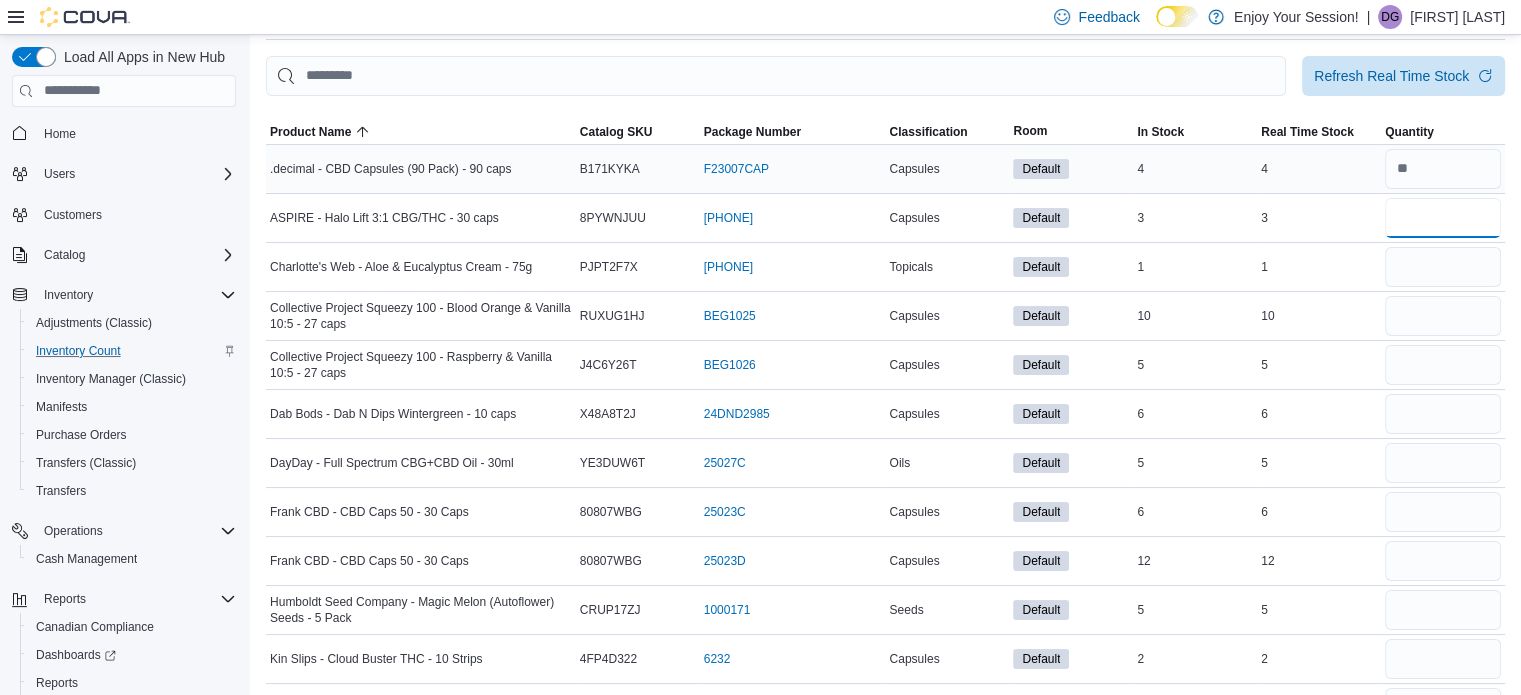 type on "*" 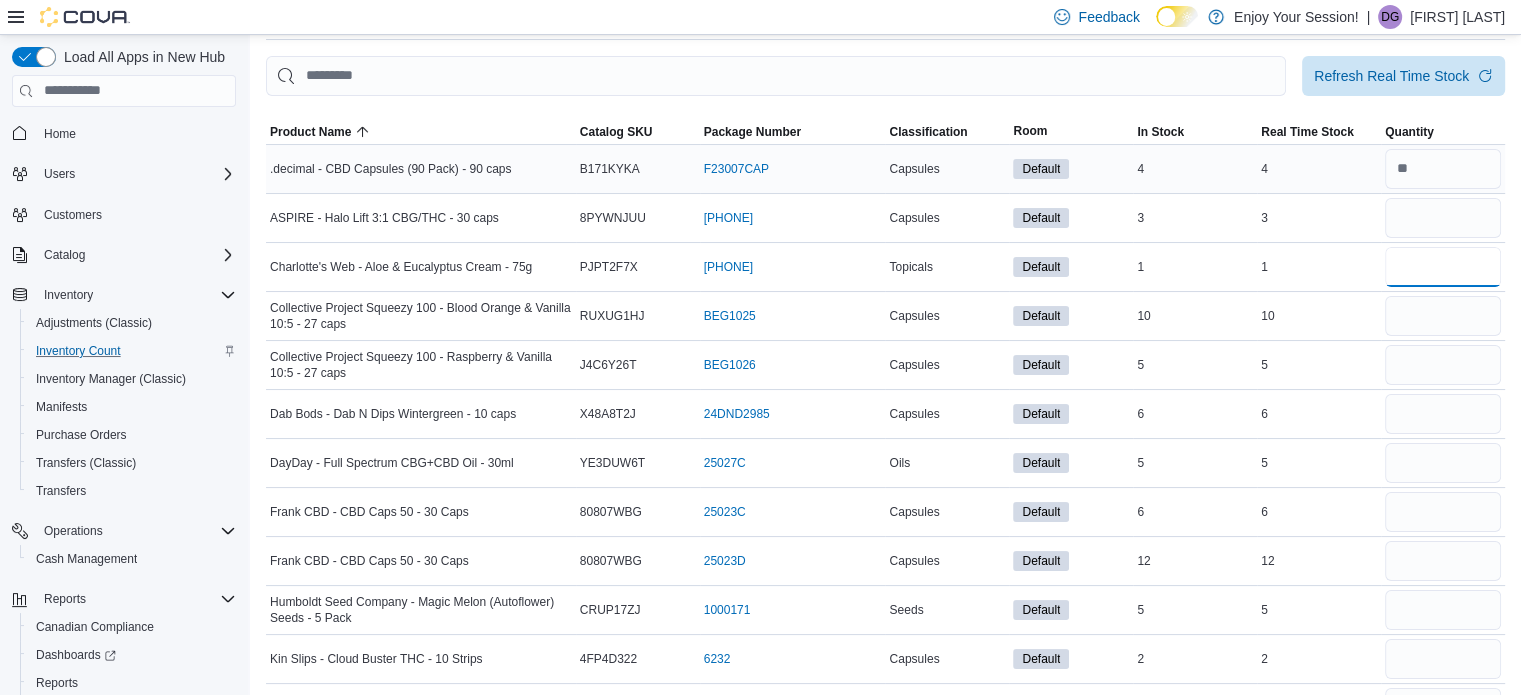 type 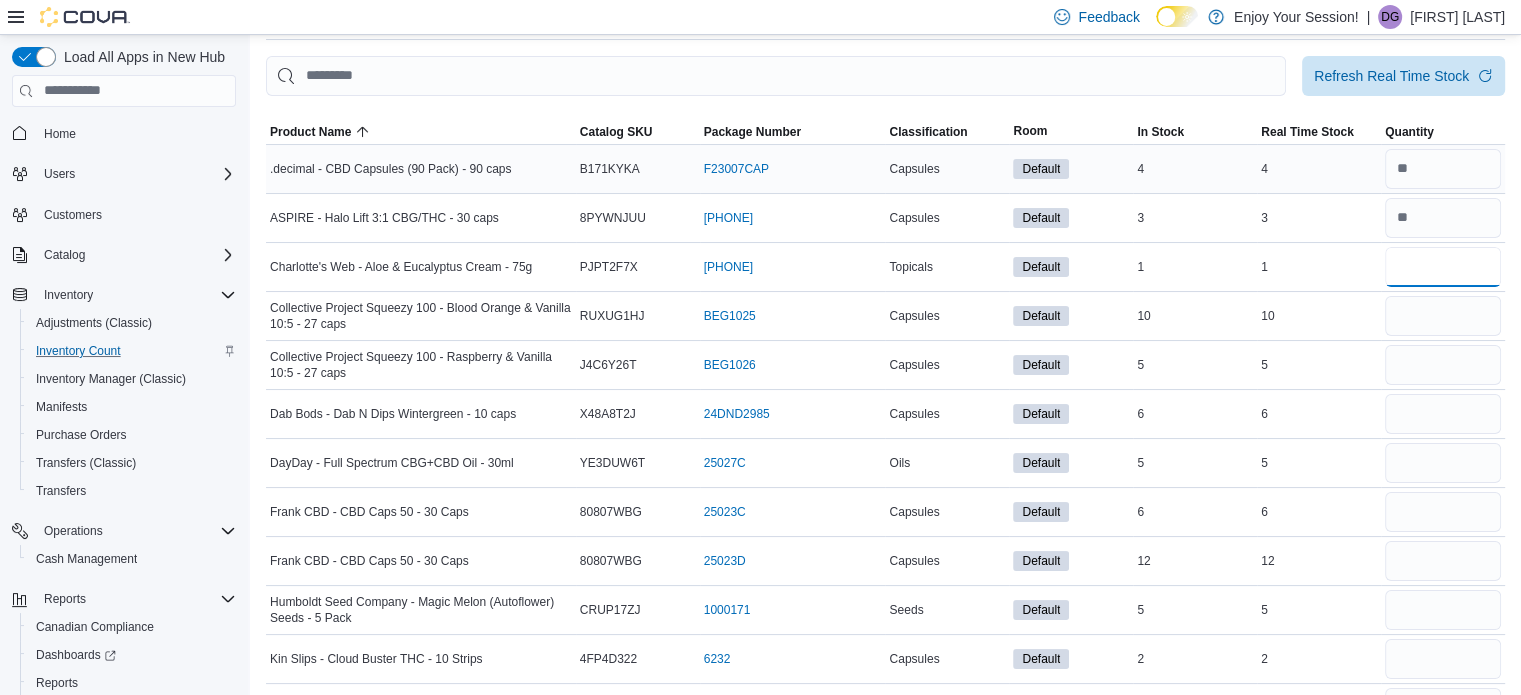 type on "*" 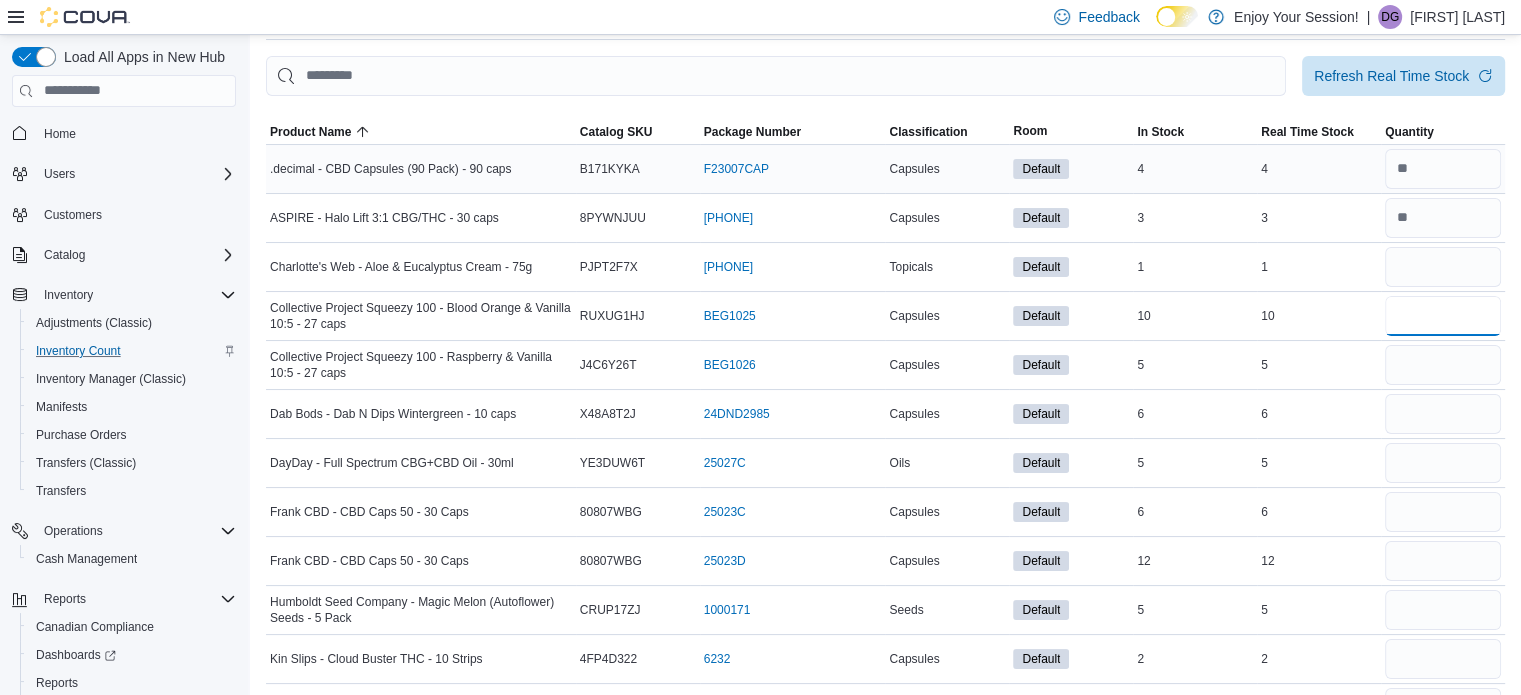 type 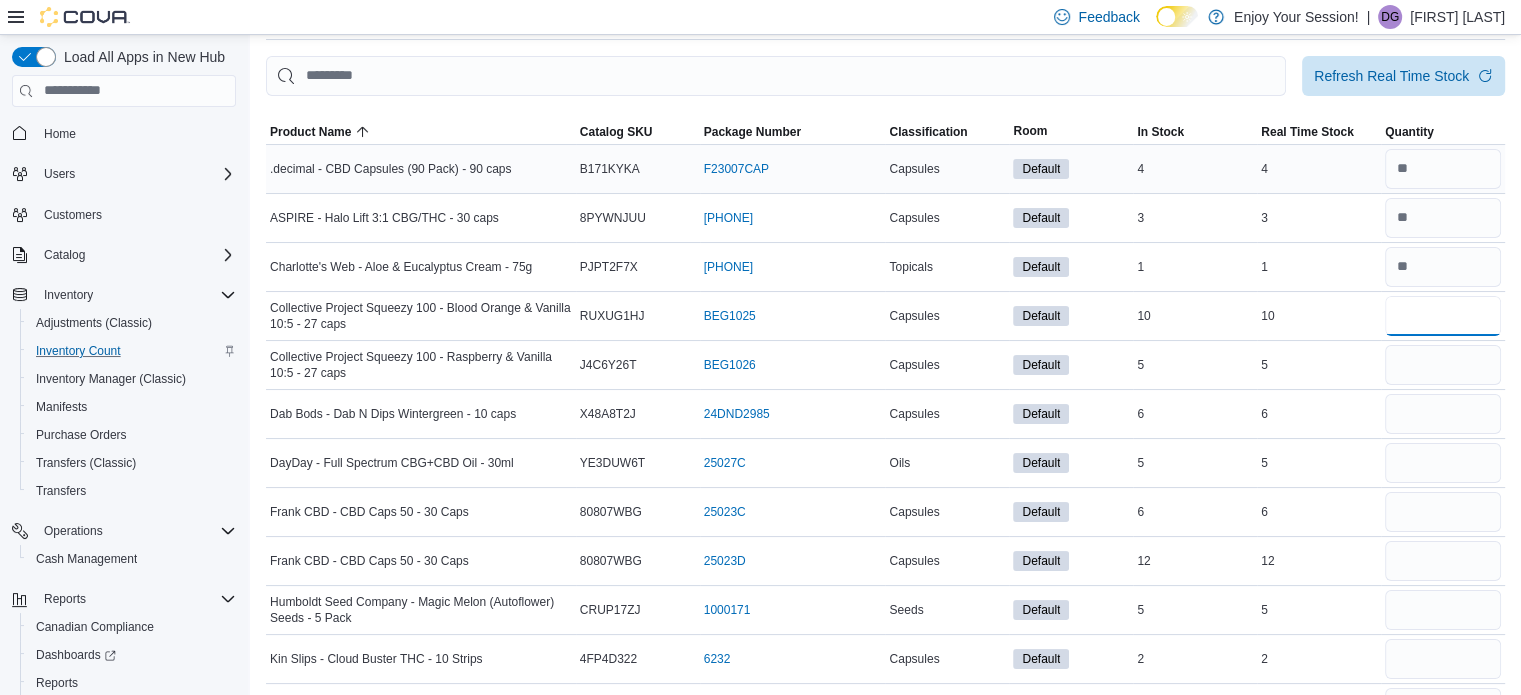 type on "**" 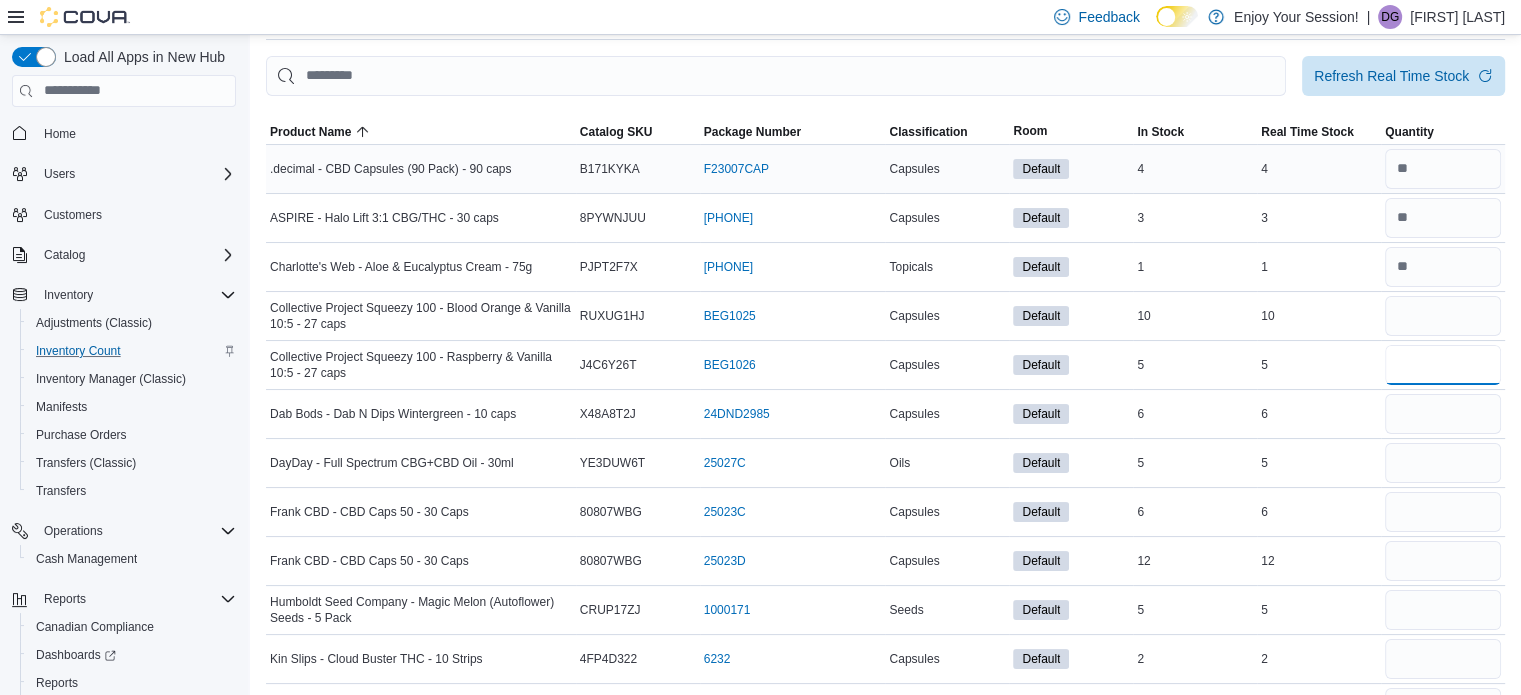 type 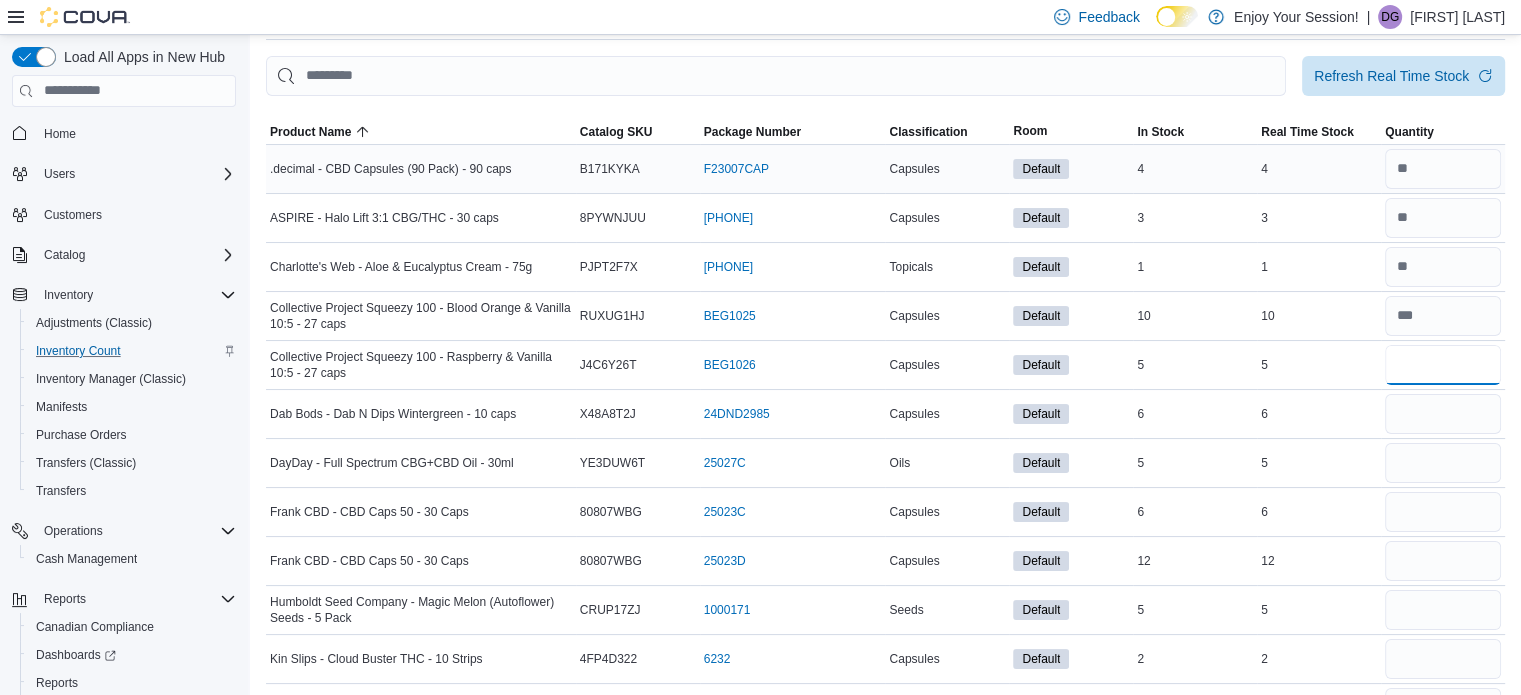 type on "*" 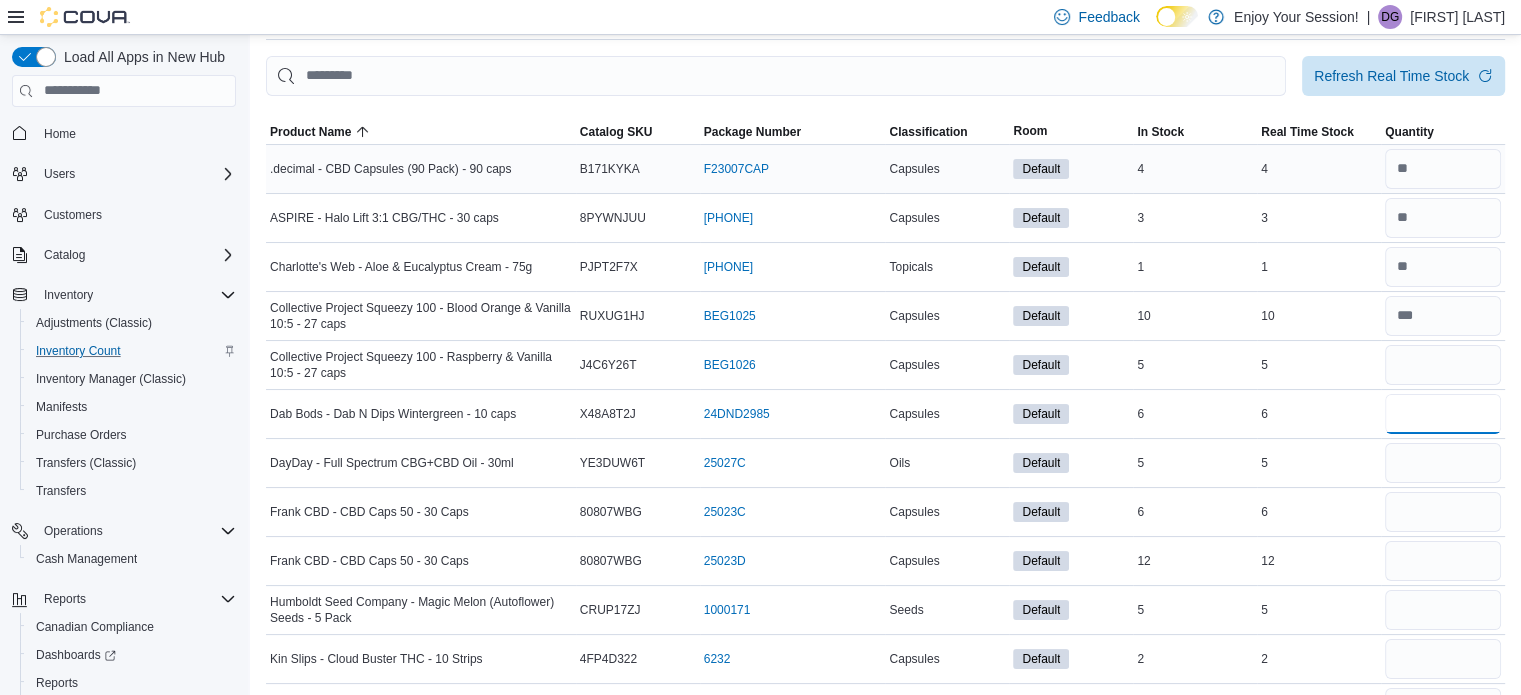 type 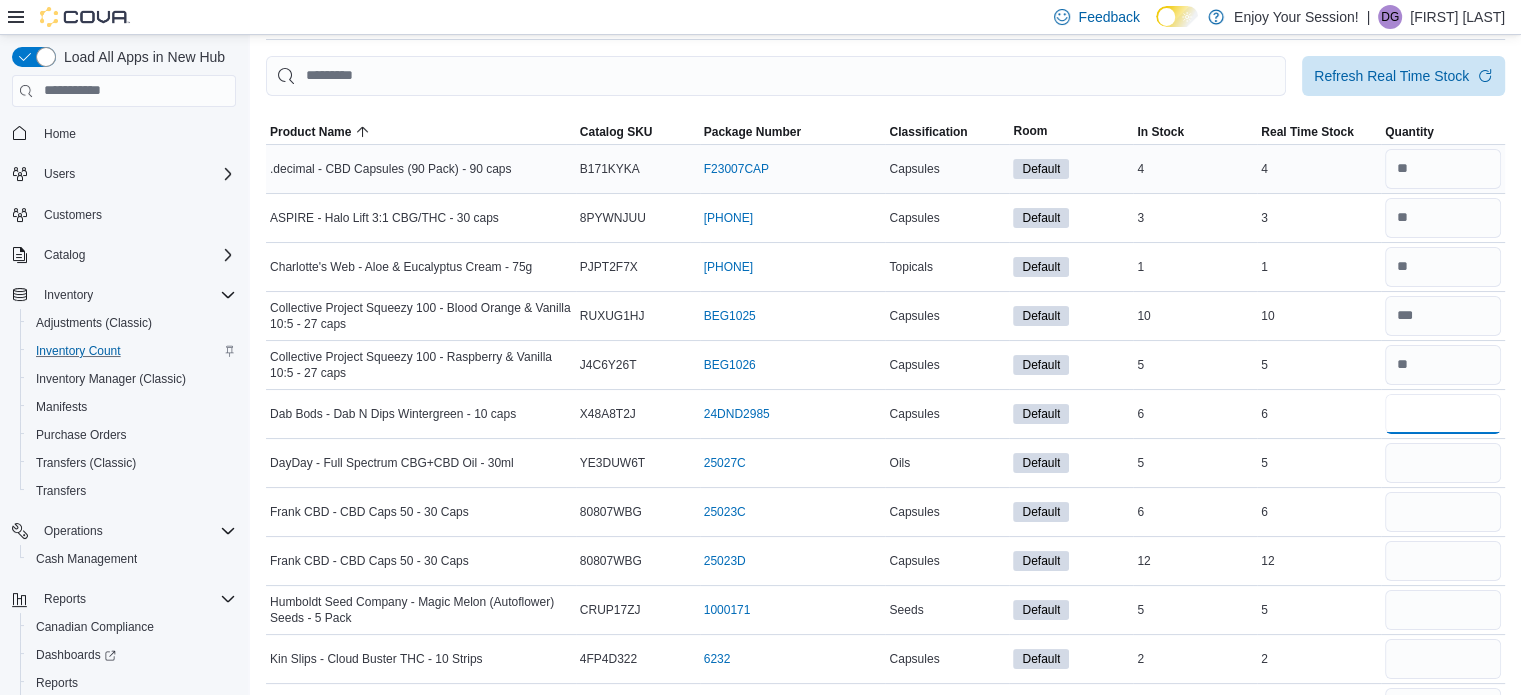type on "*" 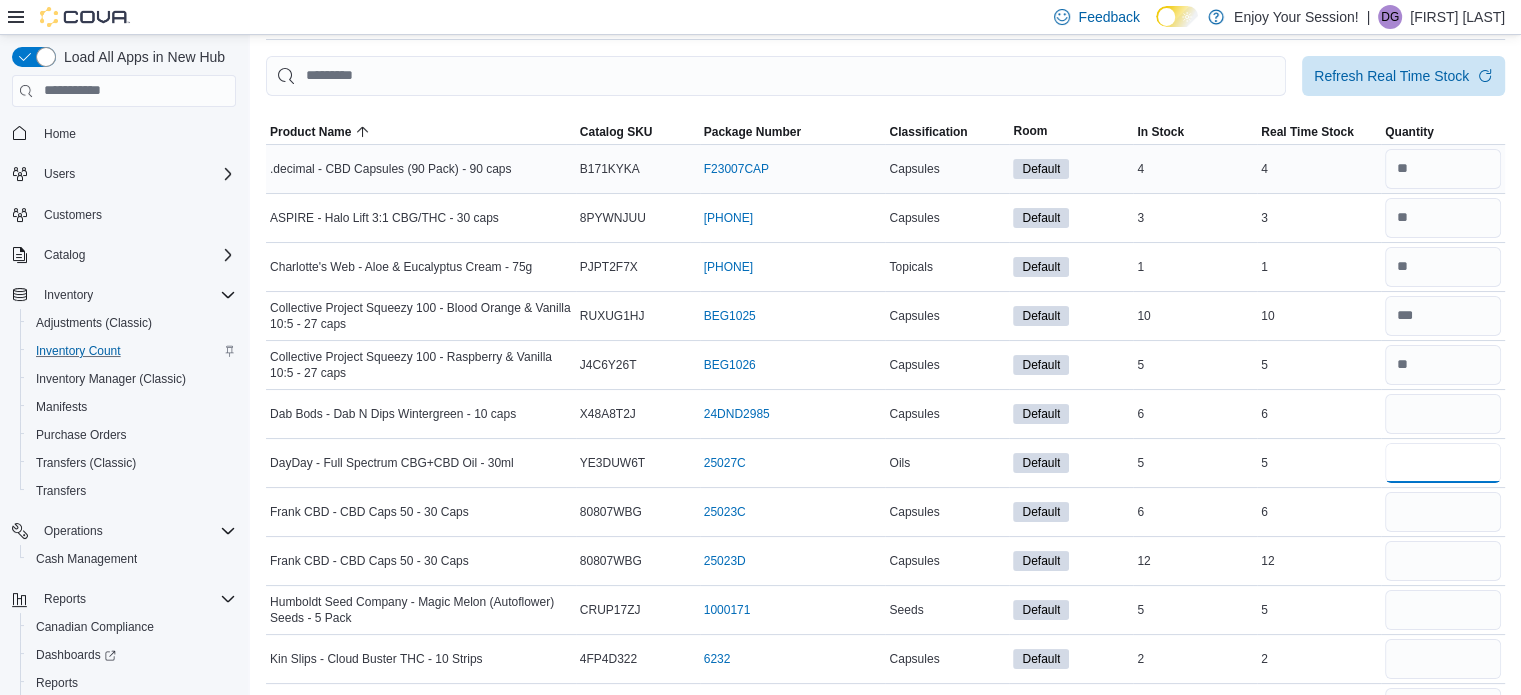 type 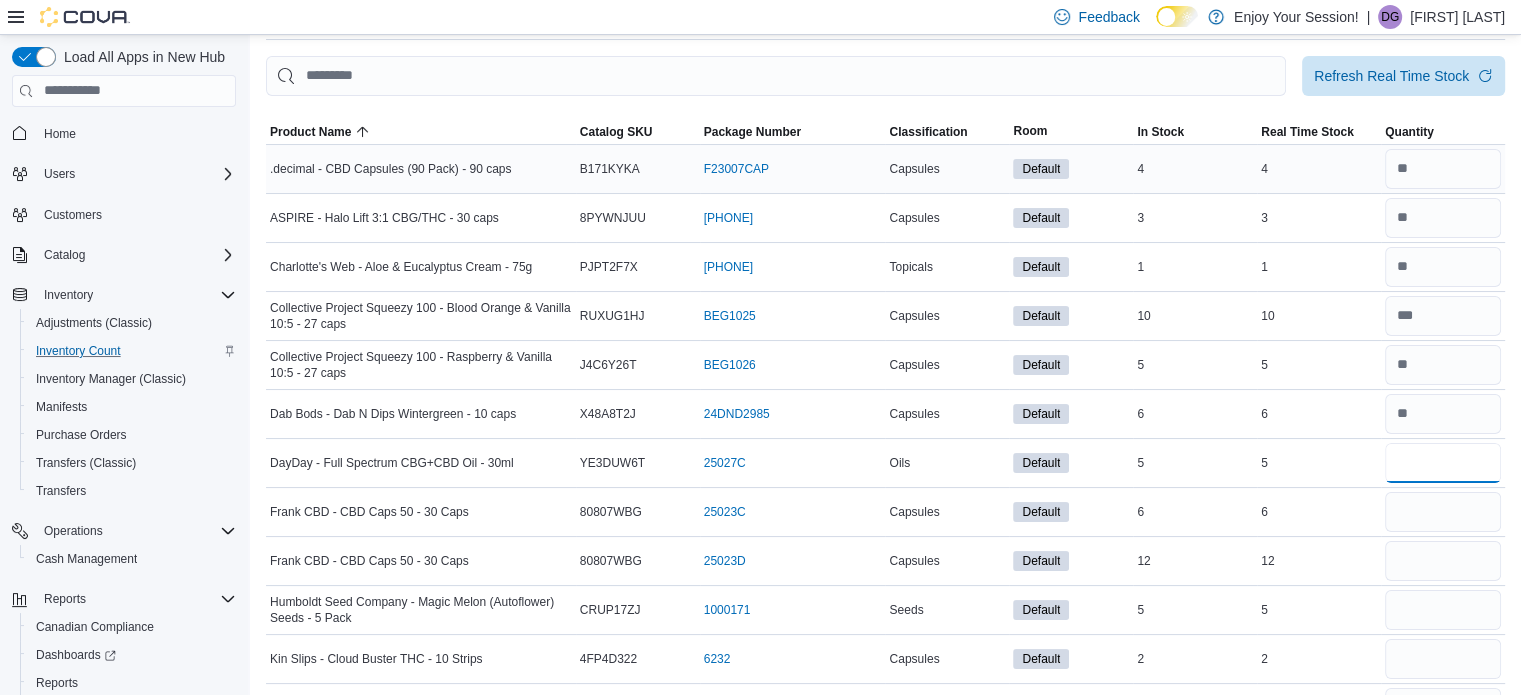 type on "*" 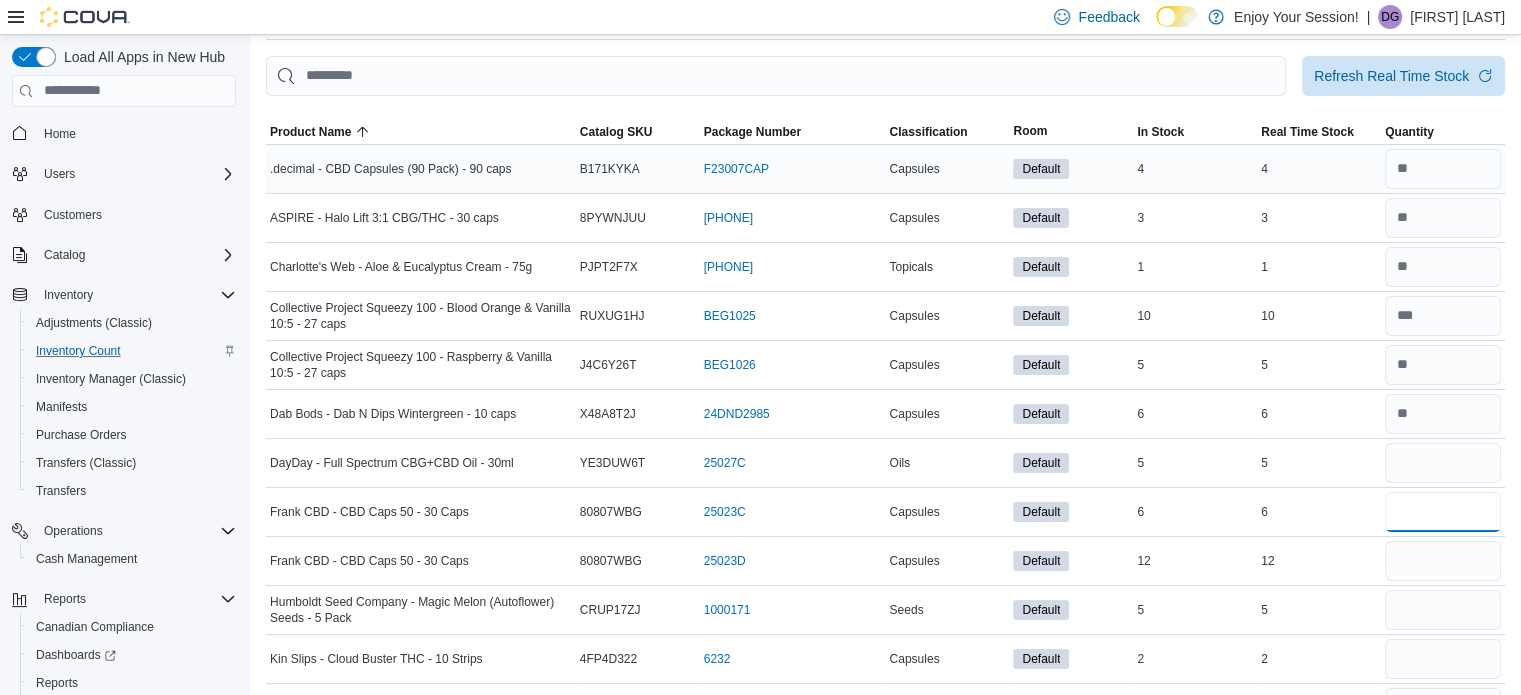 type 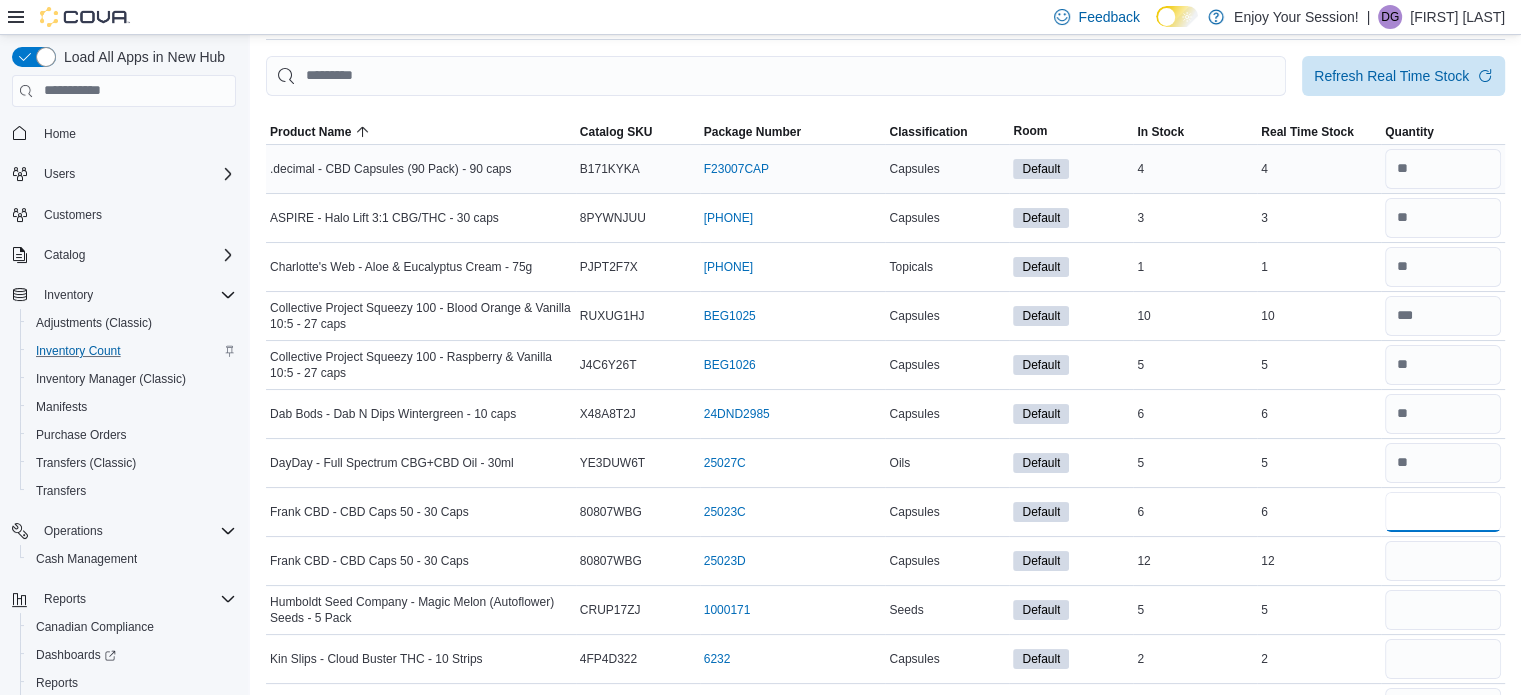 type on "*" 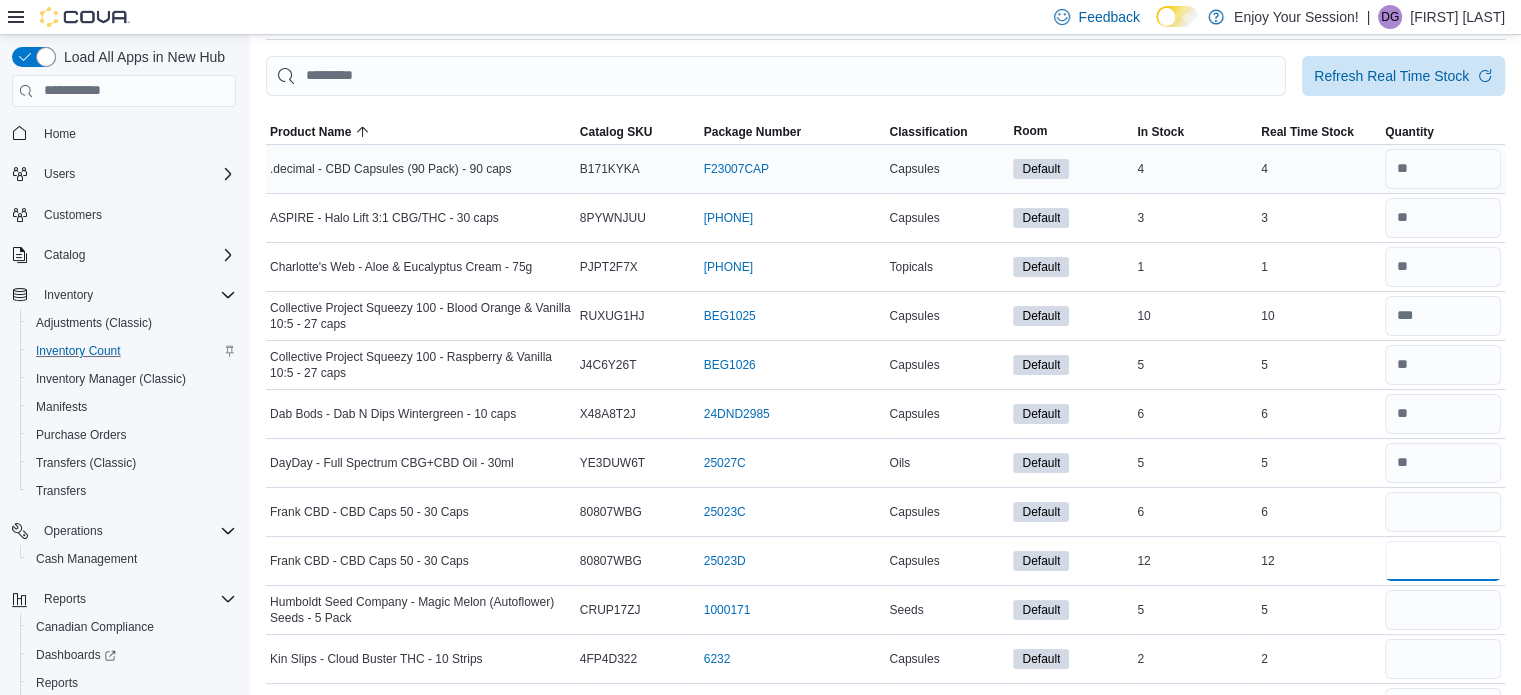 type 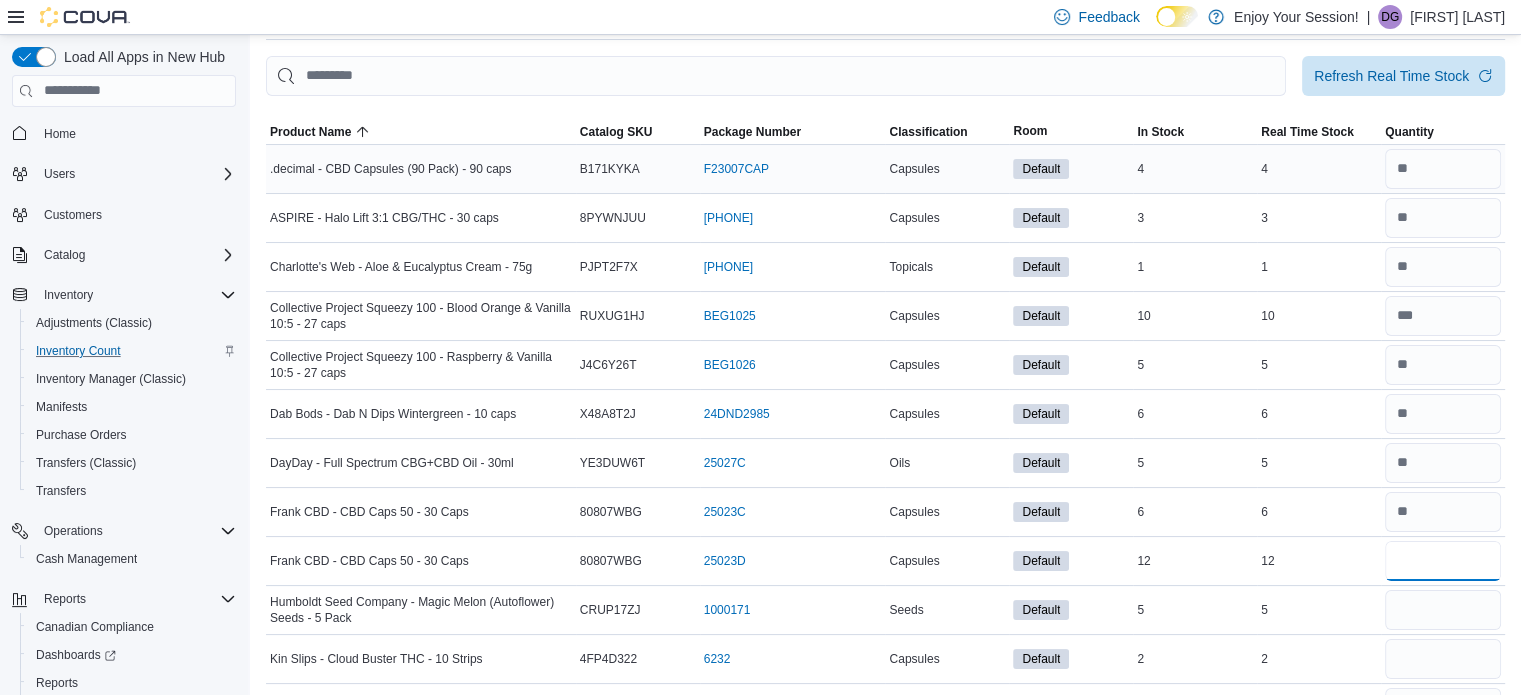 type on "**" 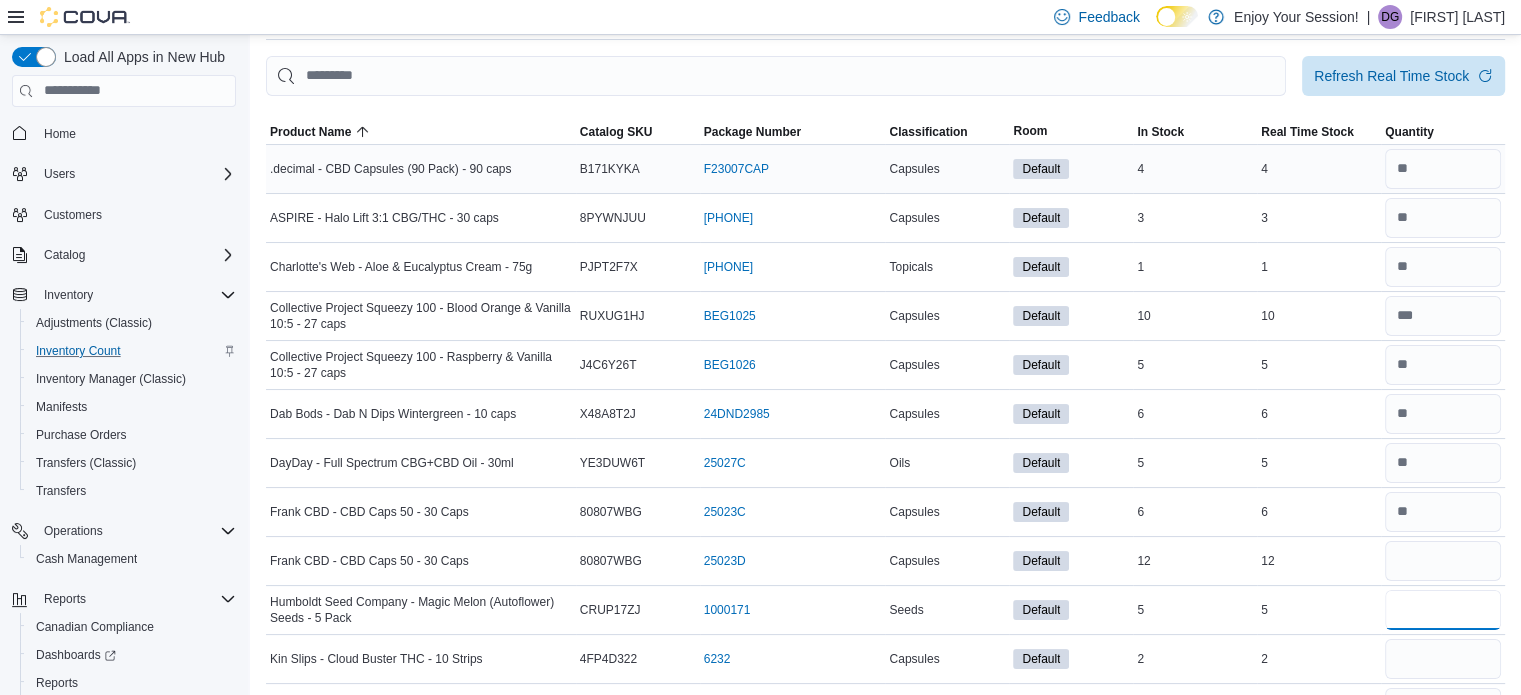 type 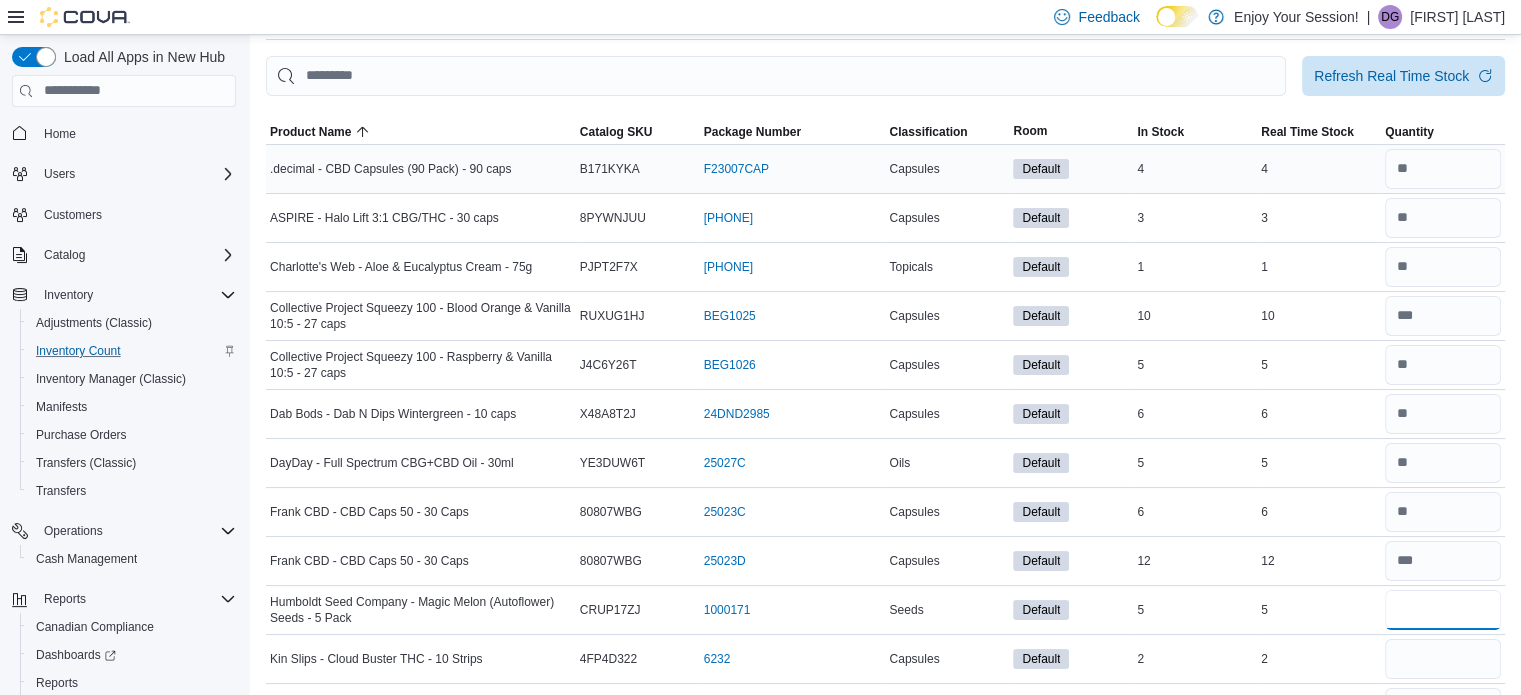 type on "*" 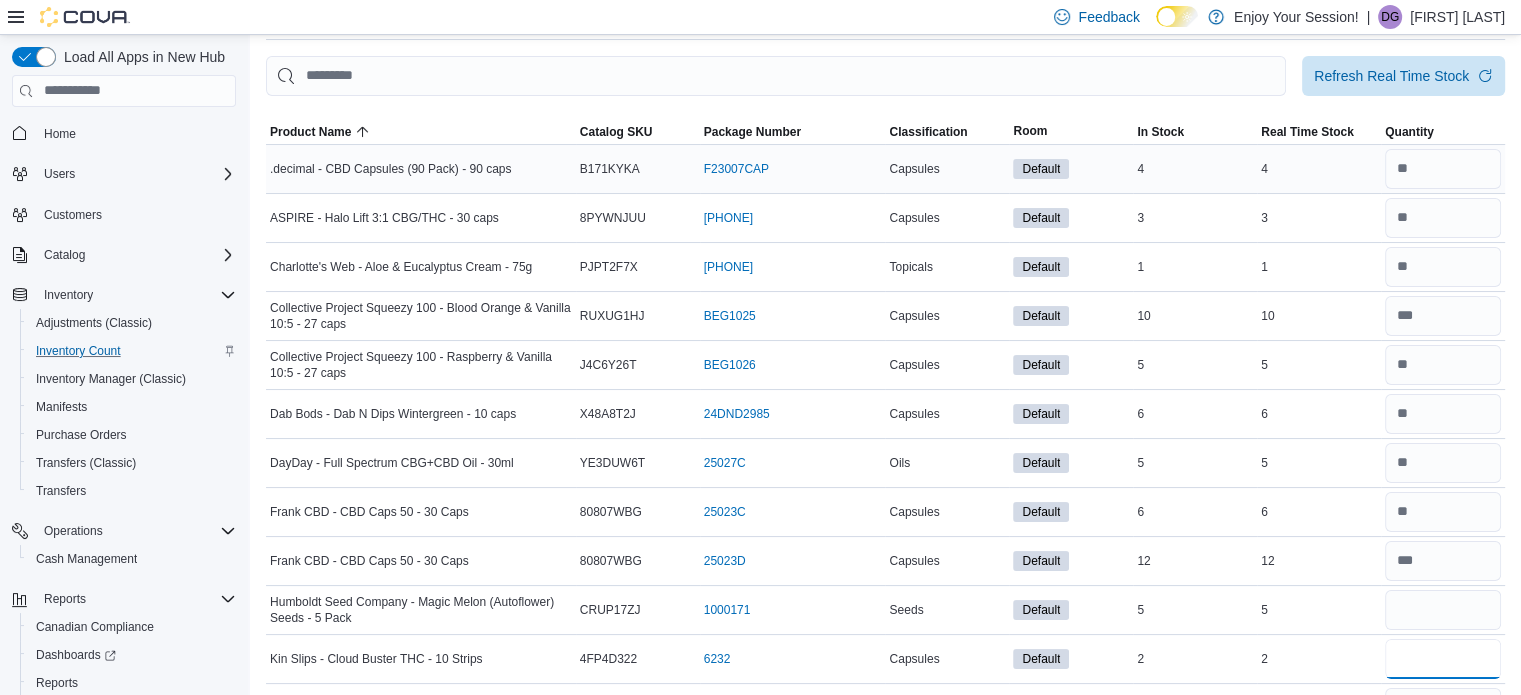 type 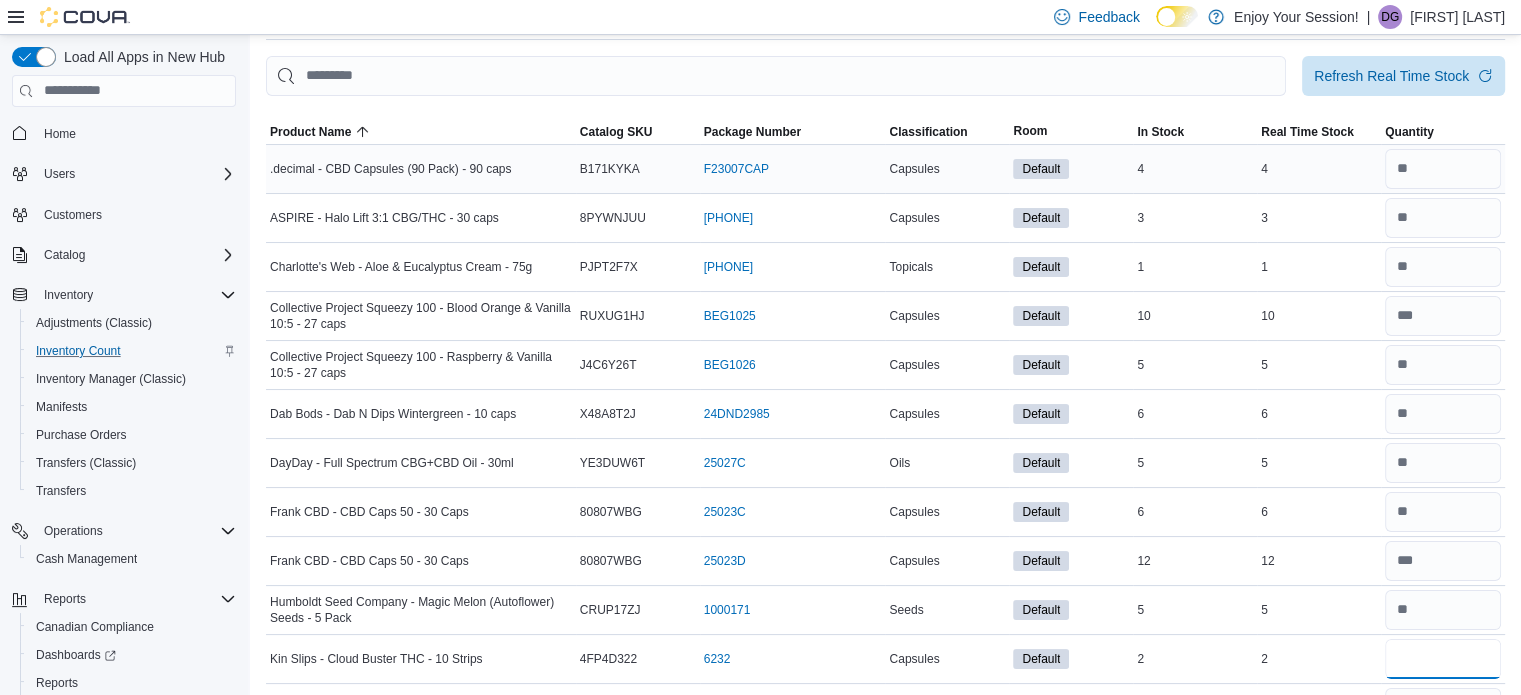 type on "*" 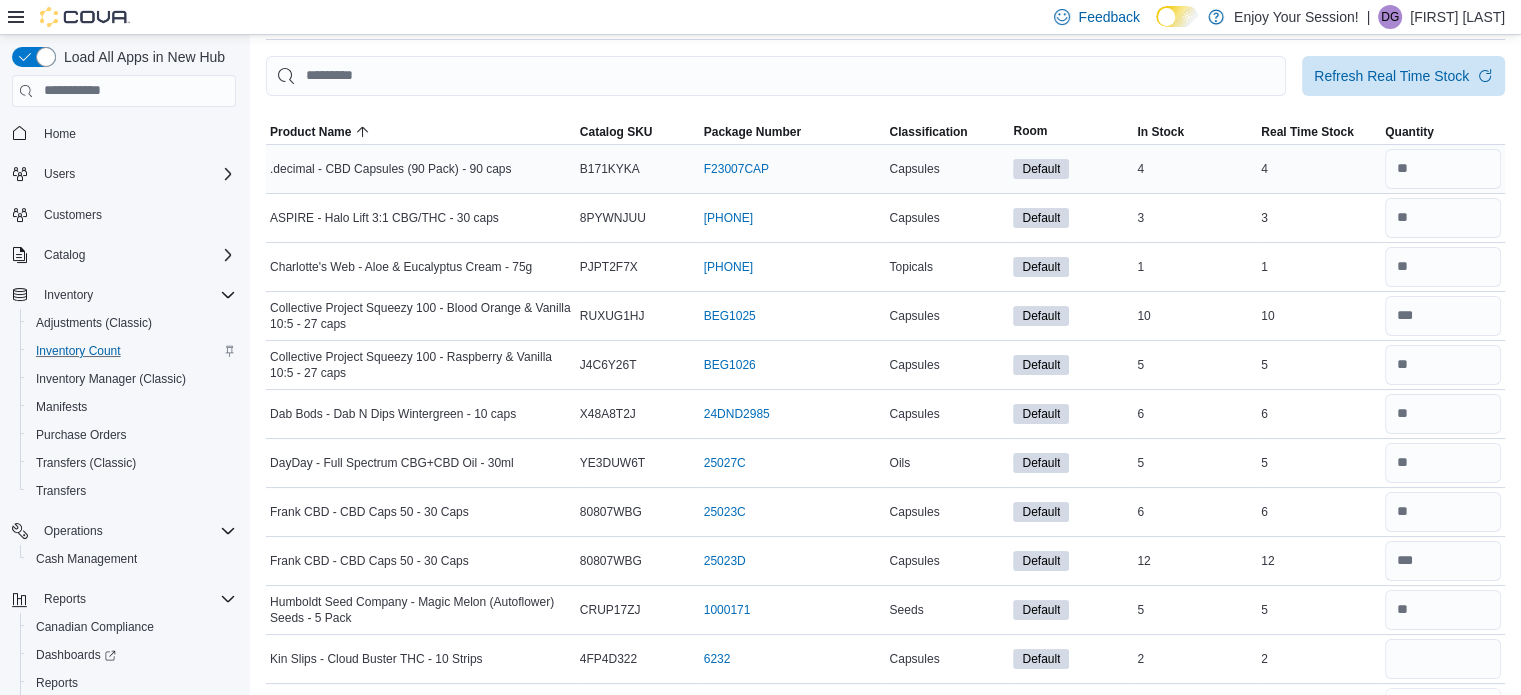 type 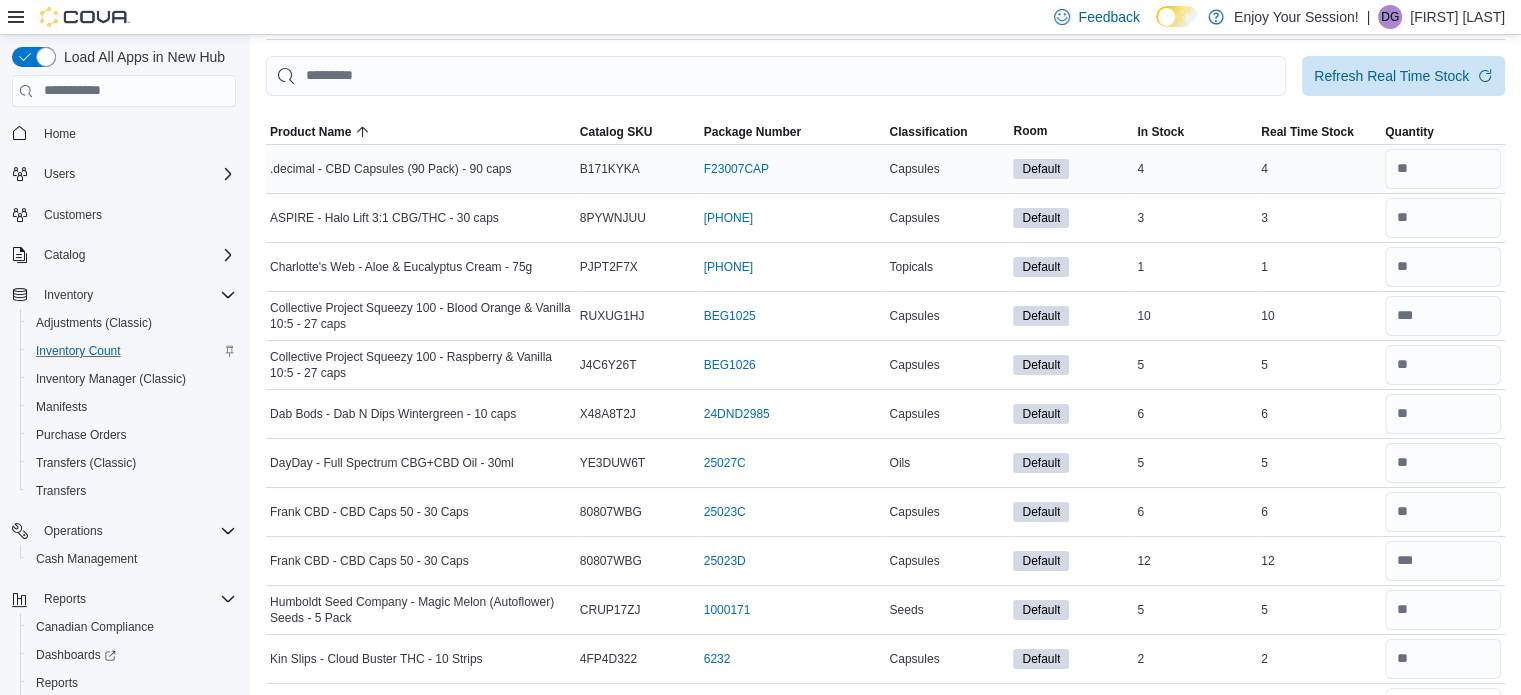 scroll, scrollTop: 129, scrollLeft: 0, axis: vertical 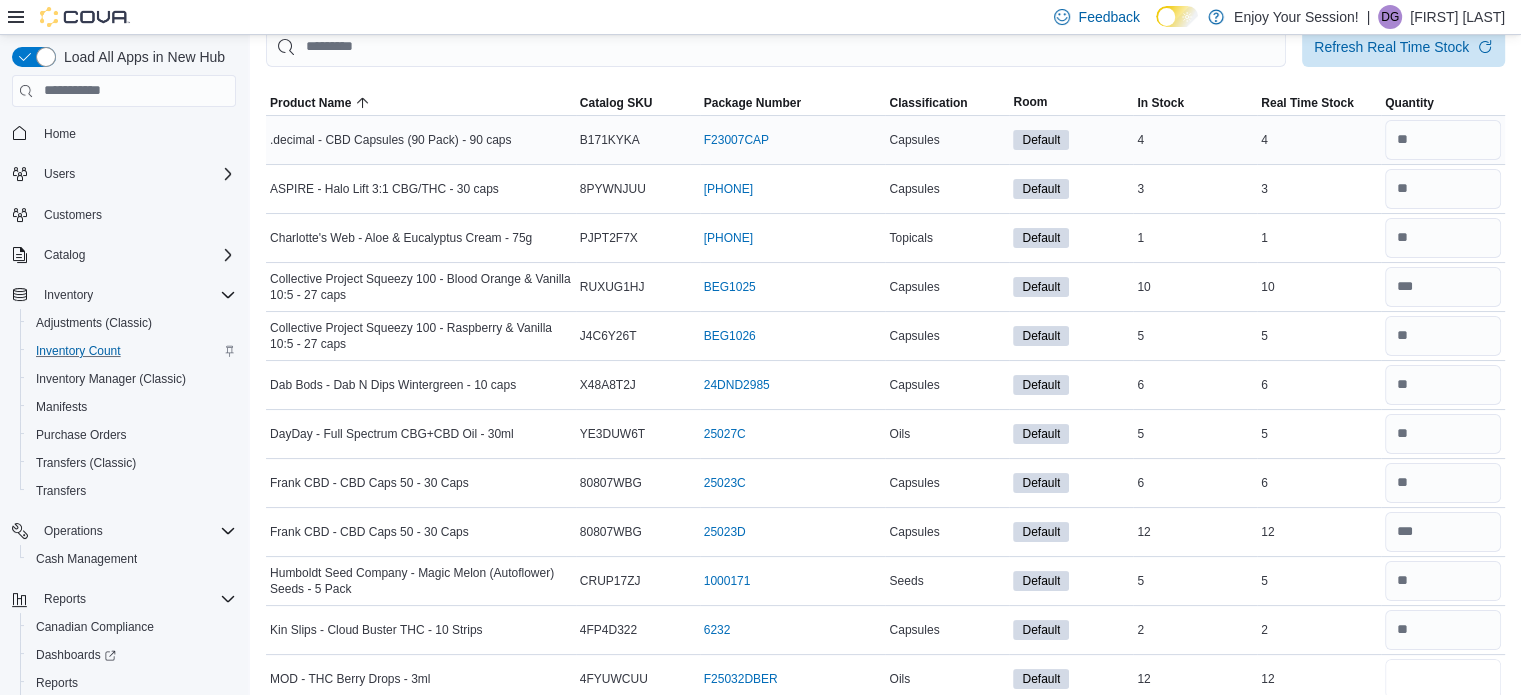 type on "**" 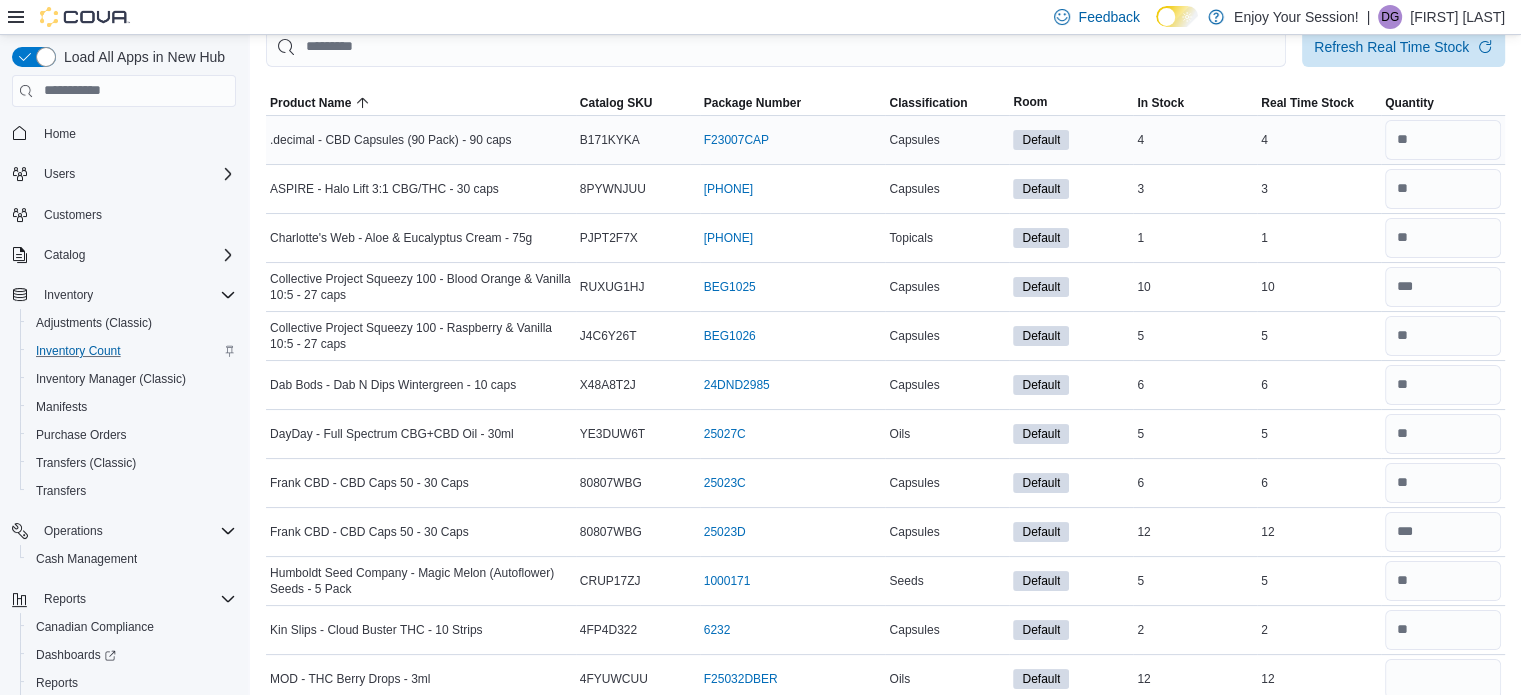 type 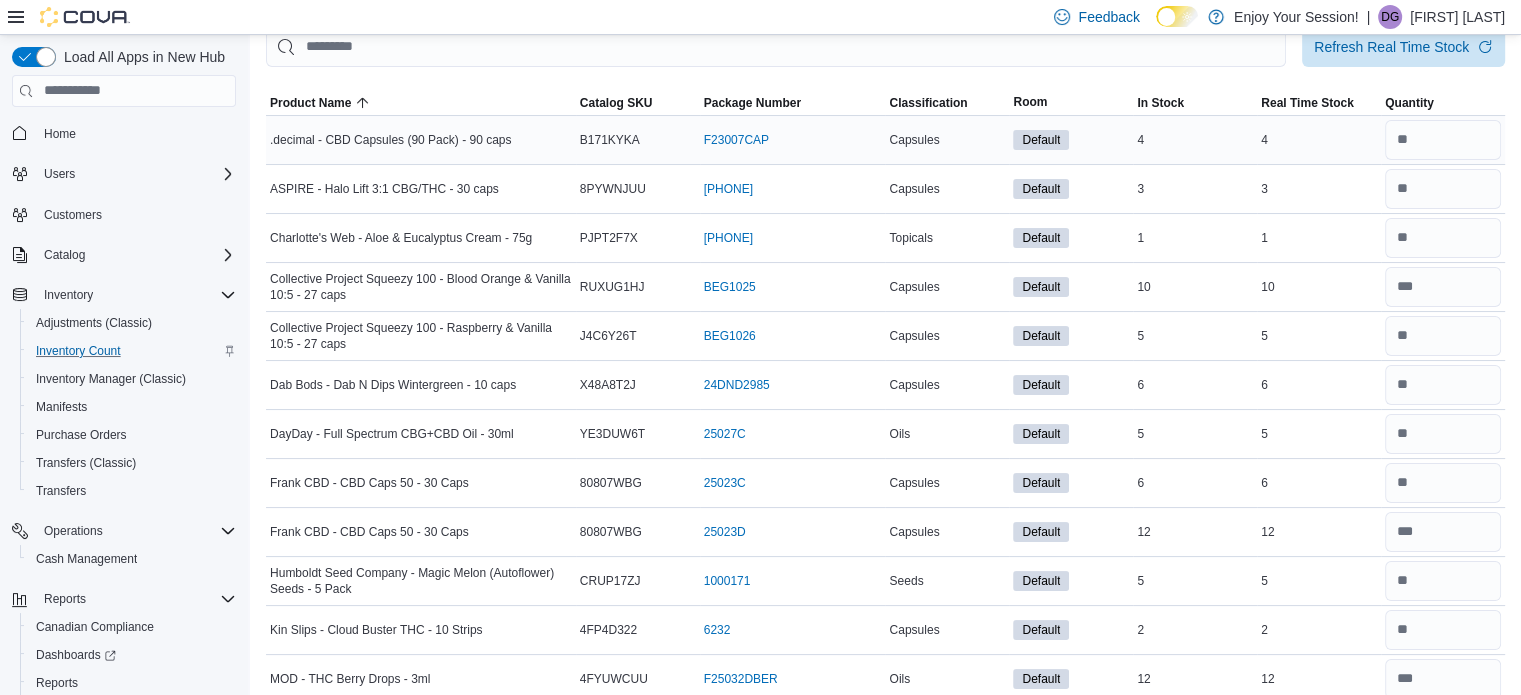 scroll, scrollTop: 506, scrollLeft: 0, axis: vertical 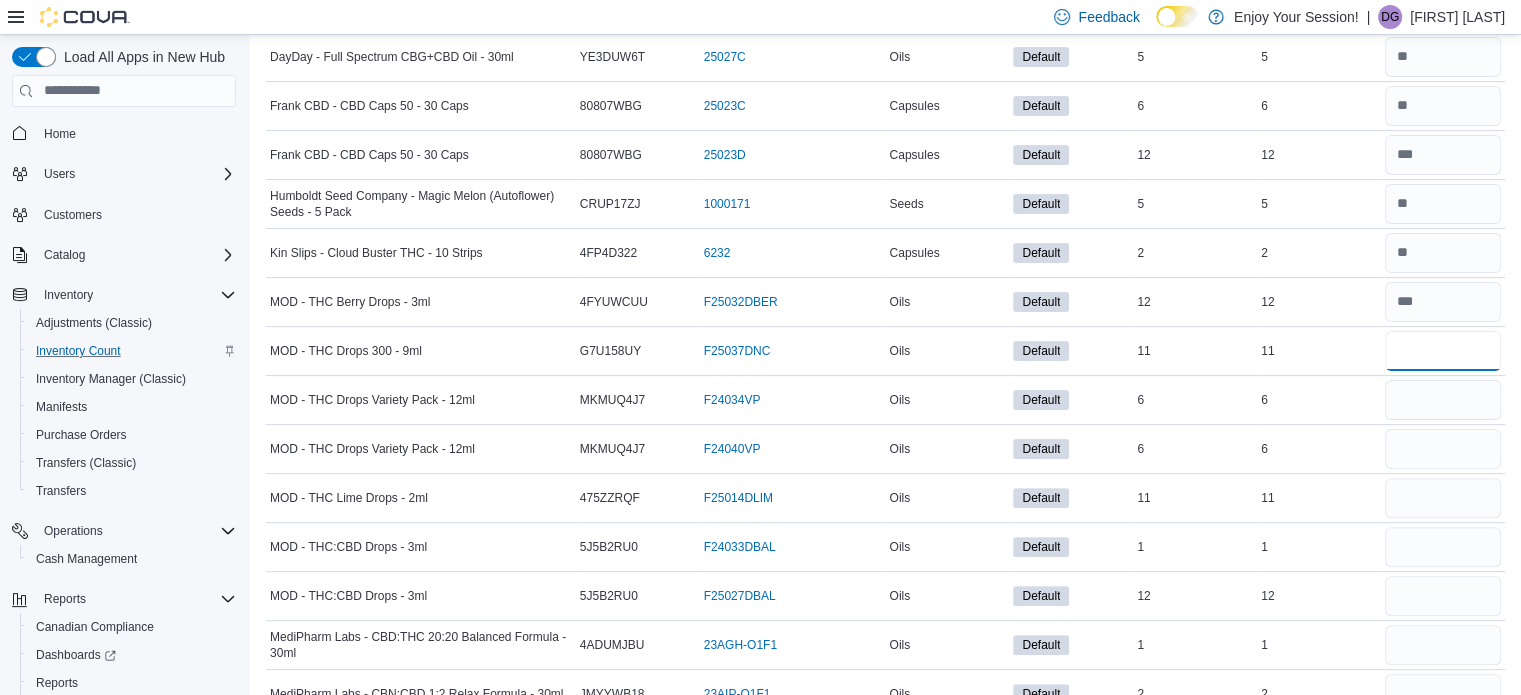 type on "**" 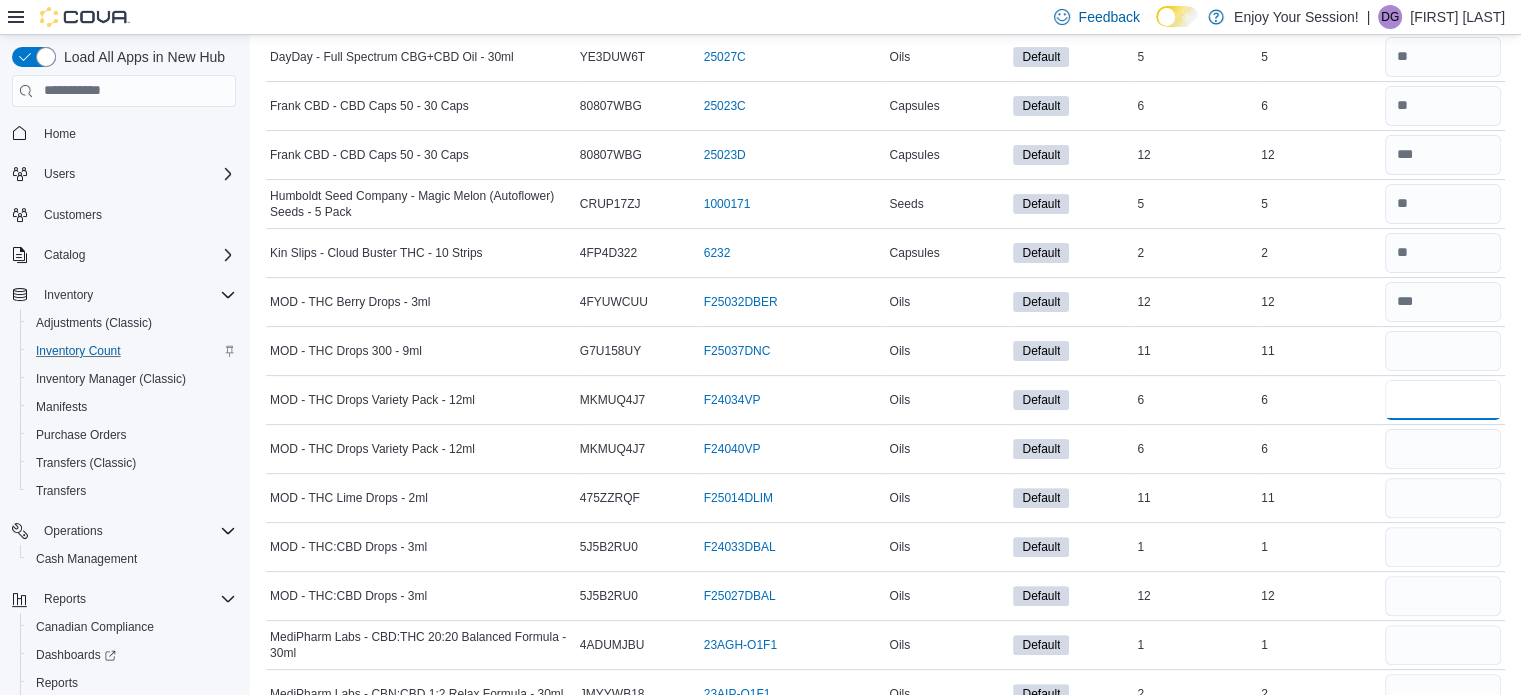 type 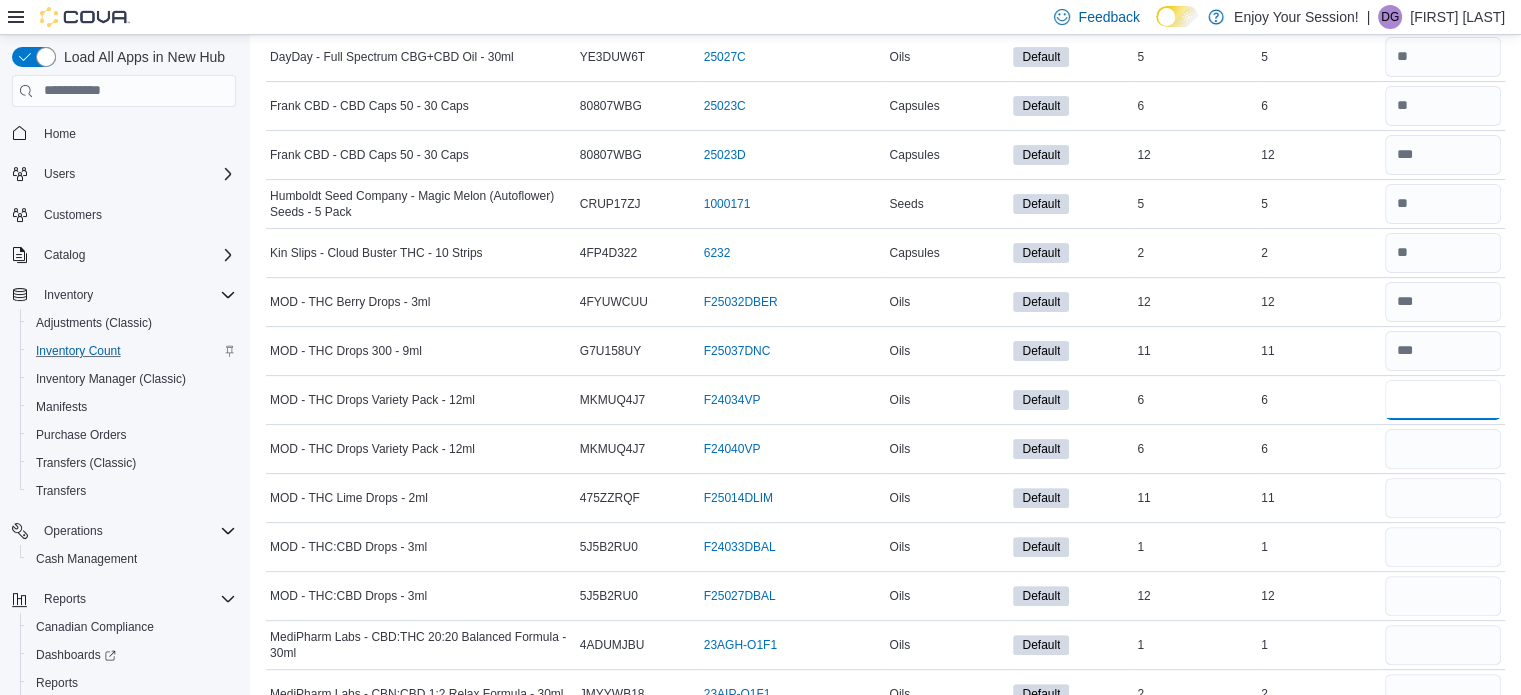 type on "*" 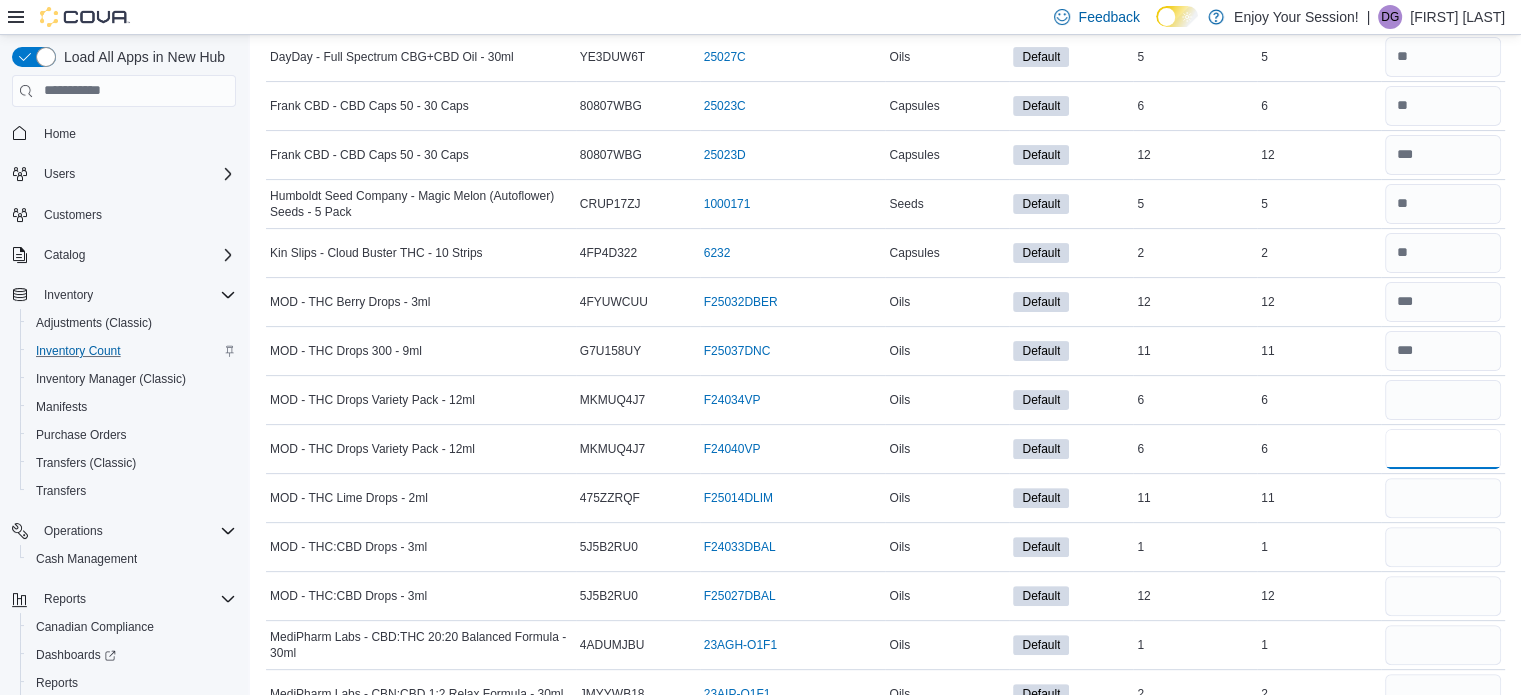 type 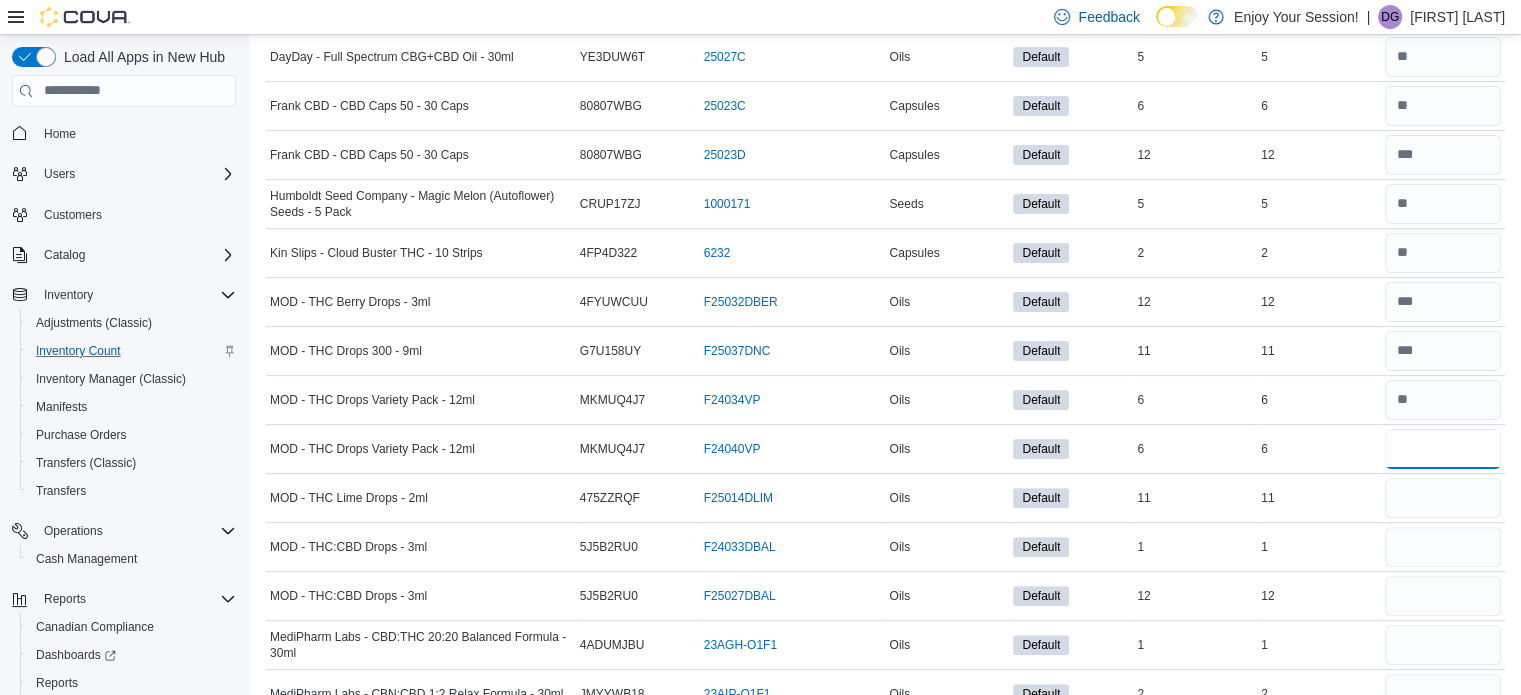 type on "*" 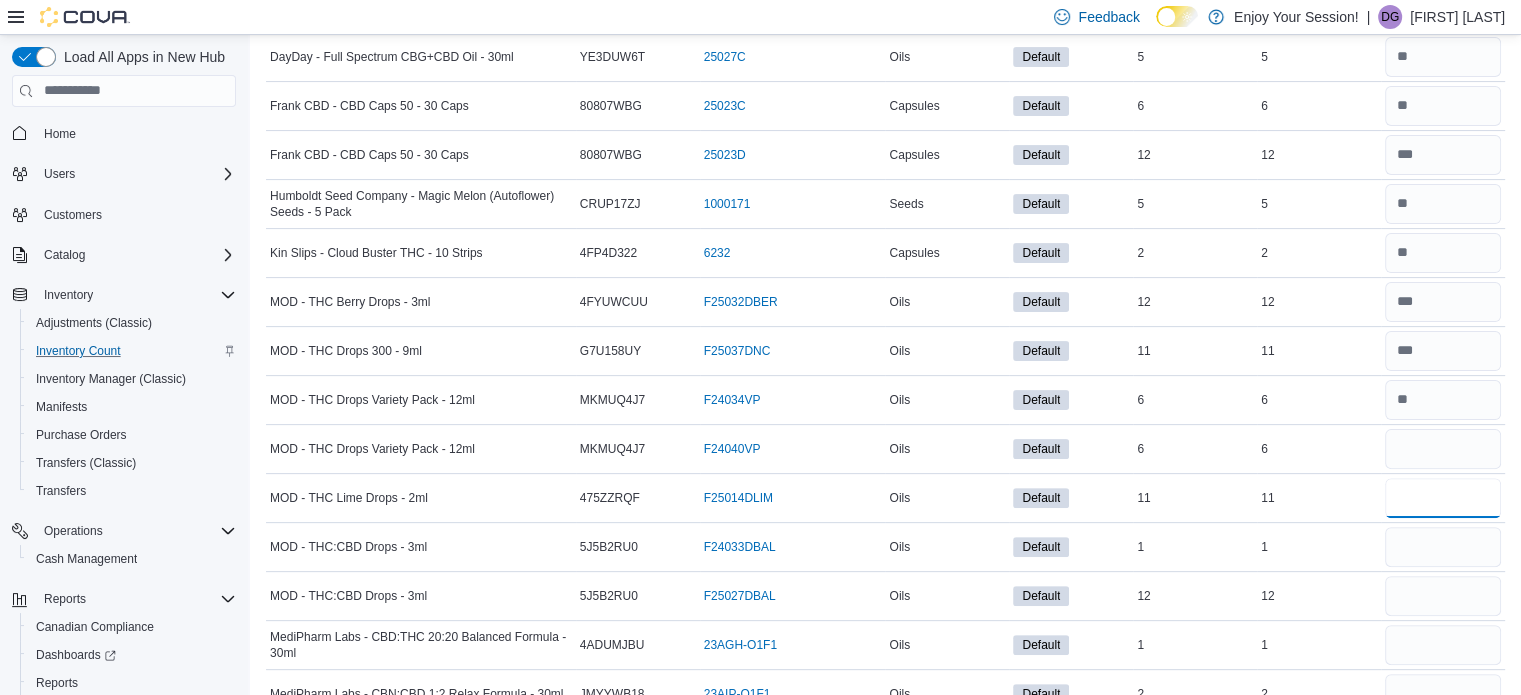 type 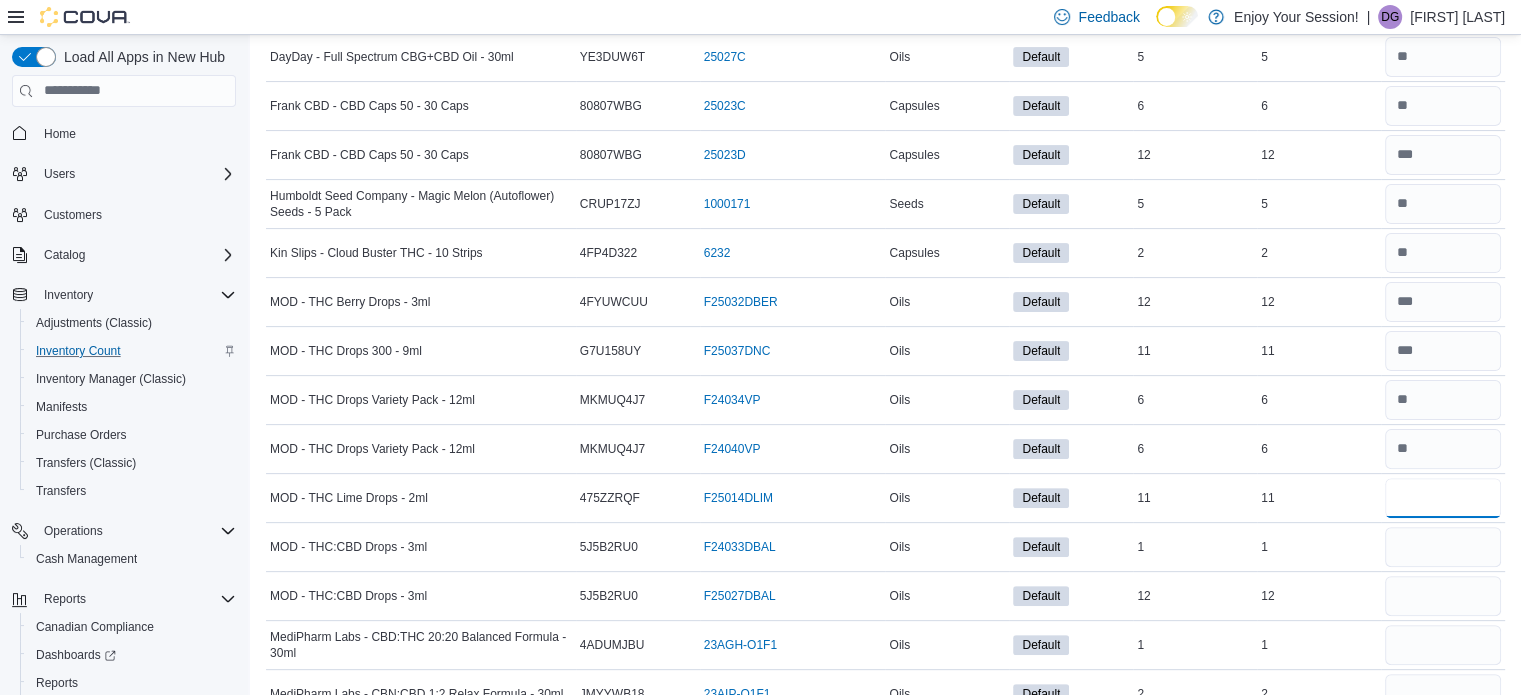 type on "**" 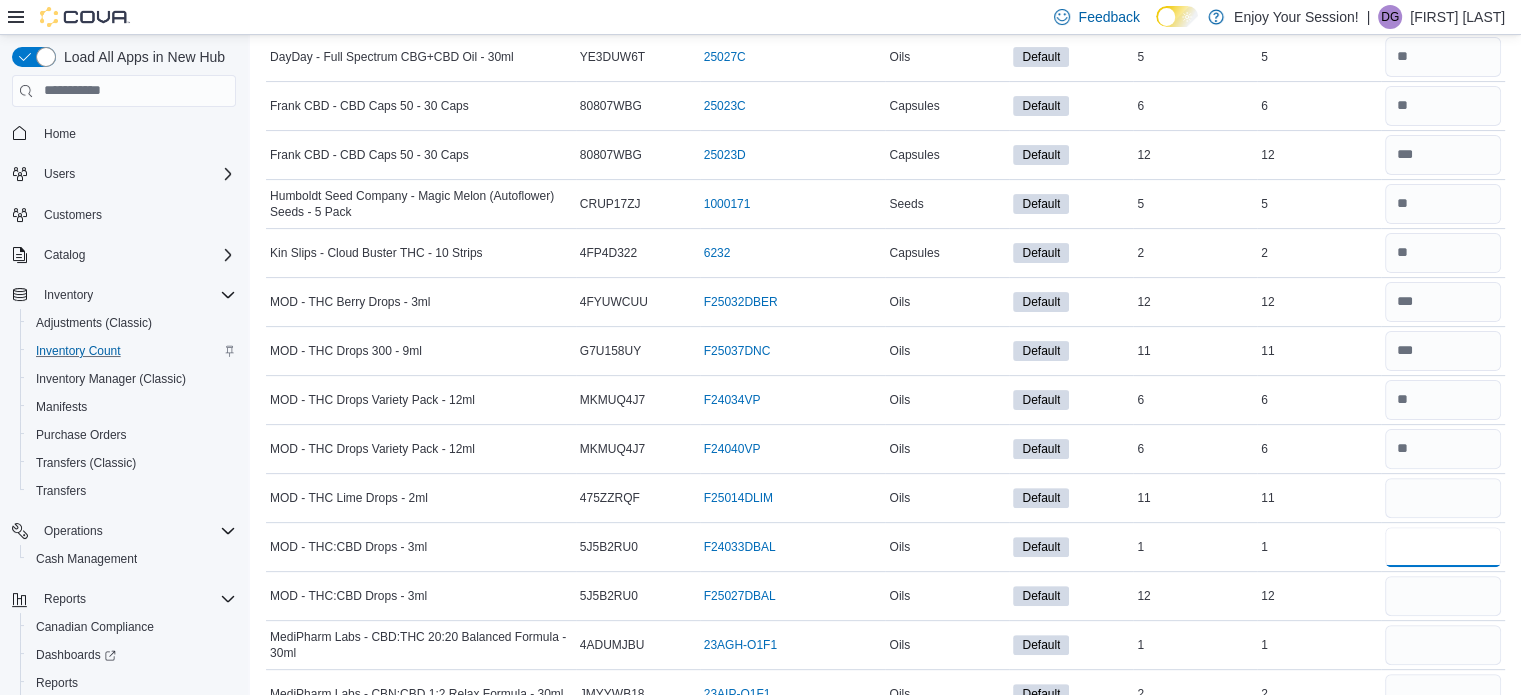 type 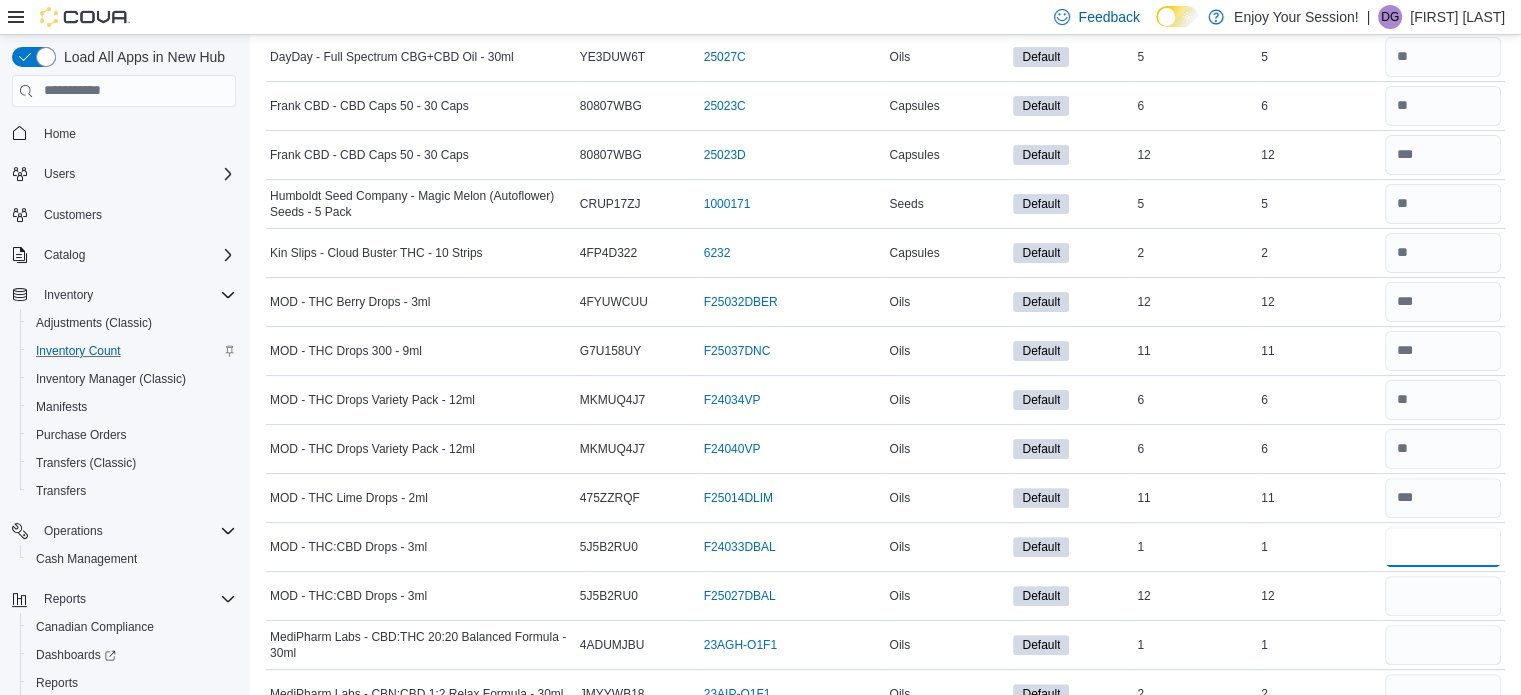 type on "*" 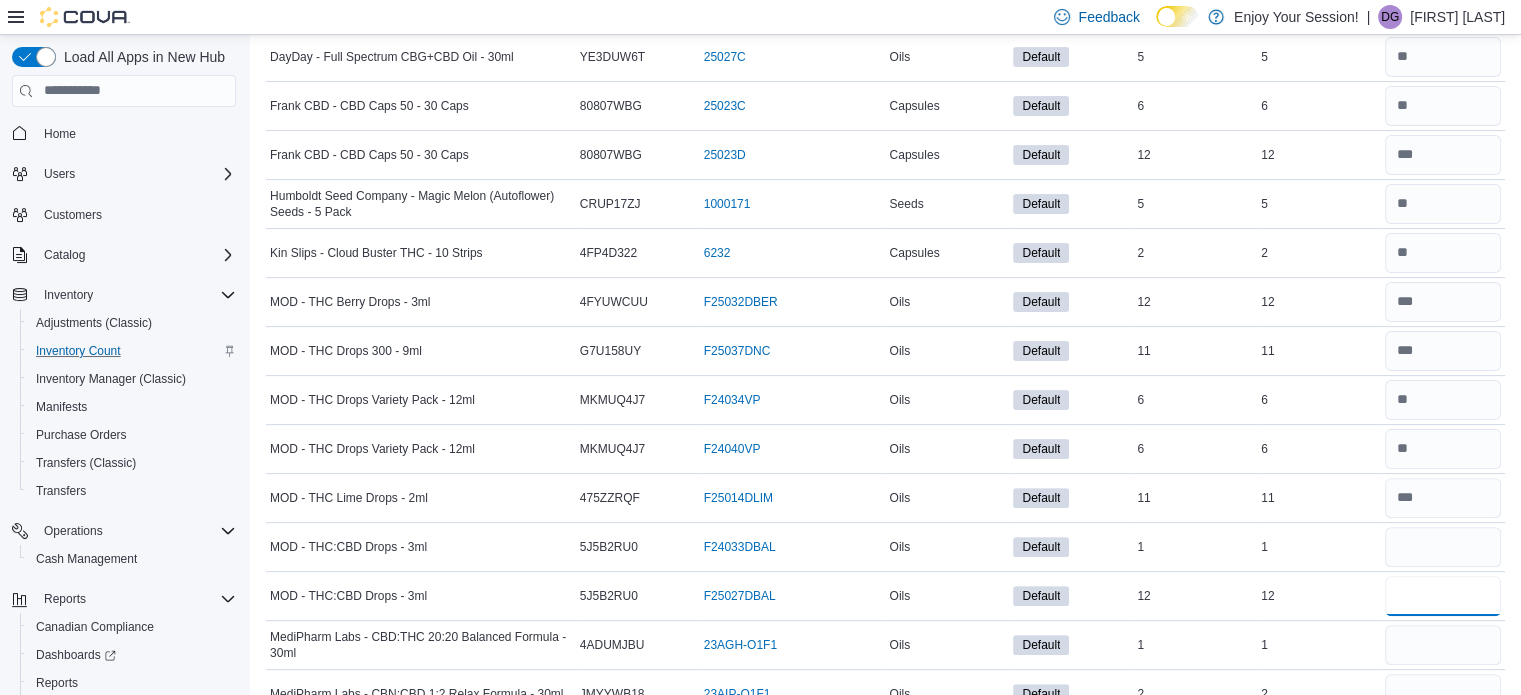 type 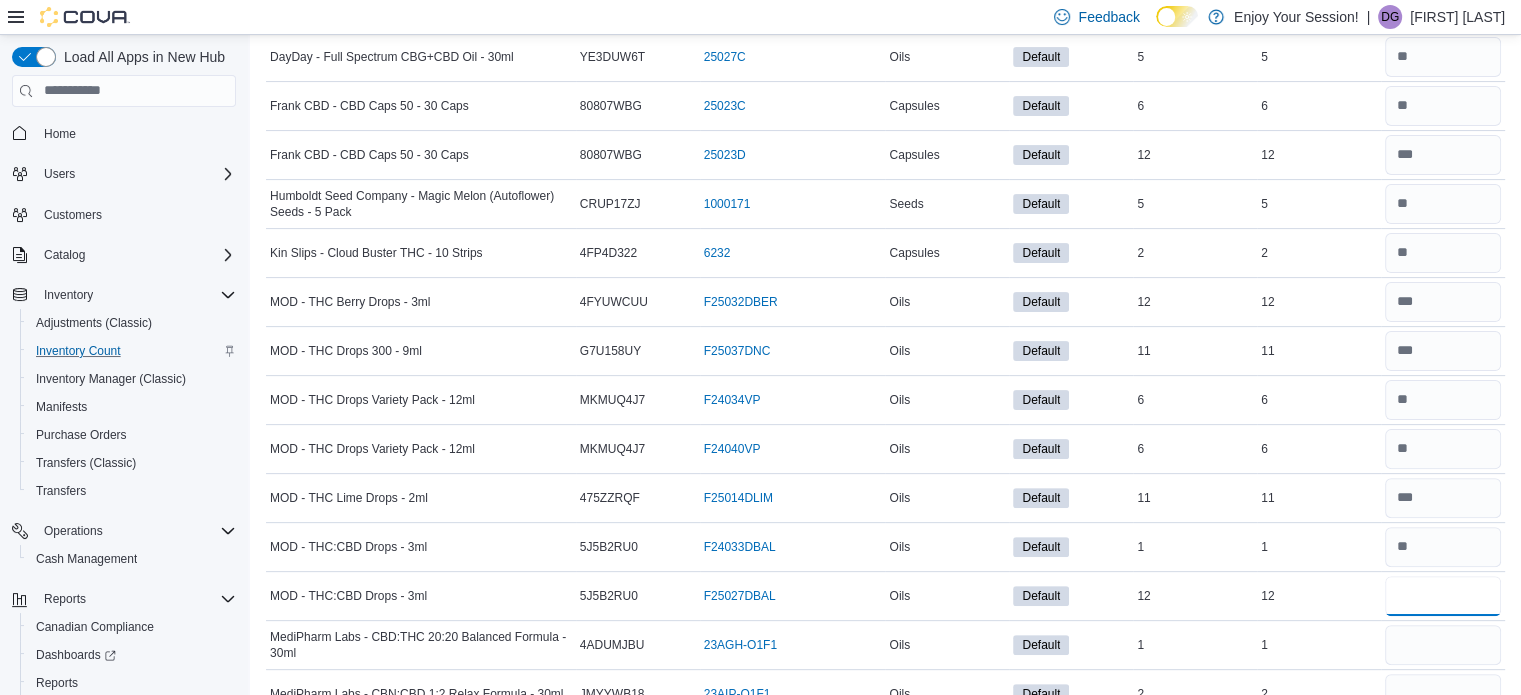 type on "**" 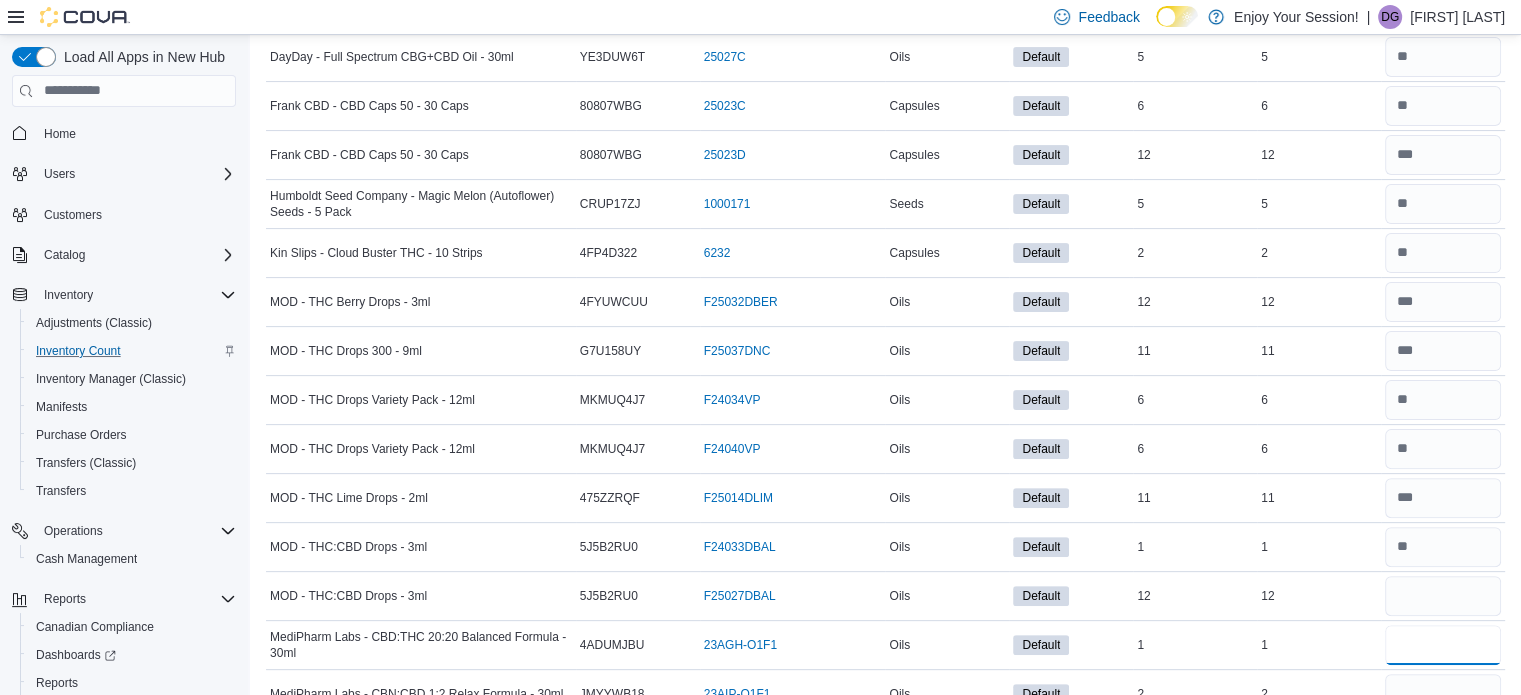 type 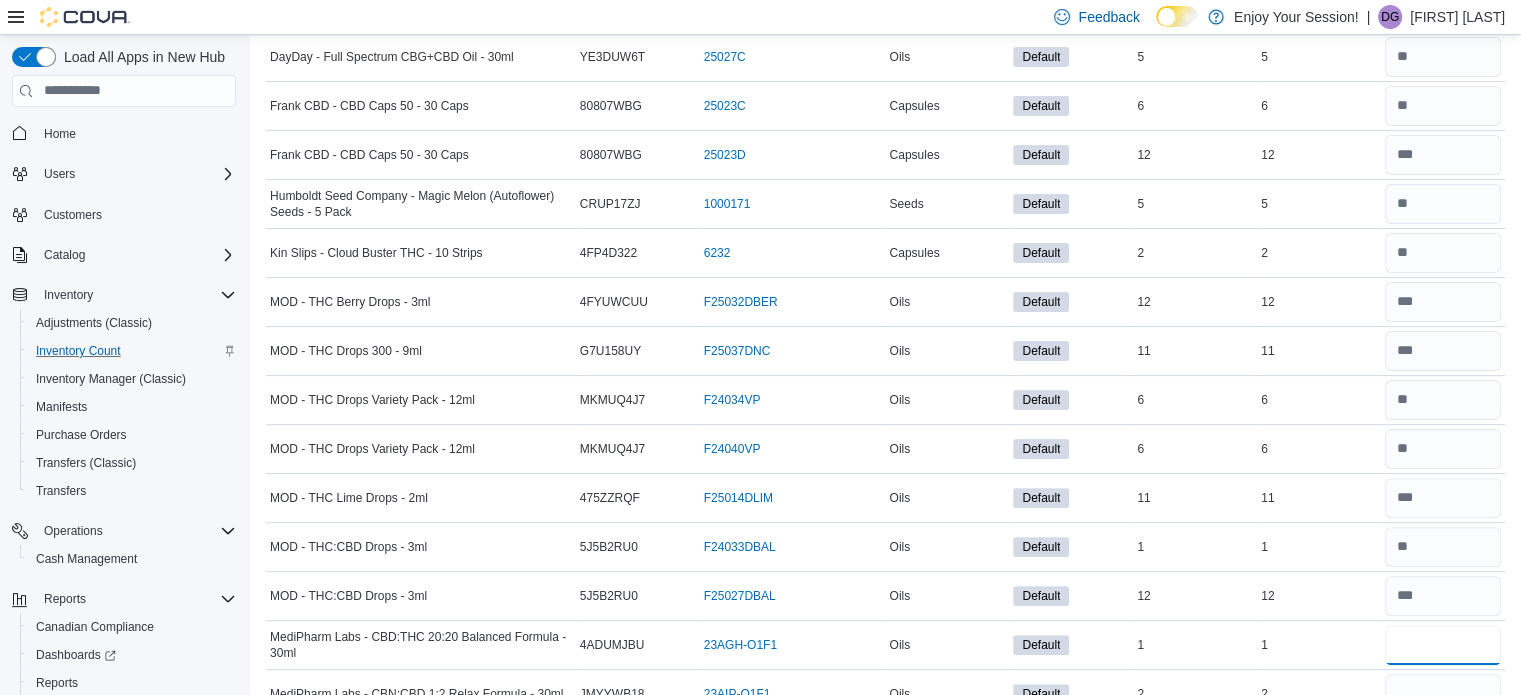 type on "*" 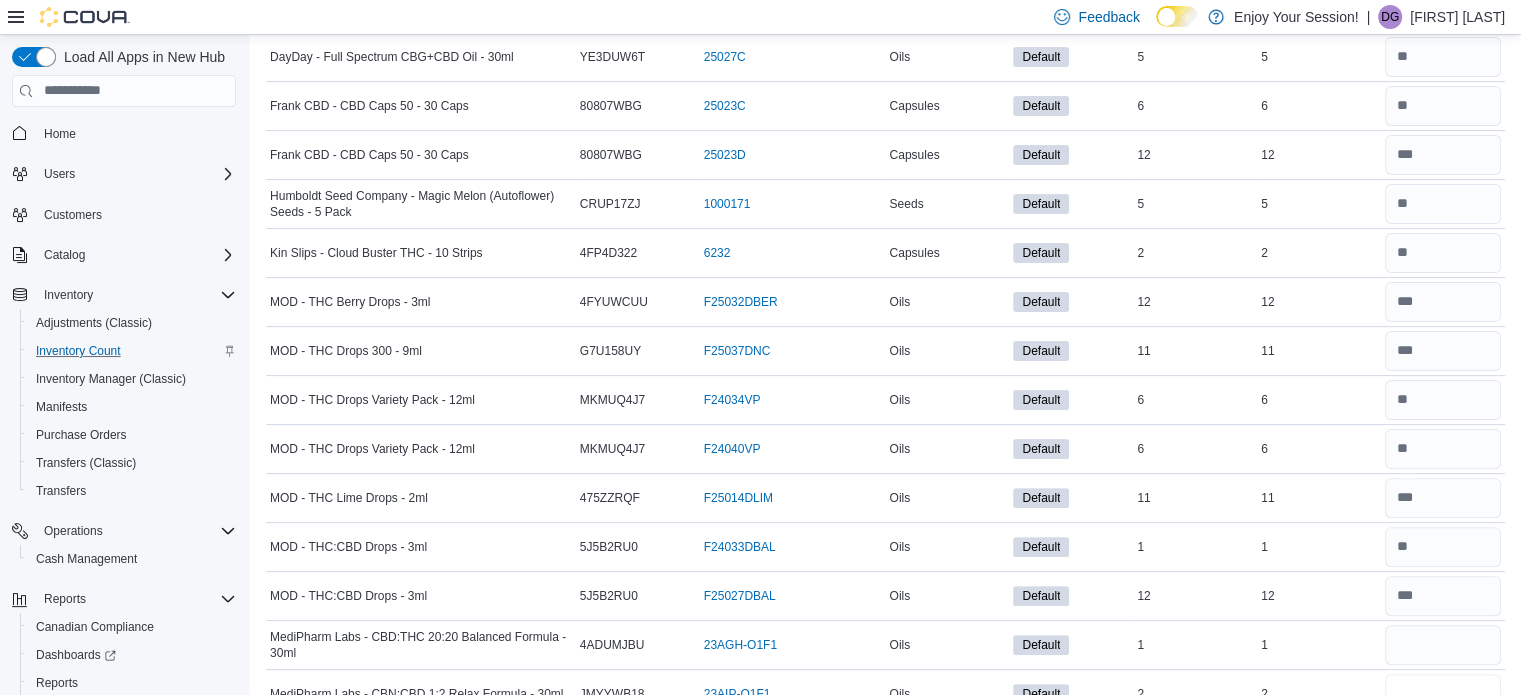 type 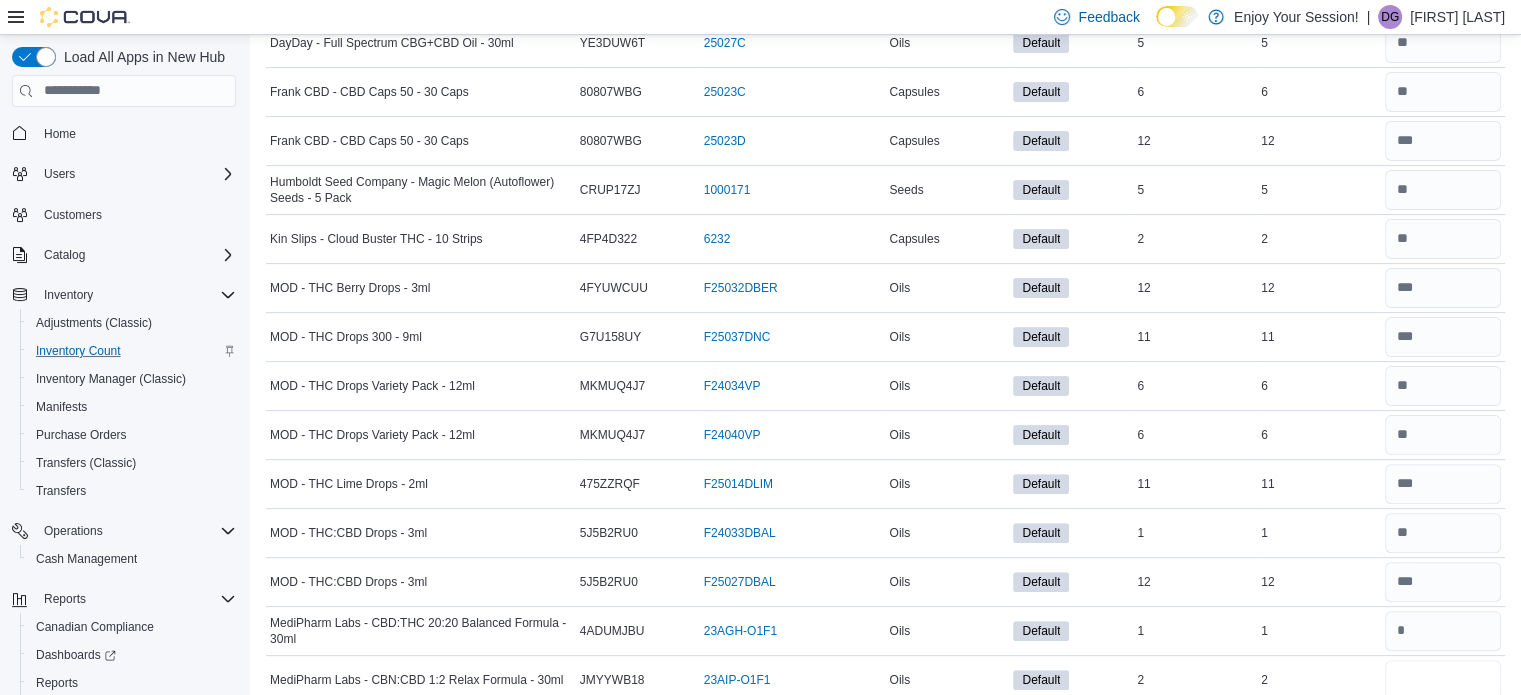 type on "*" 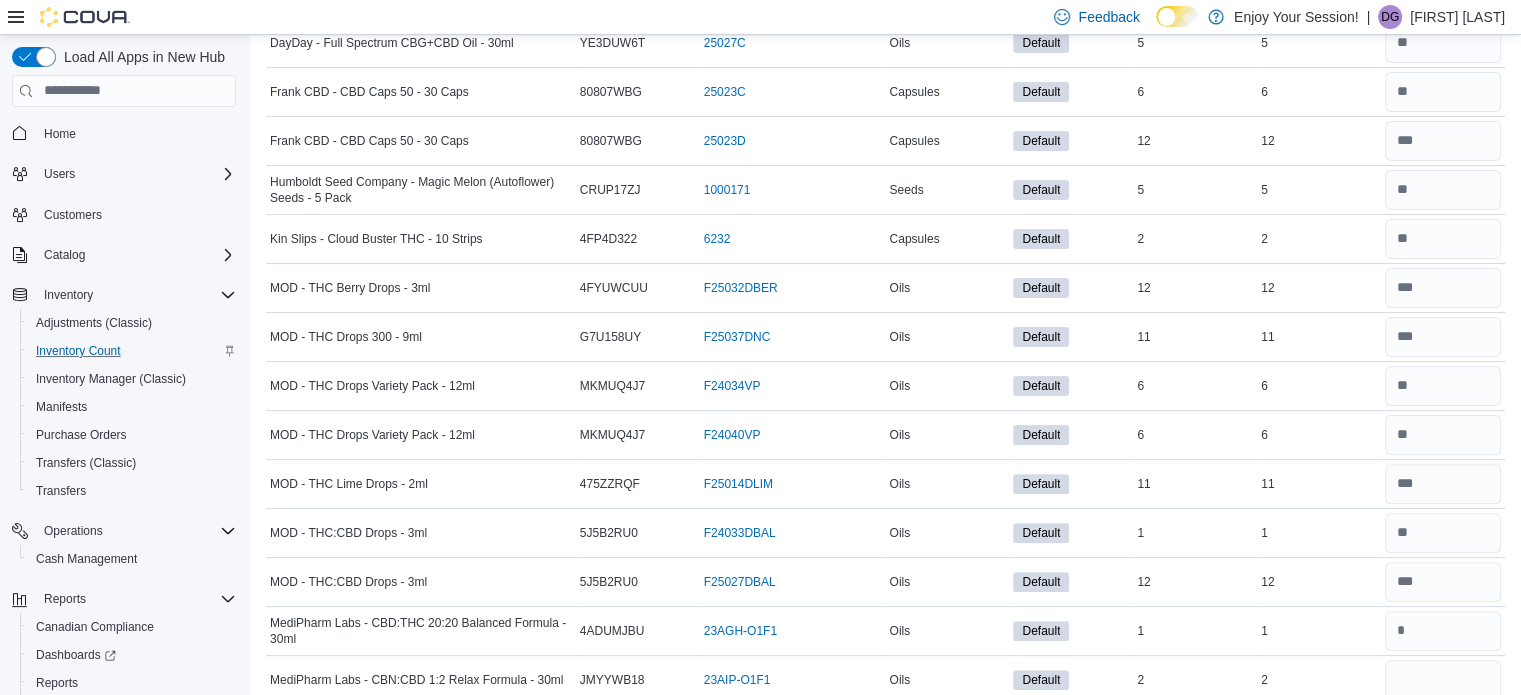 type 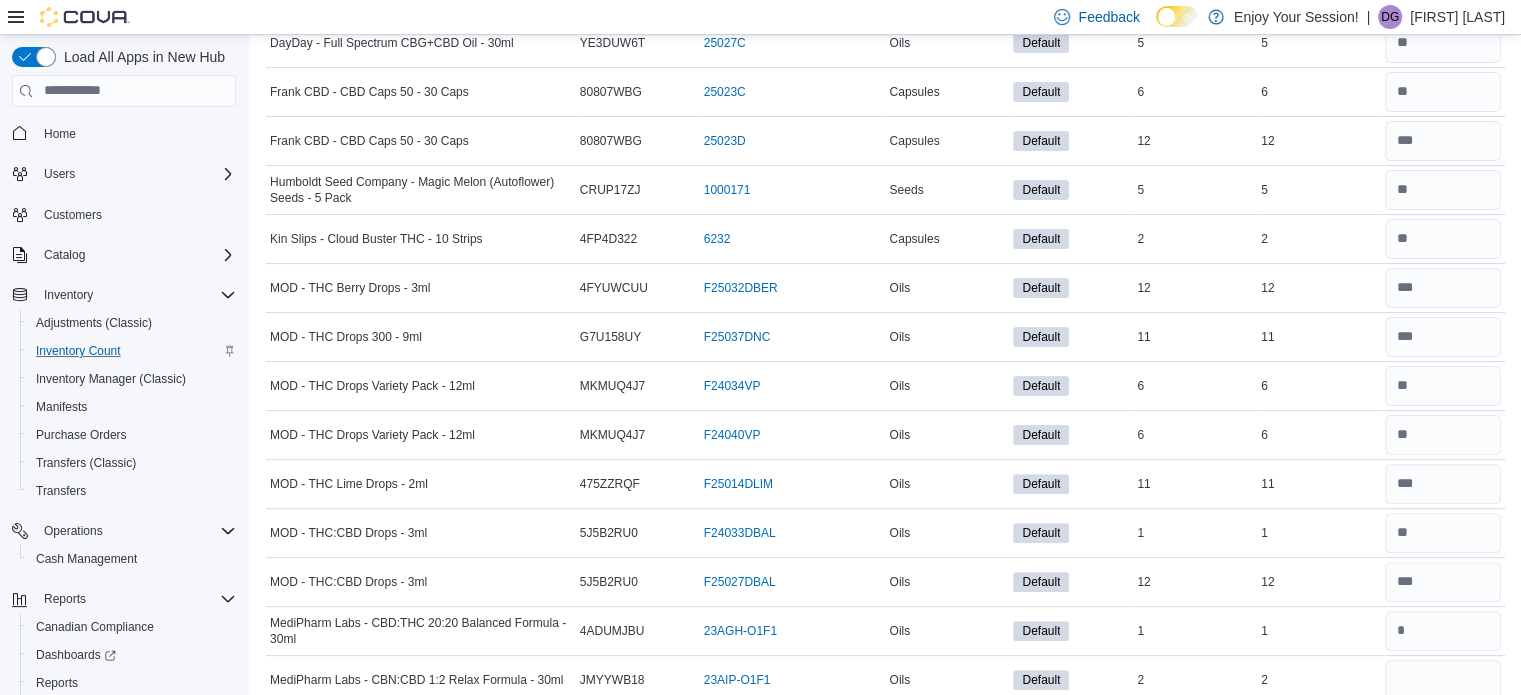 scroll, scrollTop: 896, scrollLeft: 0, axis: vertical 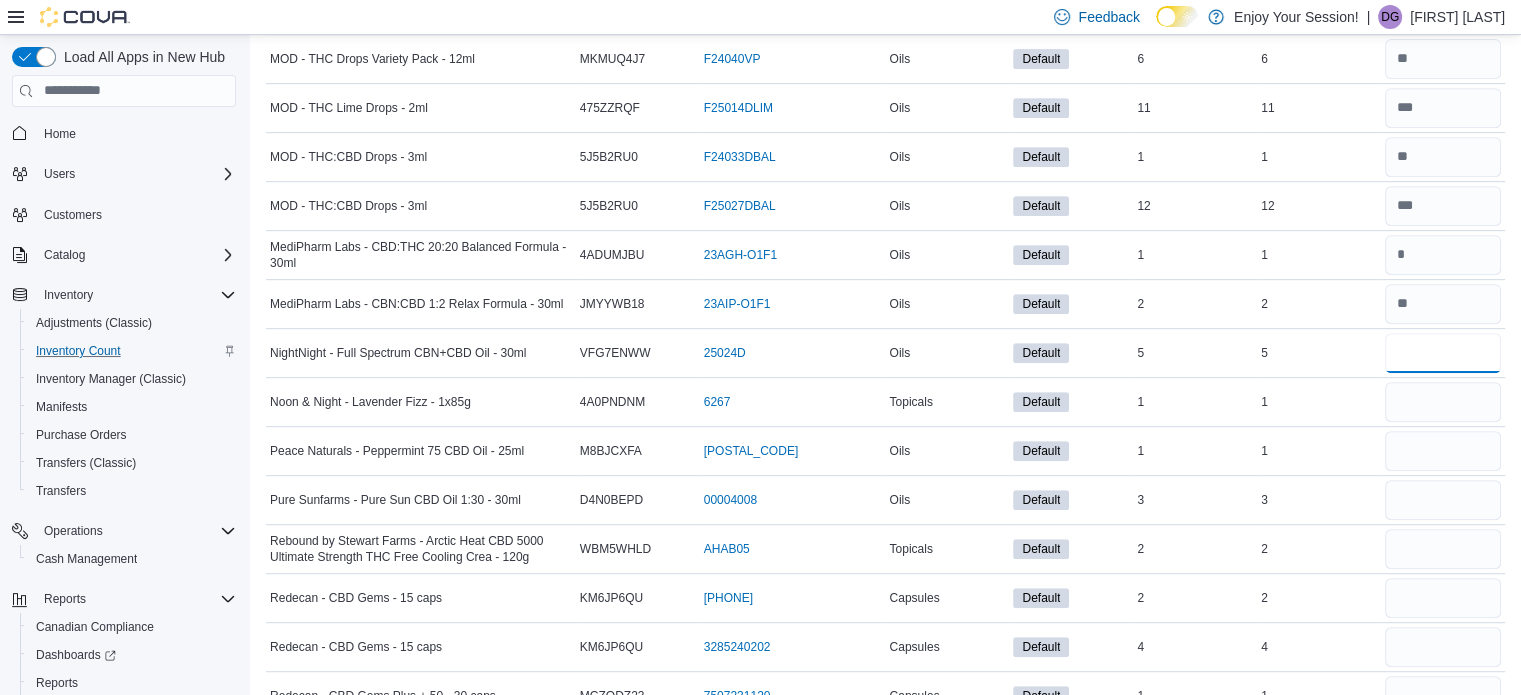 type on "*" 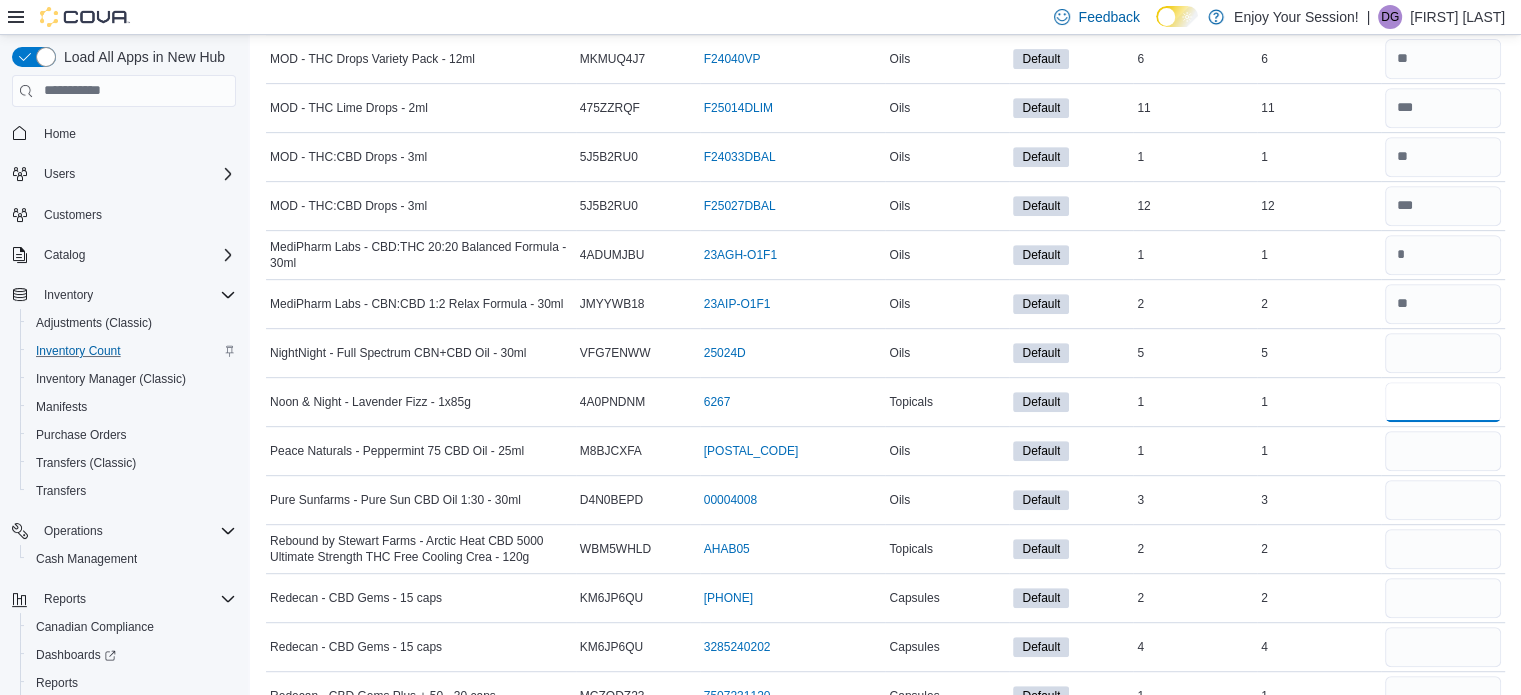 type 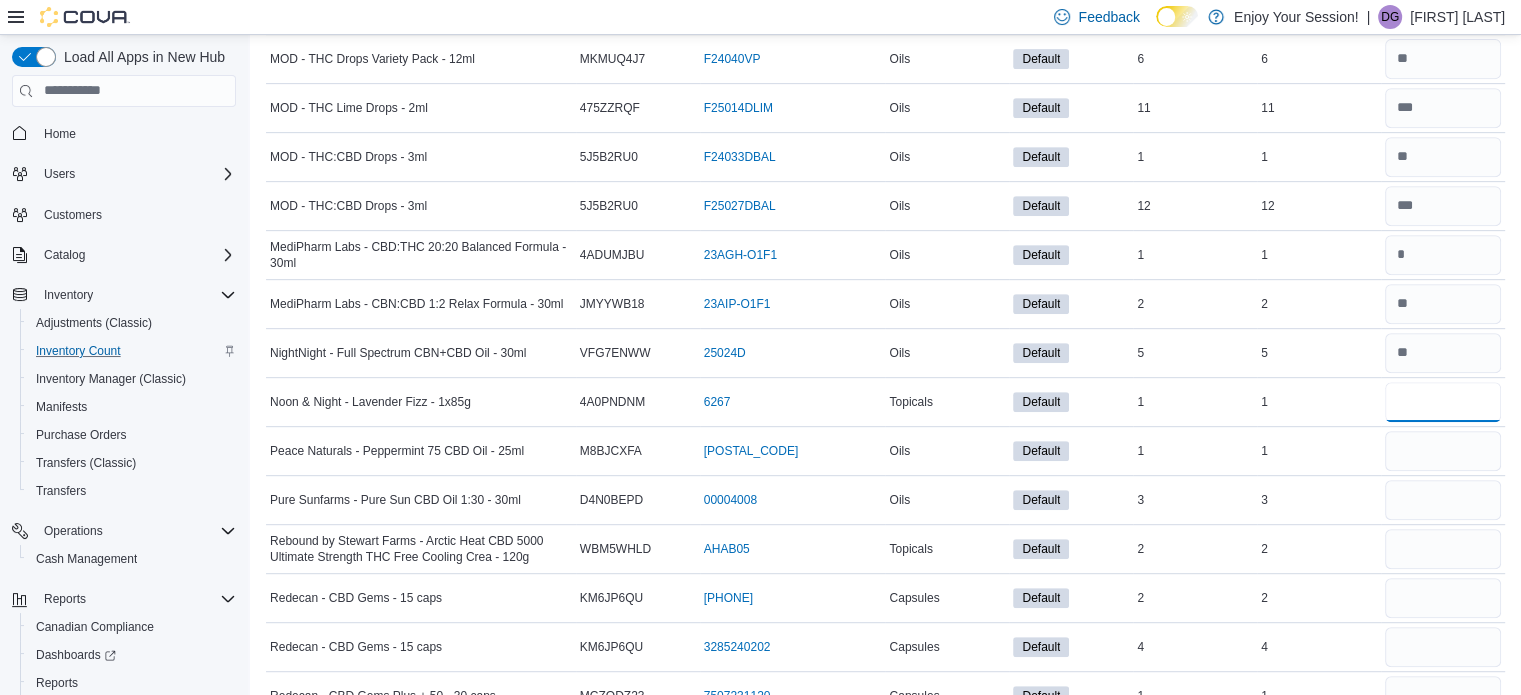 type on "*" 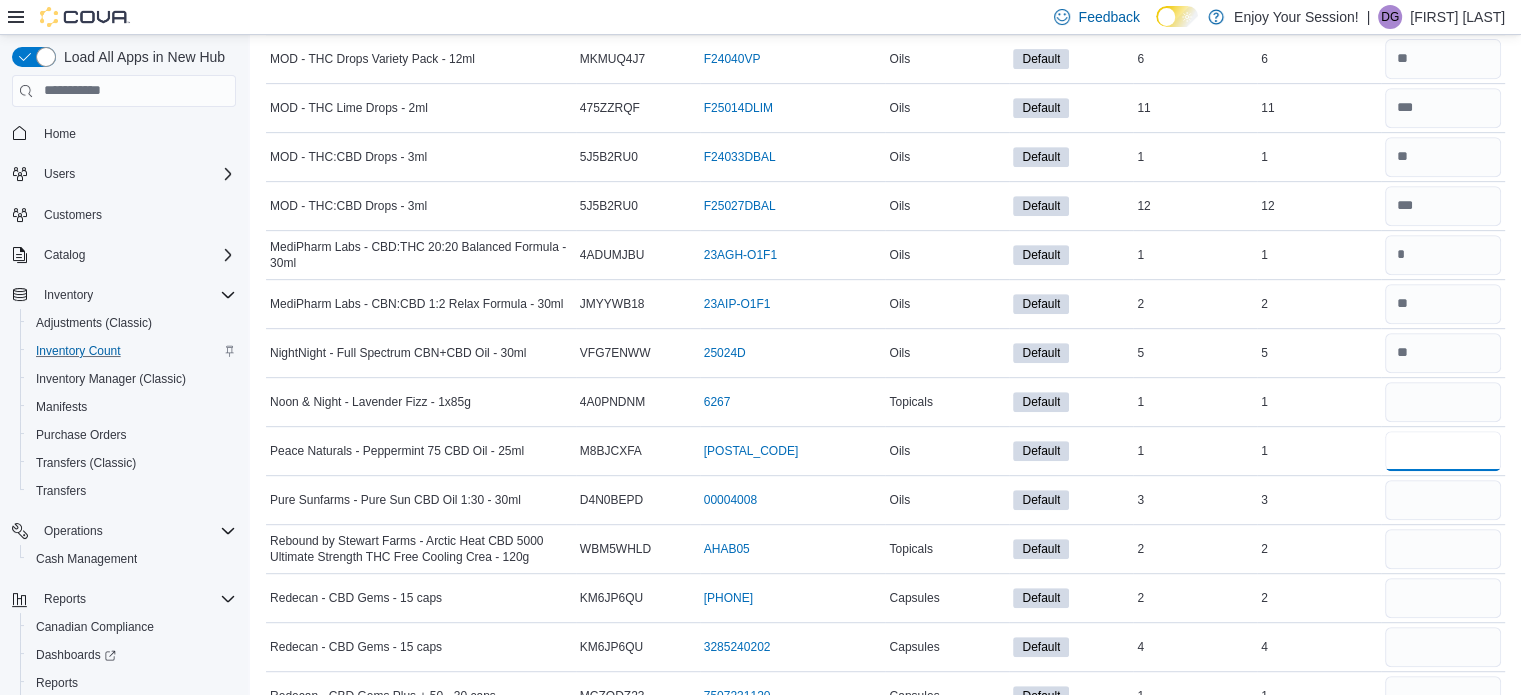 type 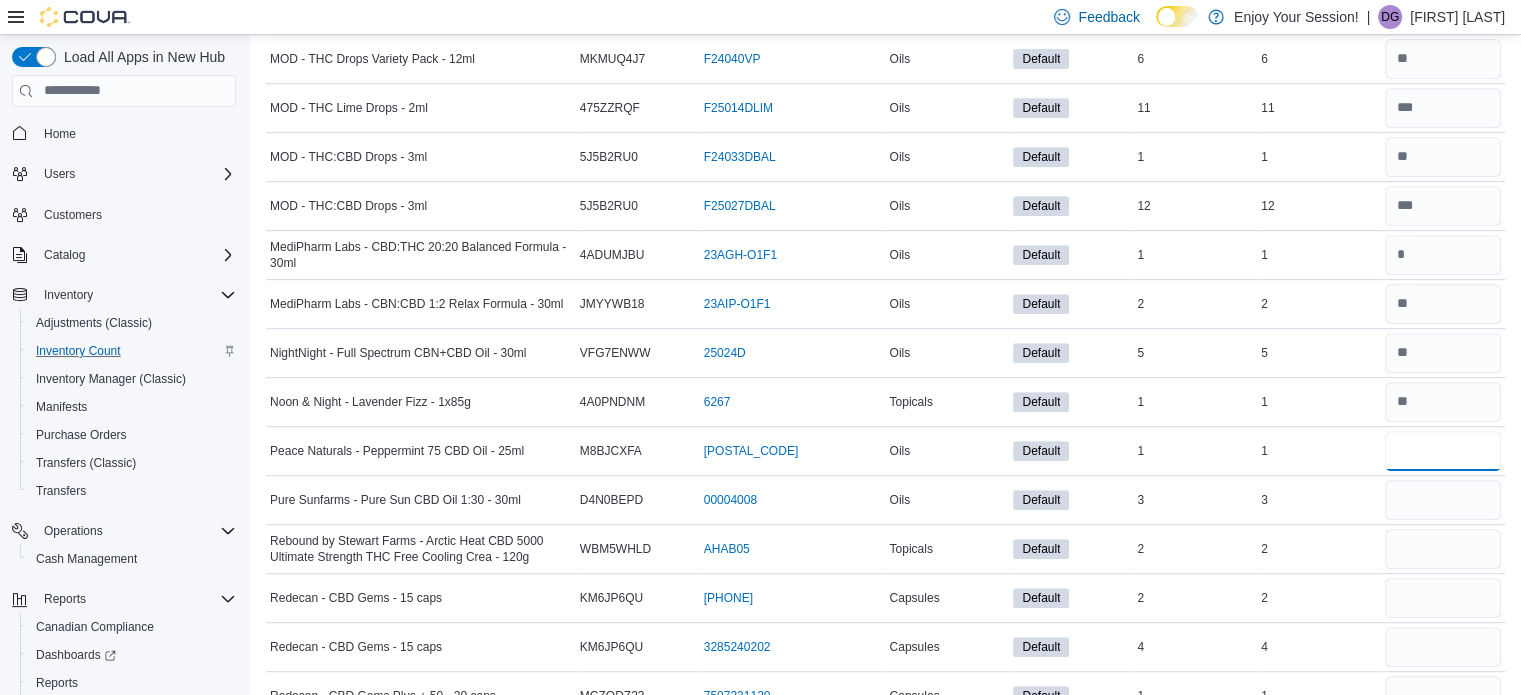 type on "*" 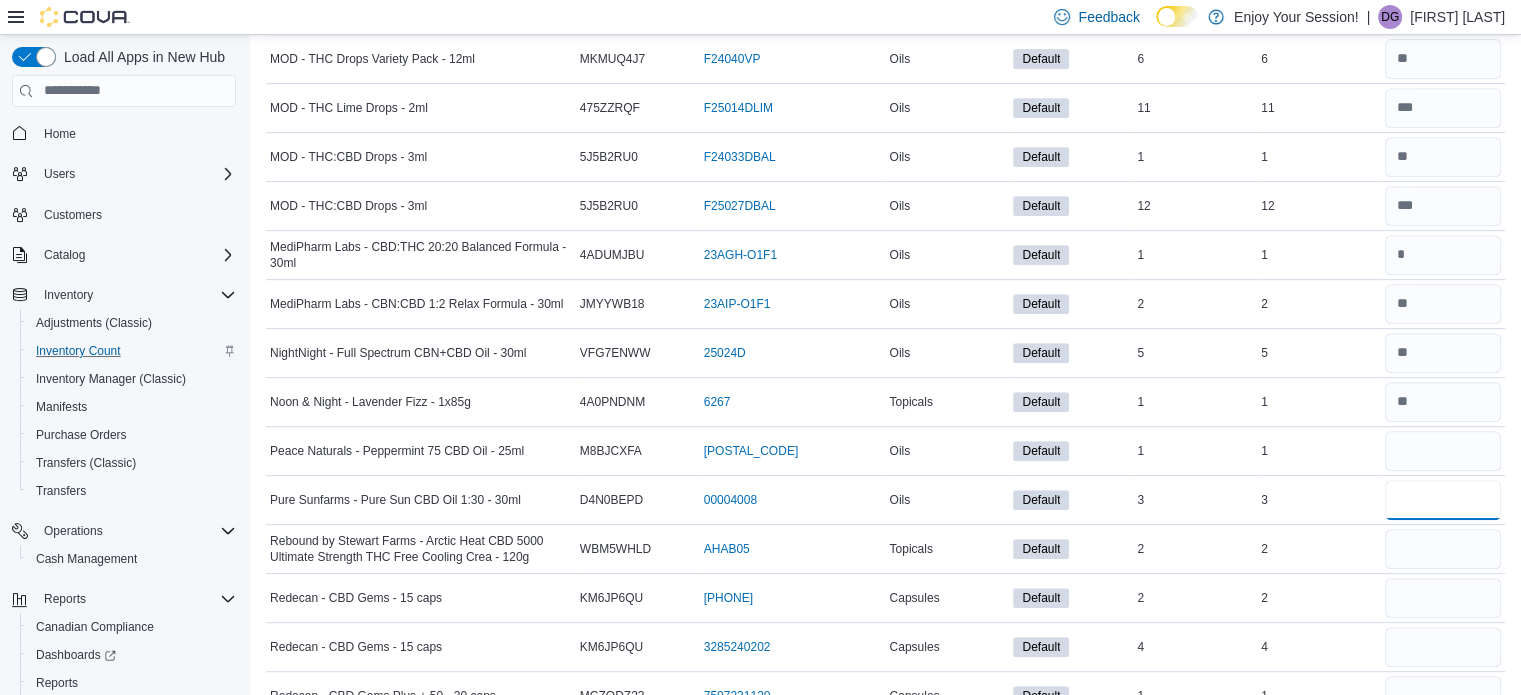 type 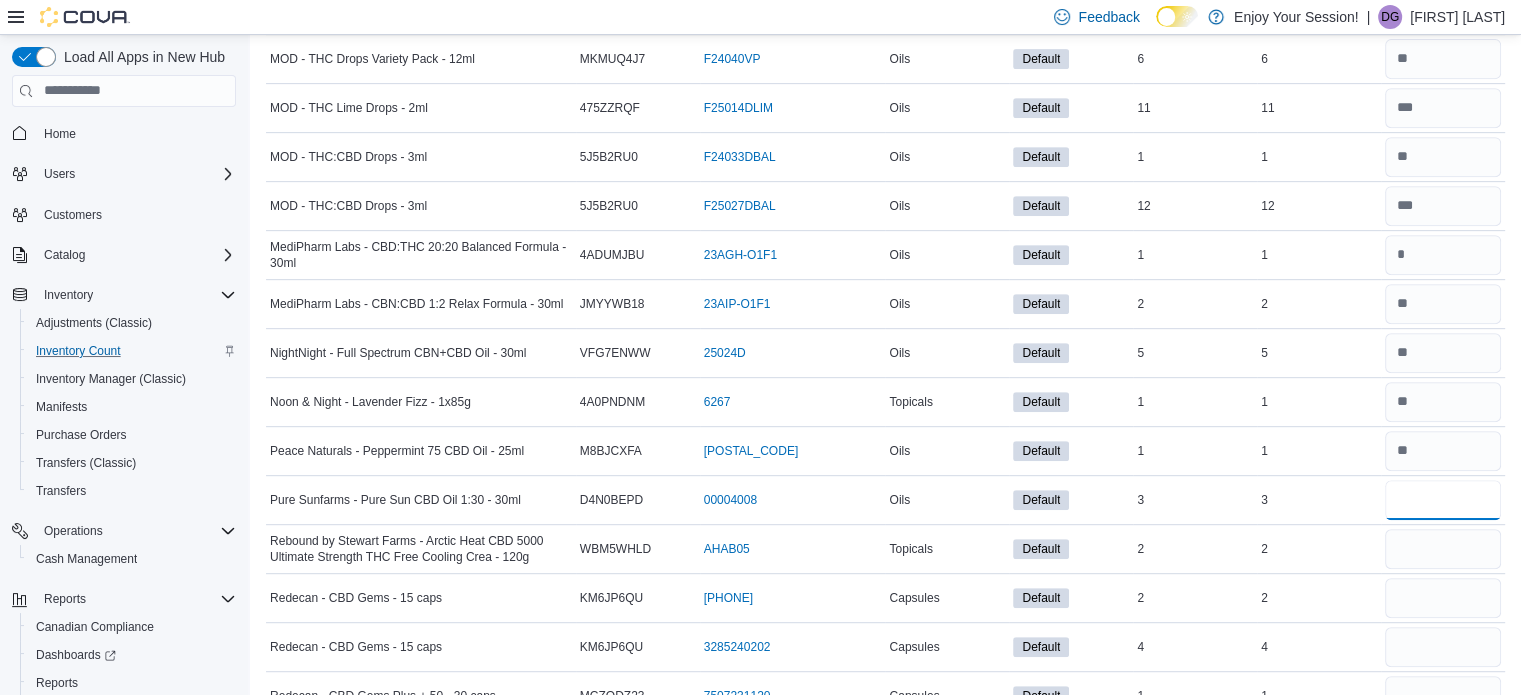 type on "*" 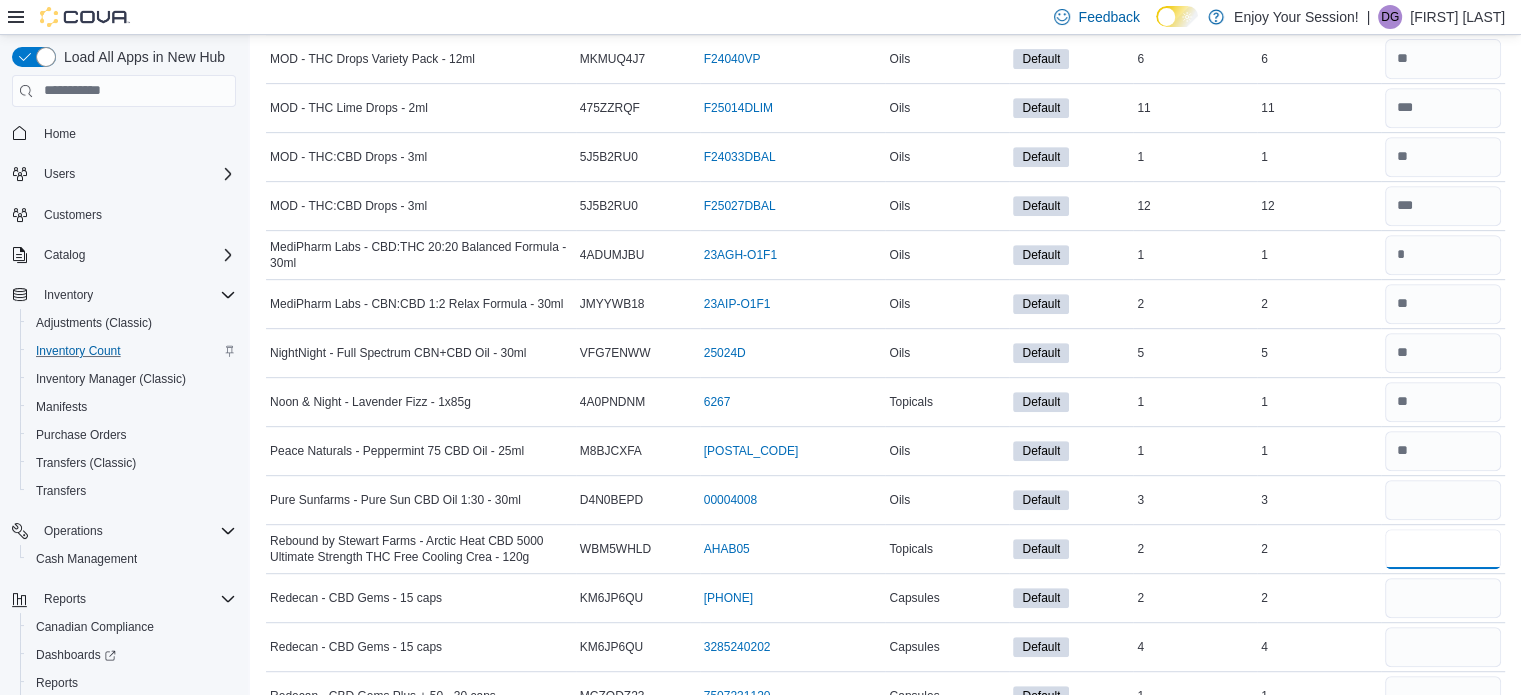 type 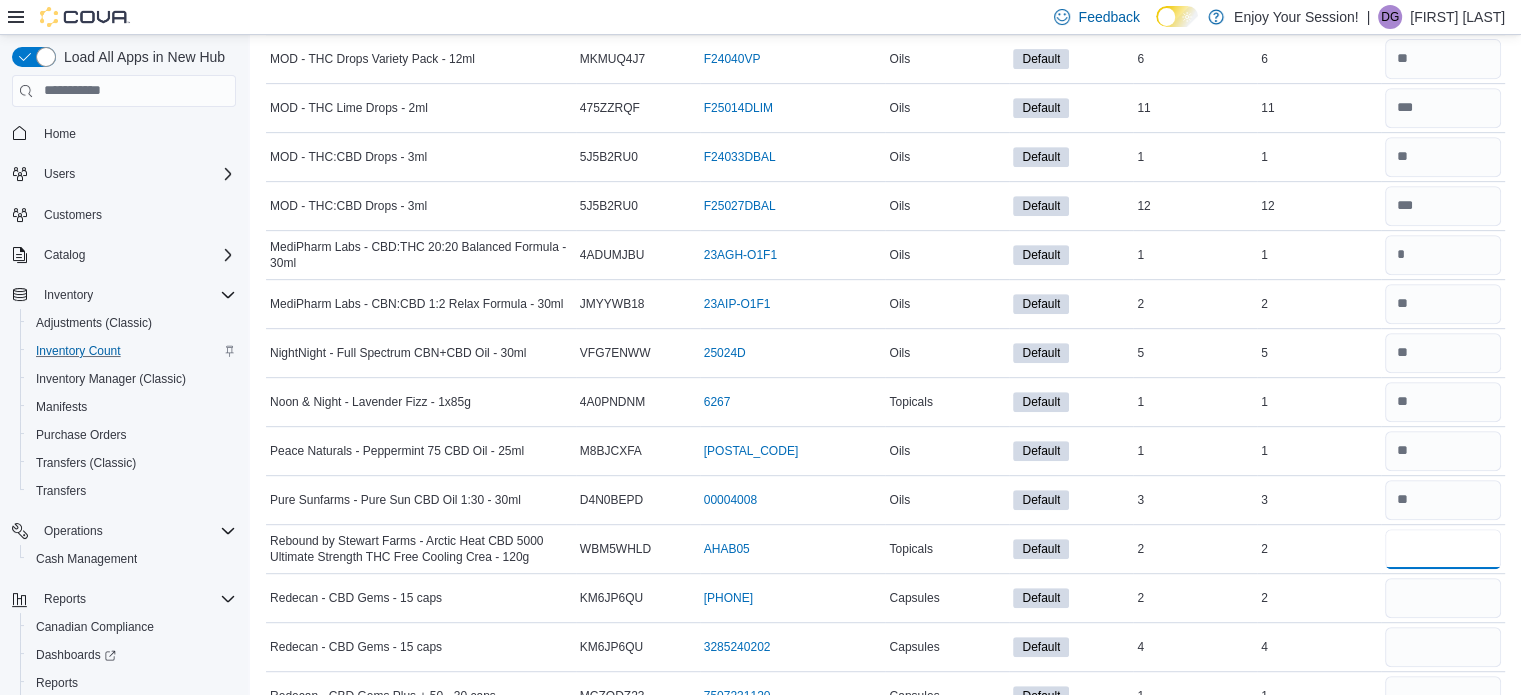 type on "*" 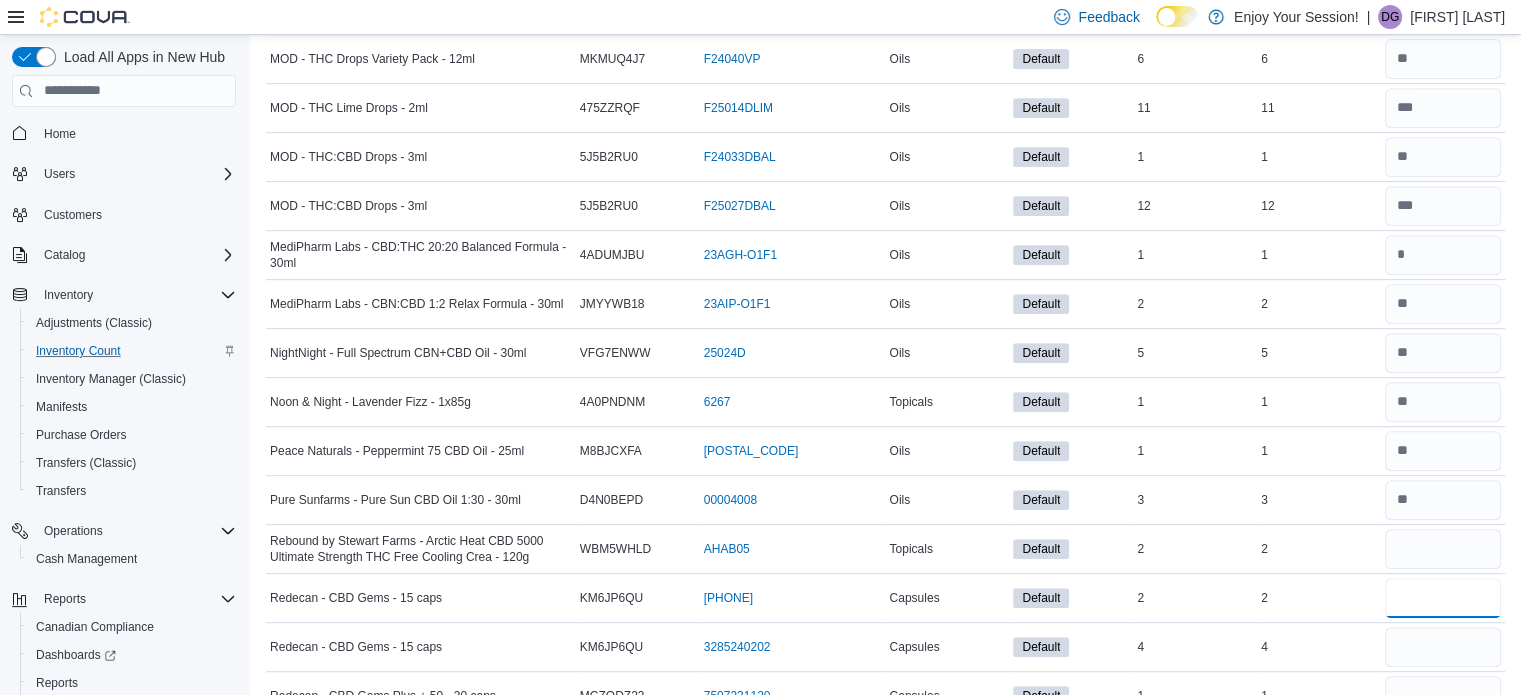 type 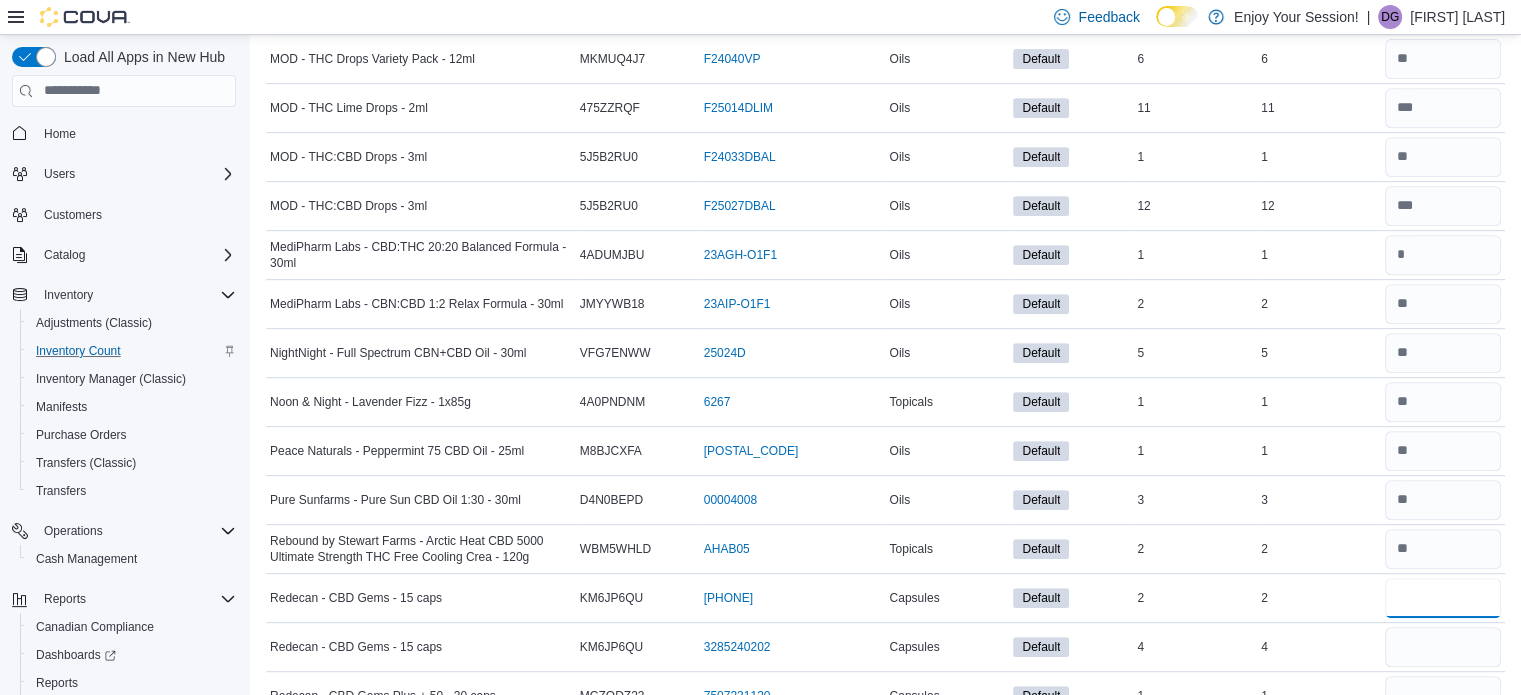 type on "*" 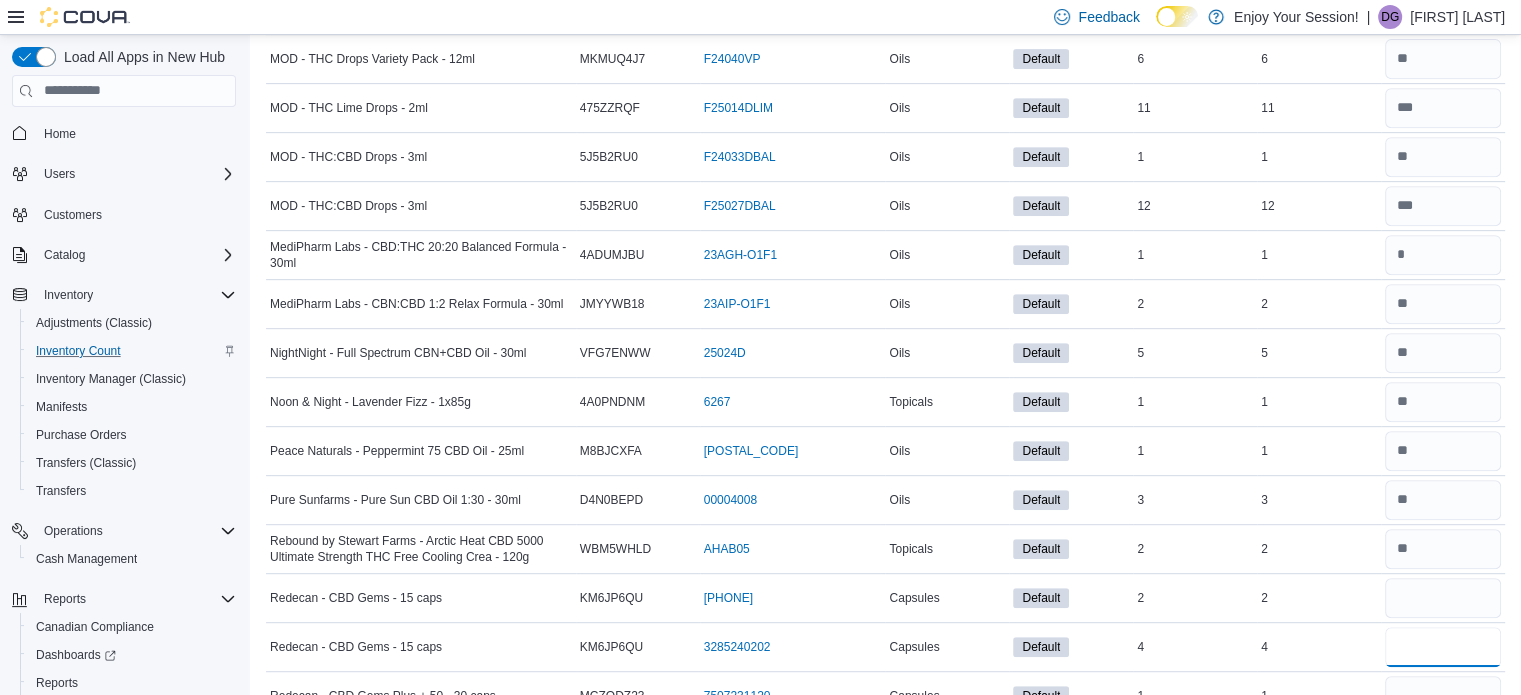 type 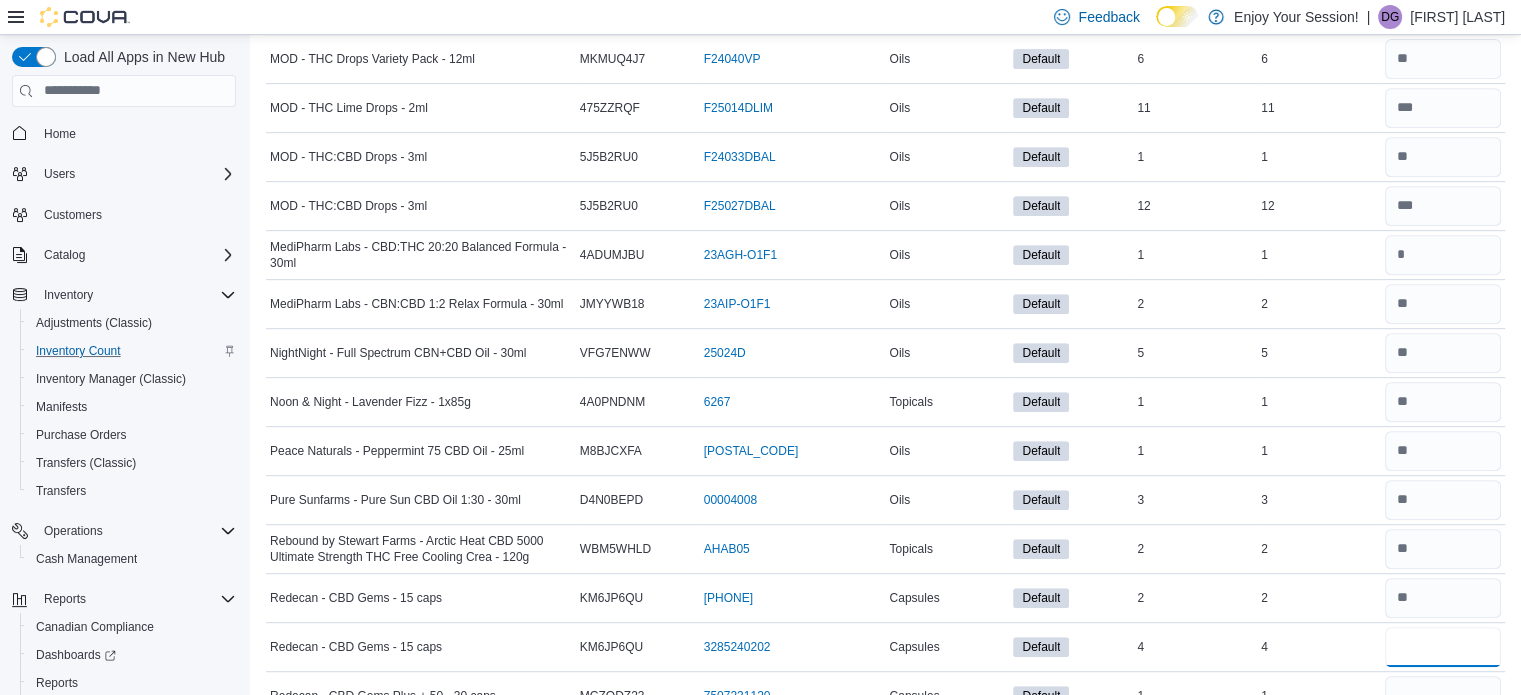 type on "*" 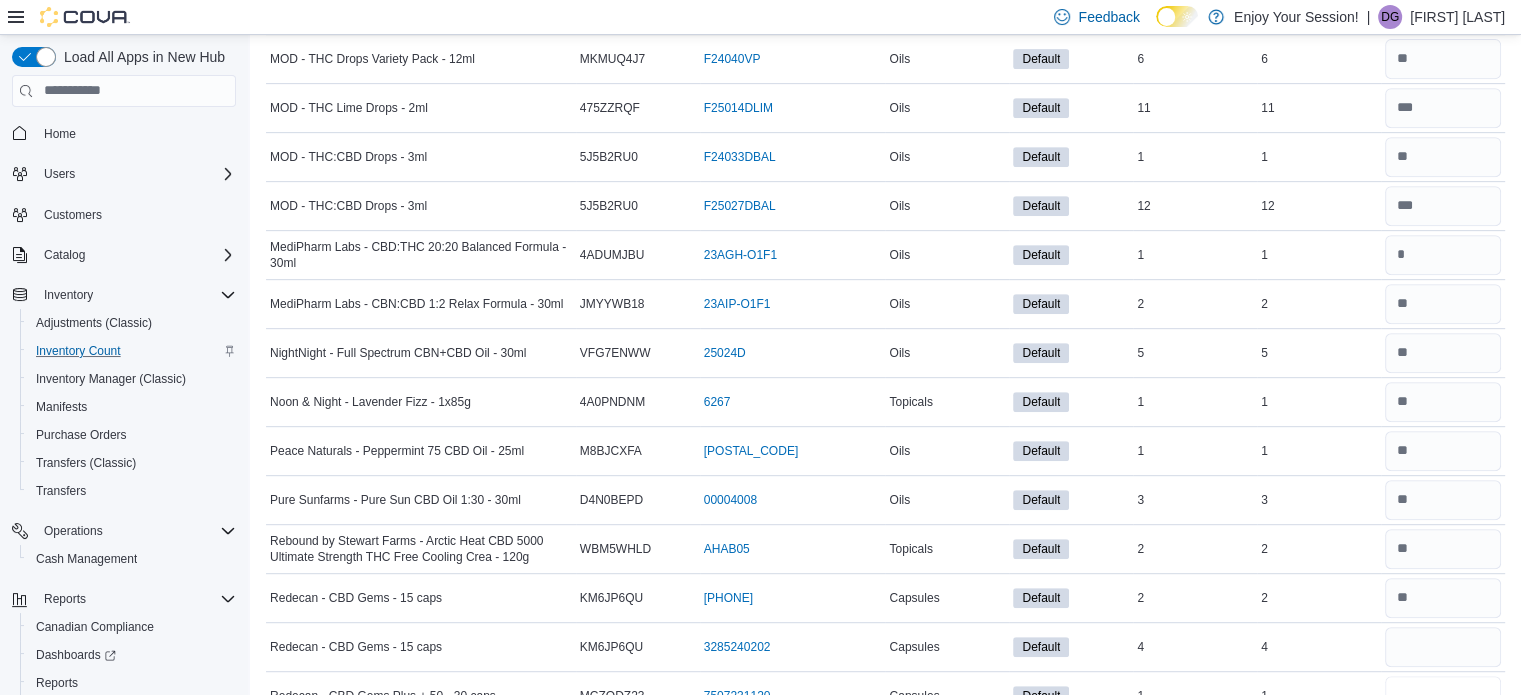 type 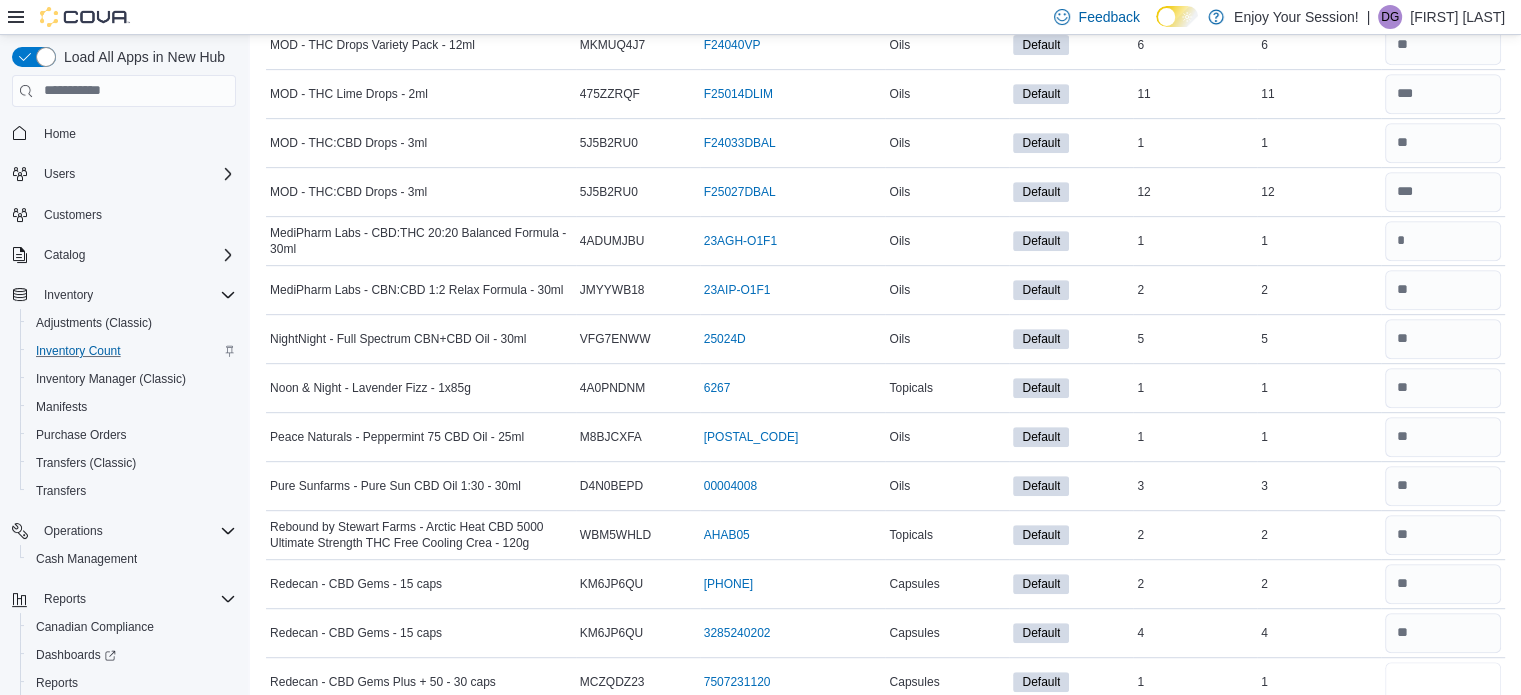 type on "*" 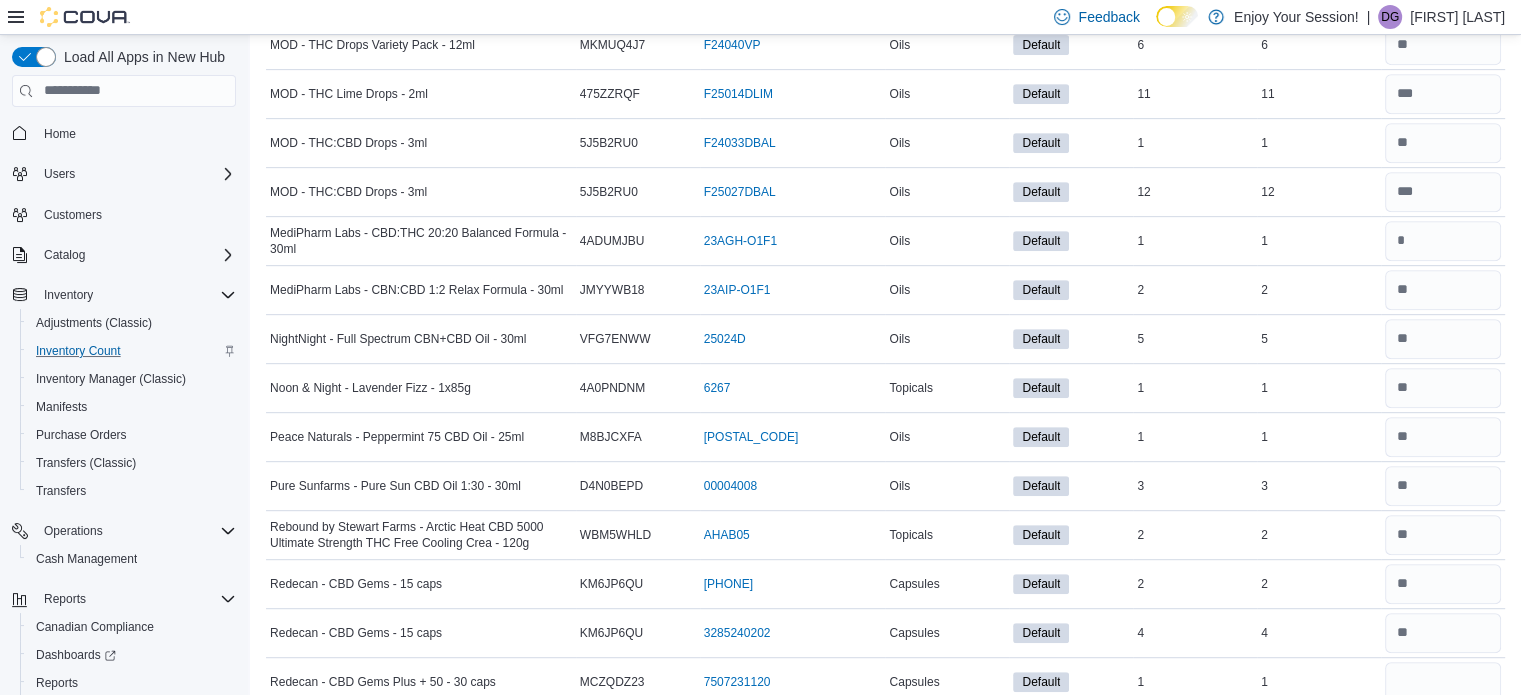 type 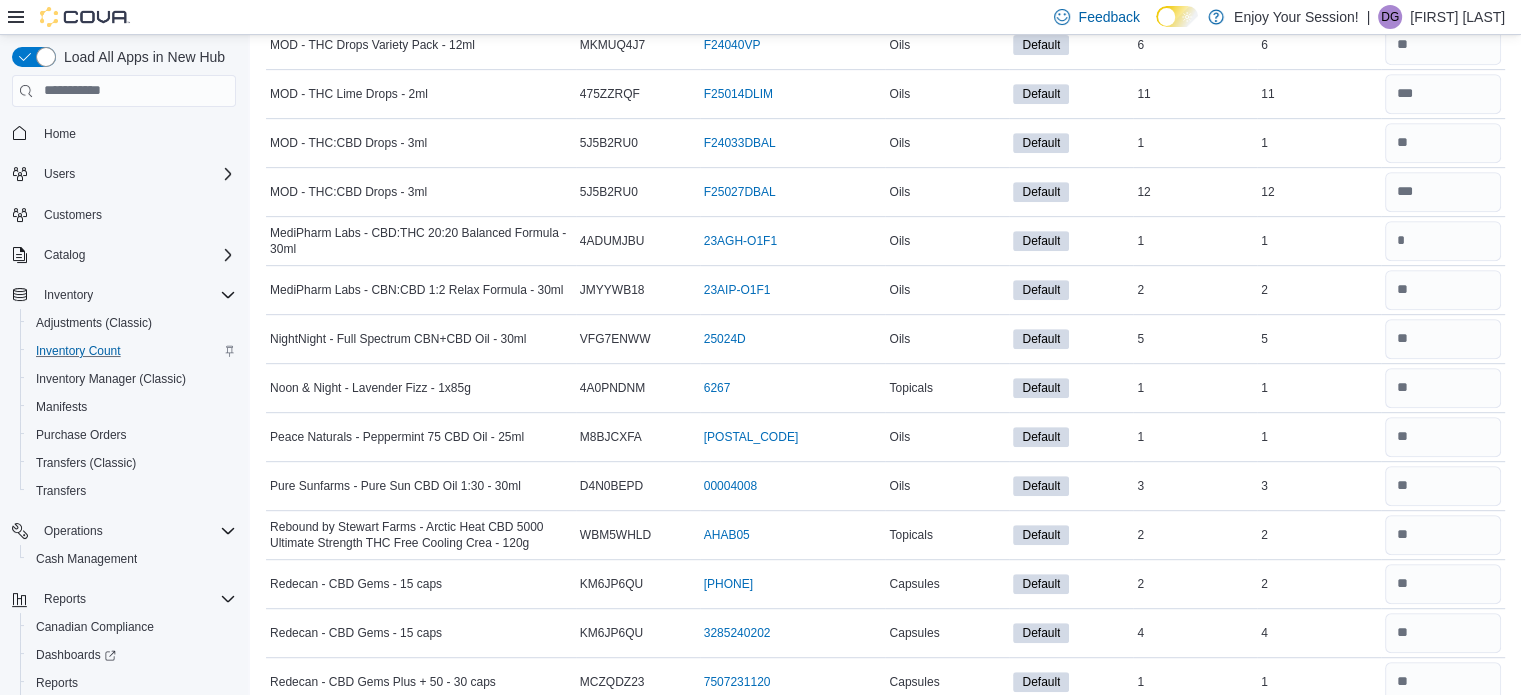 scroll, scrollTop: 1287, scrollLeft: 0, axis: vertical 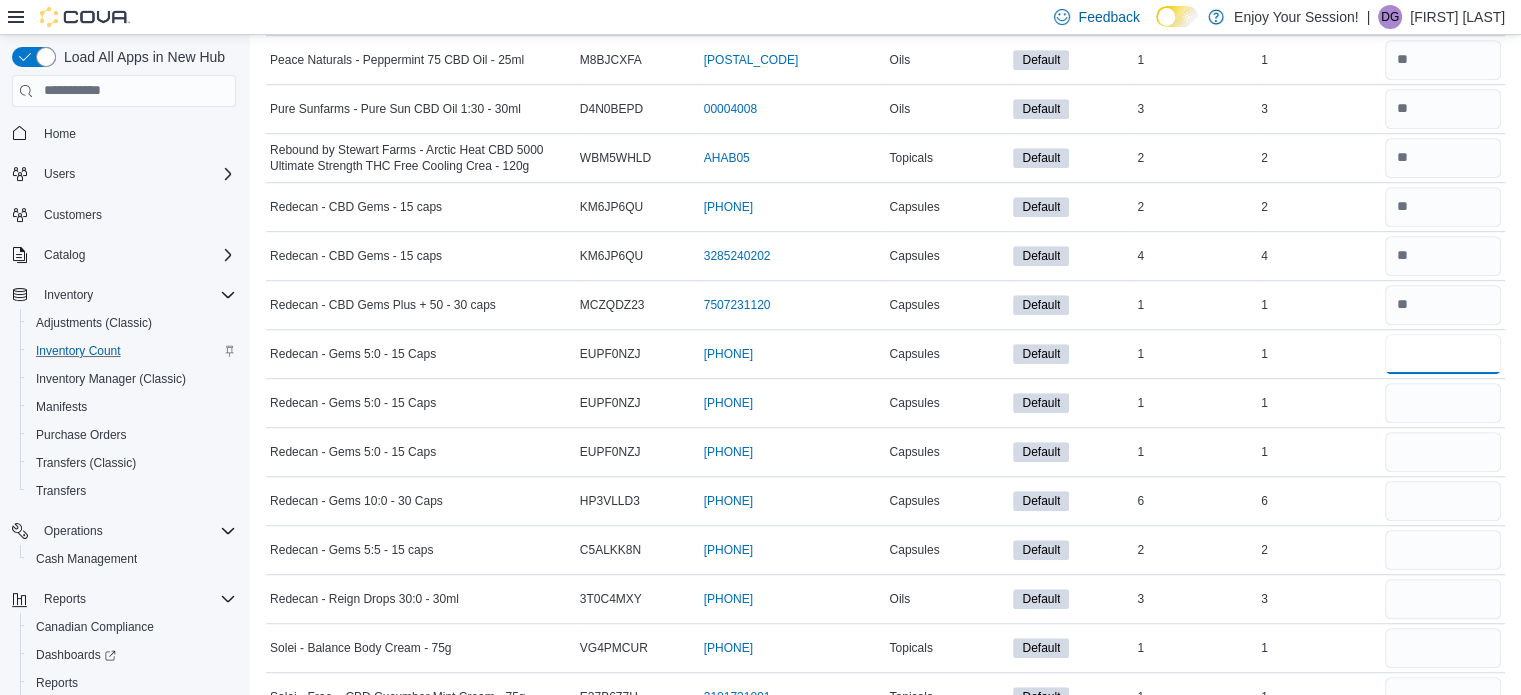 type on "*" 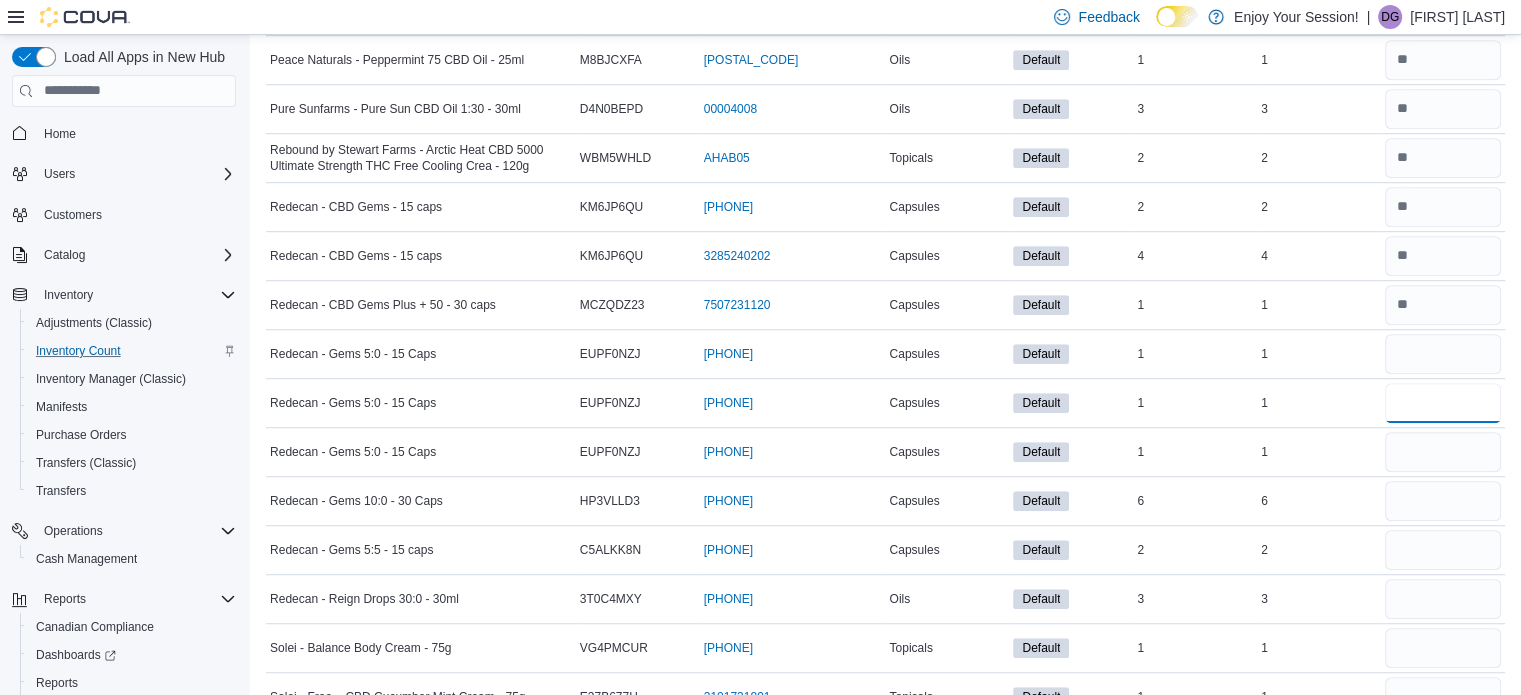 type 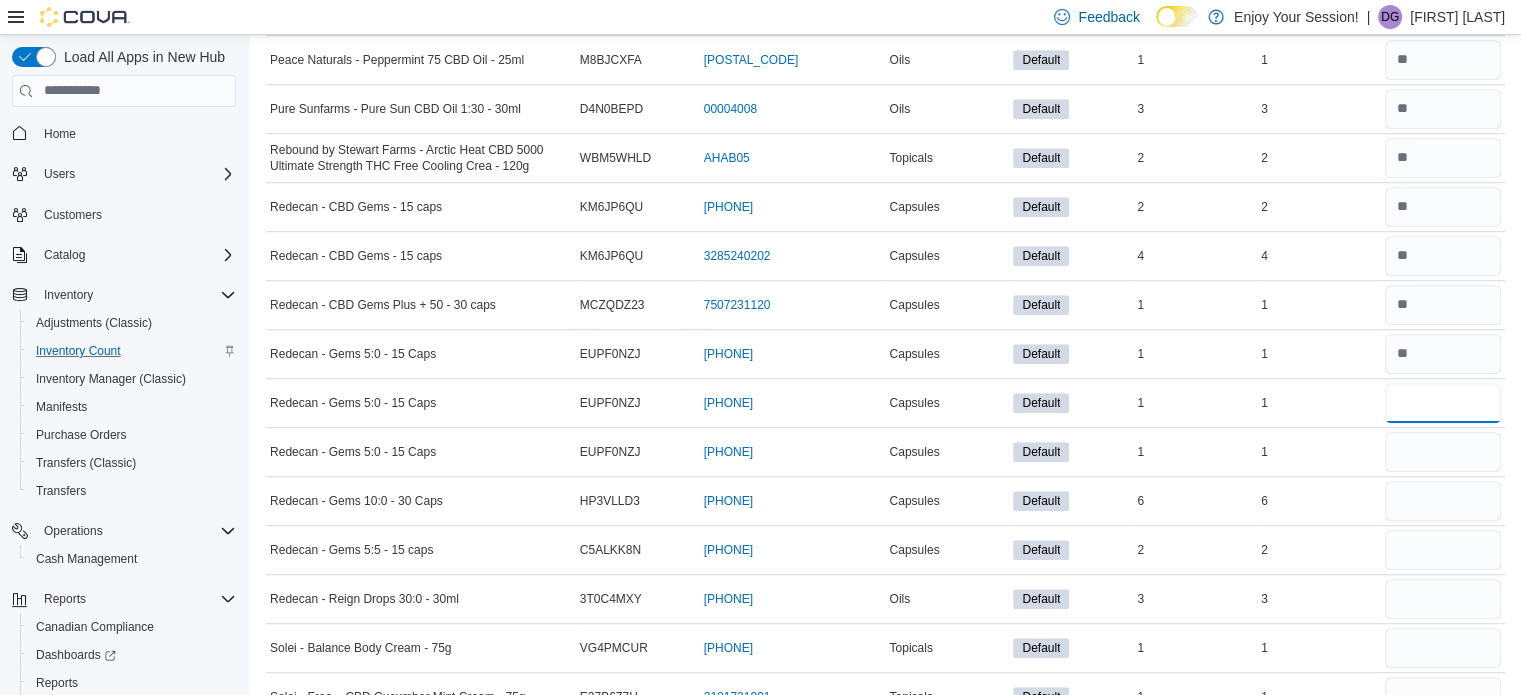 type on "*" 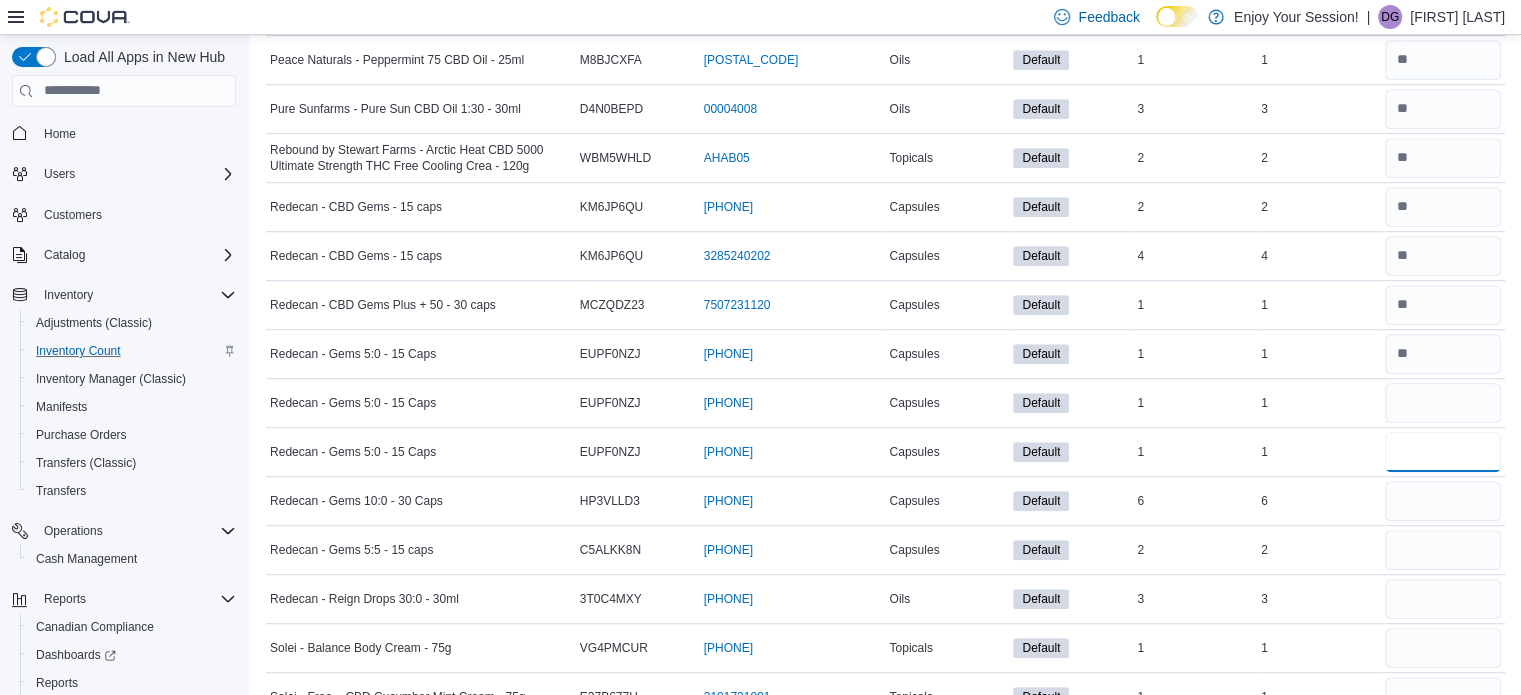 type 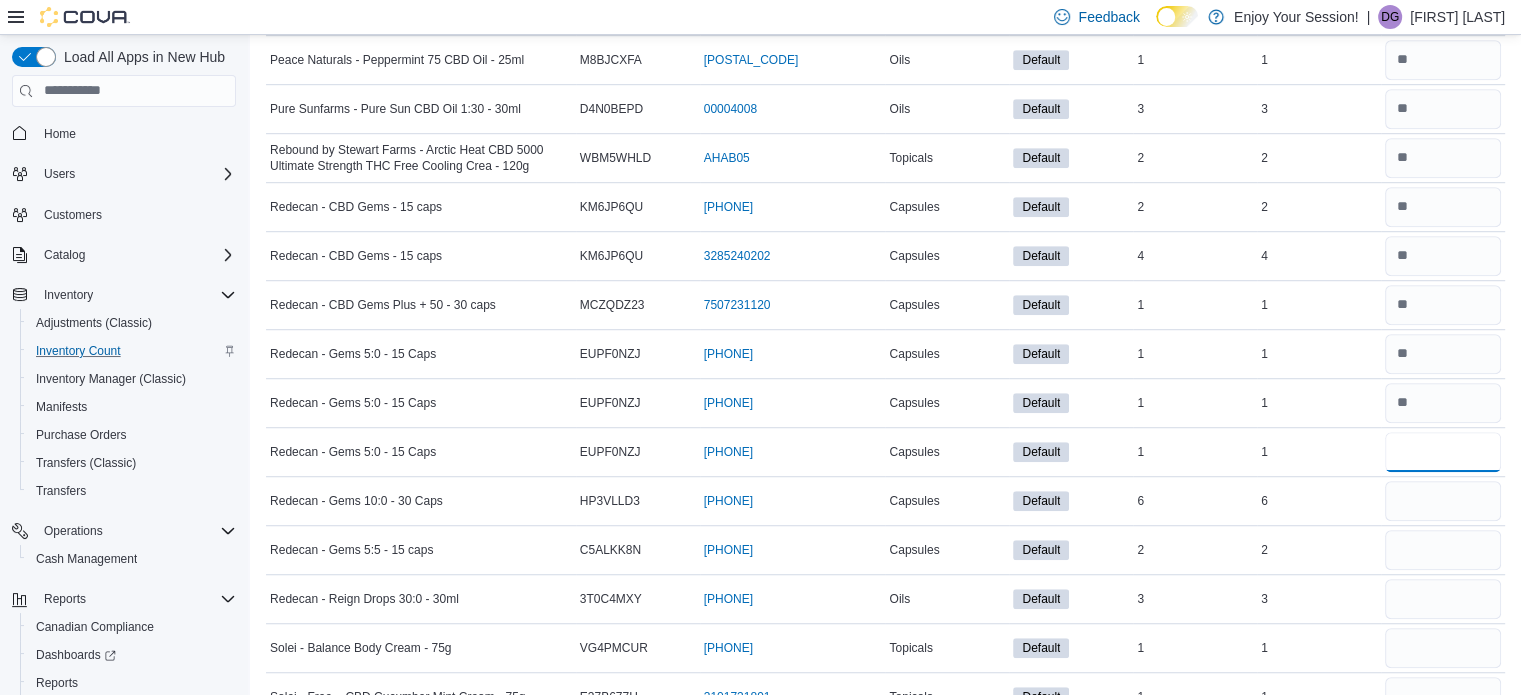 type on "*" 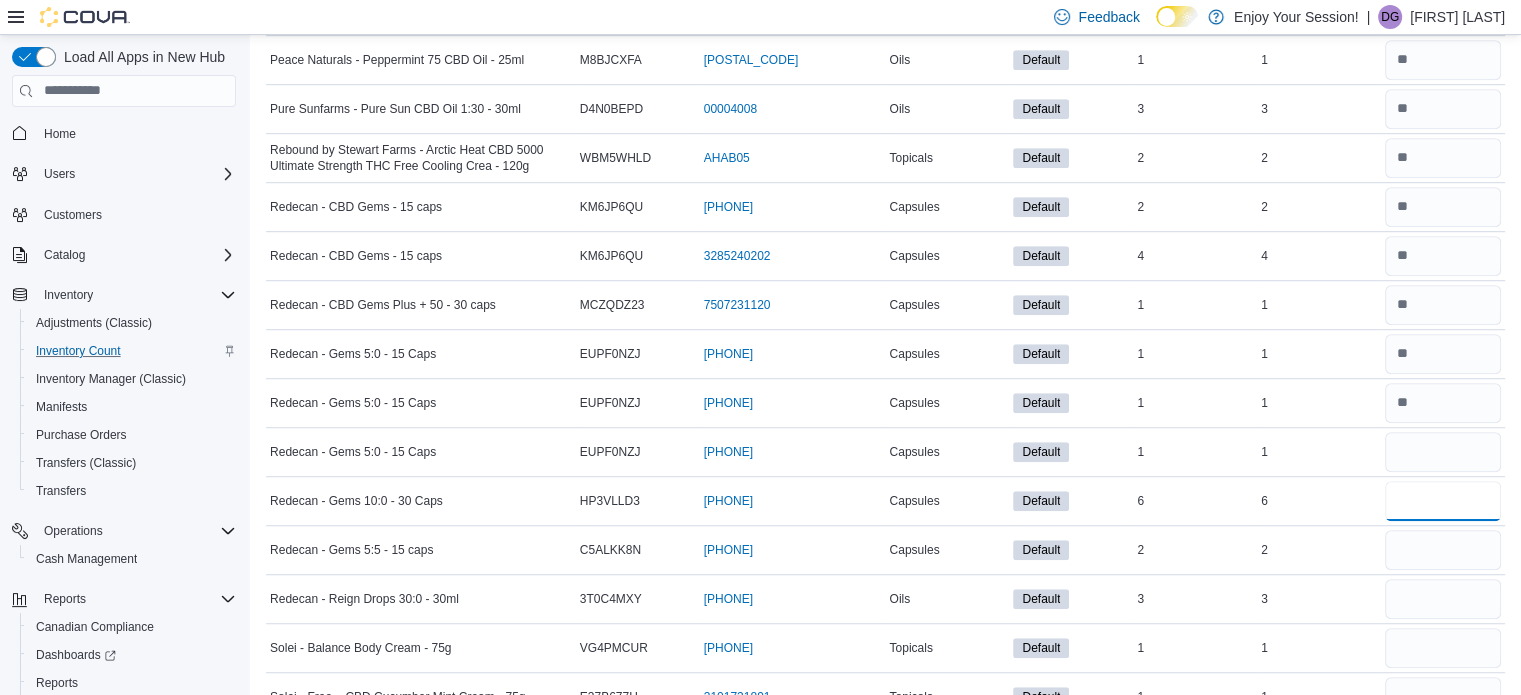 type 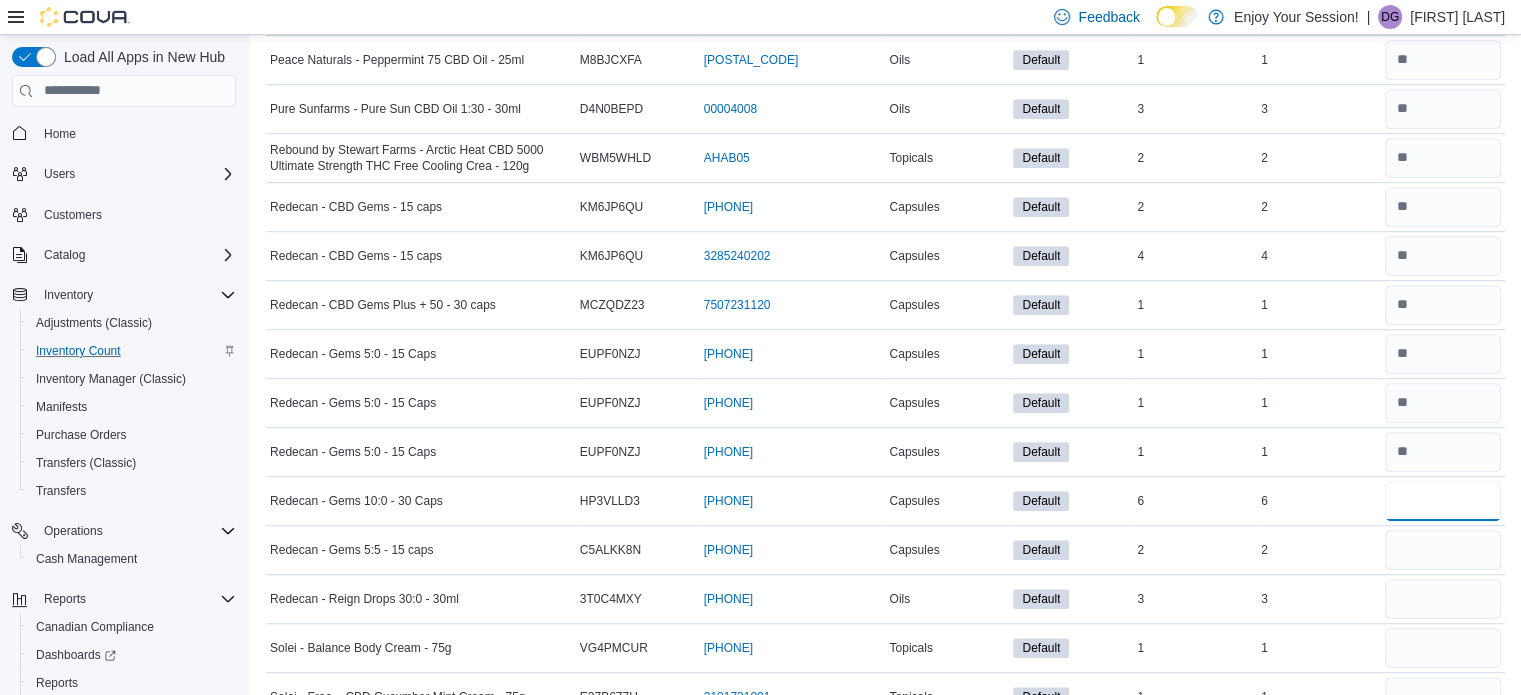 type on "*" 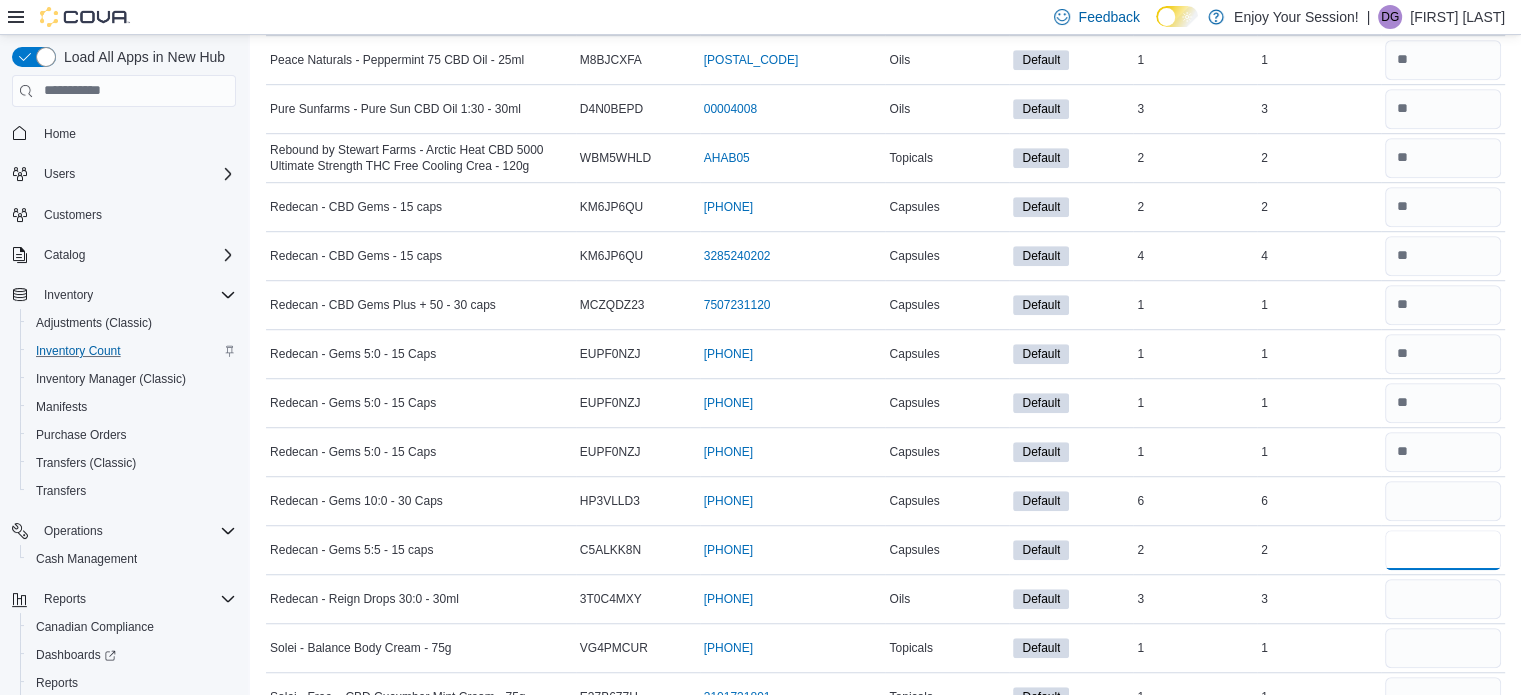 type 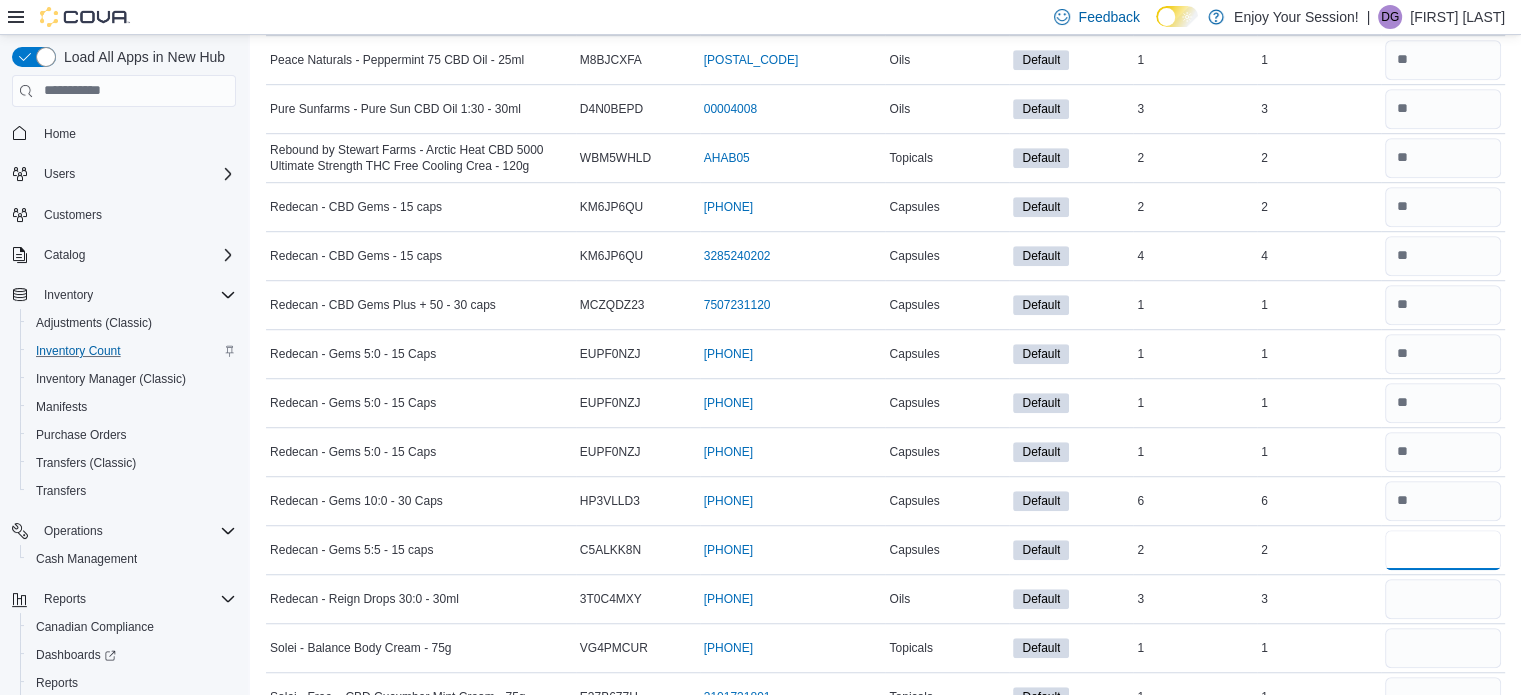 type on "*" 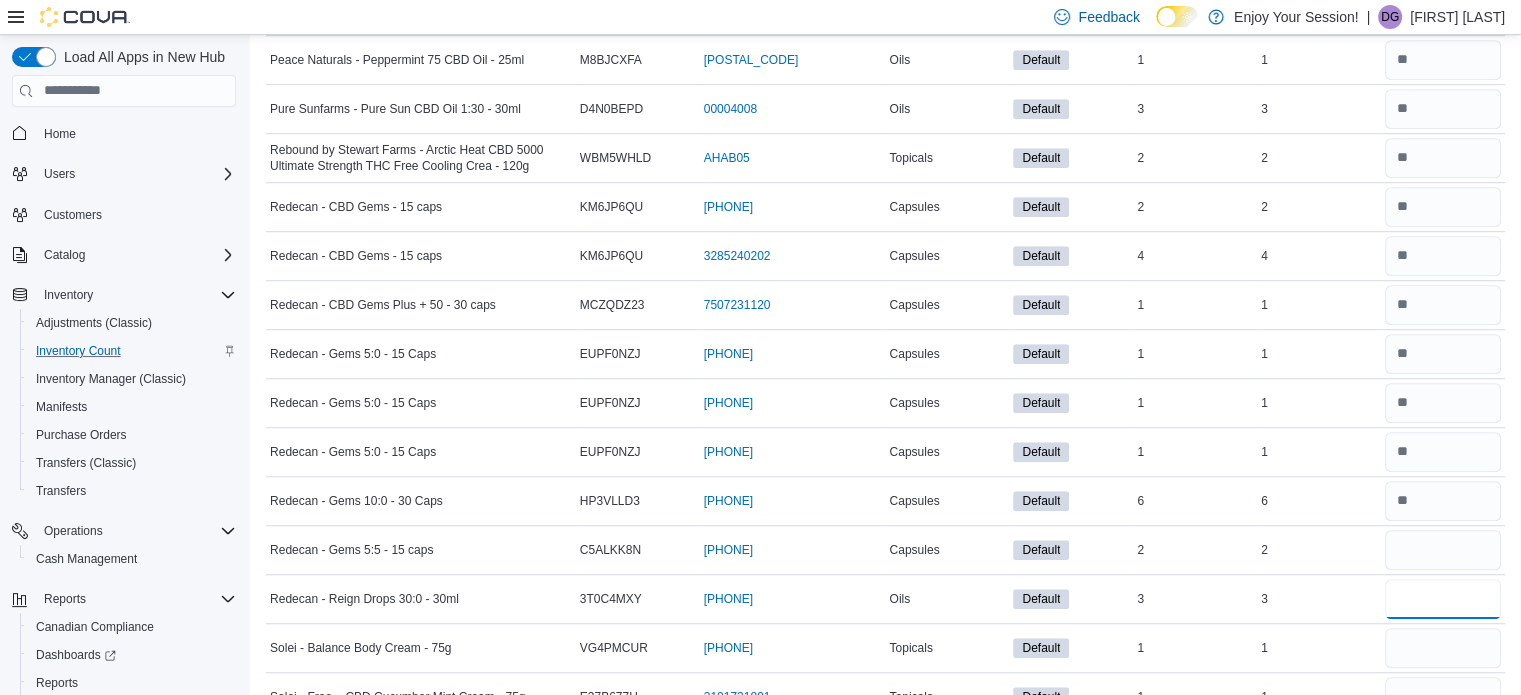 type 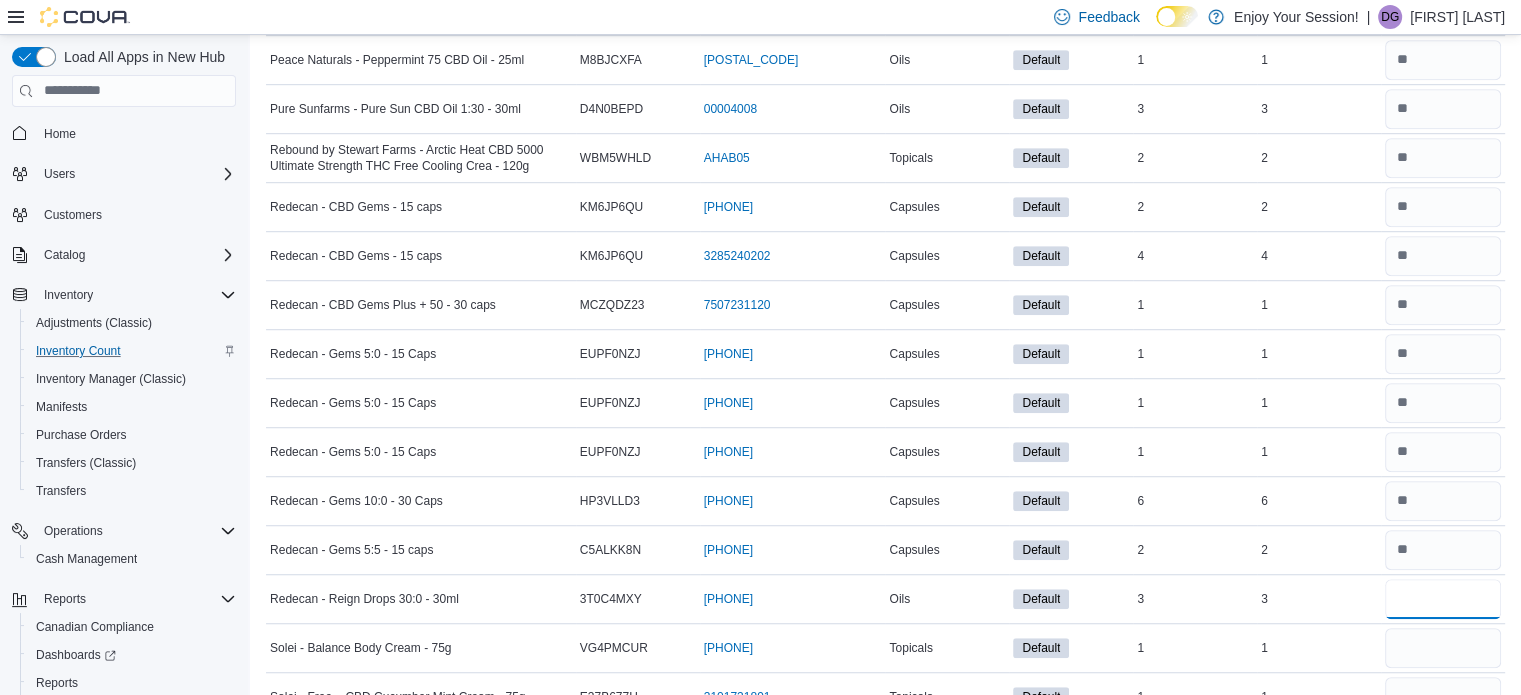 type on "*" 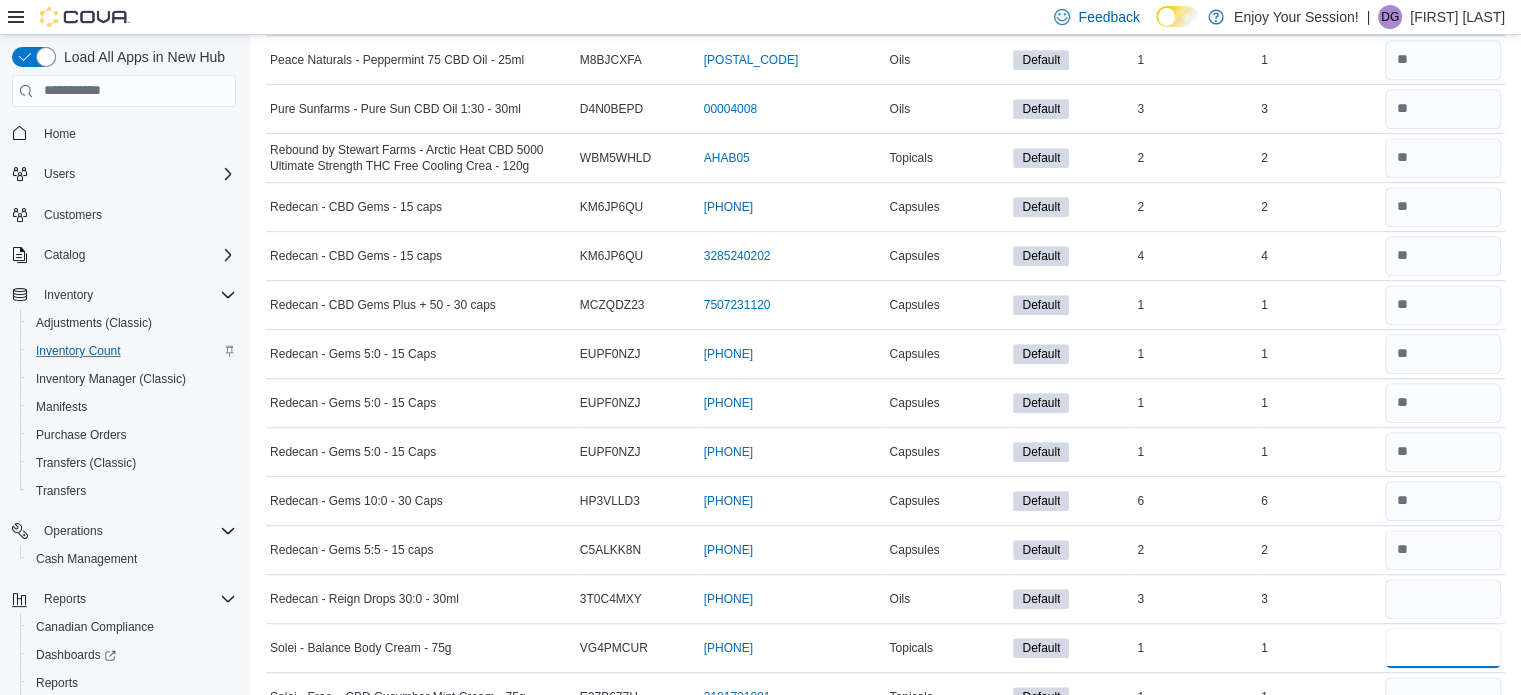 type 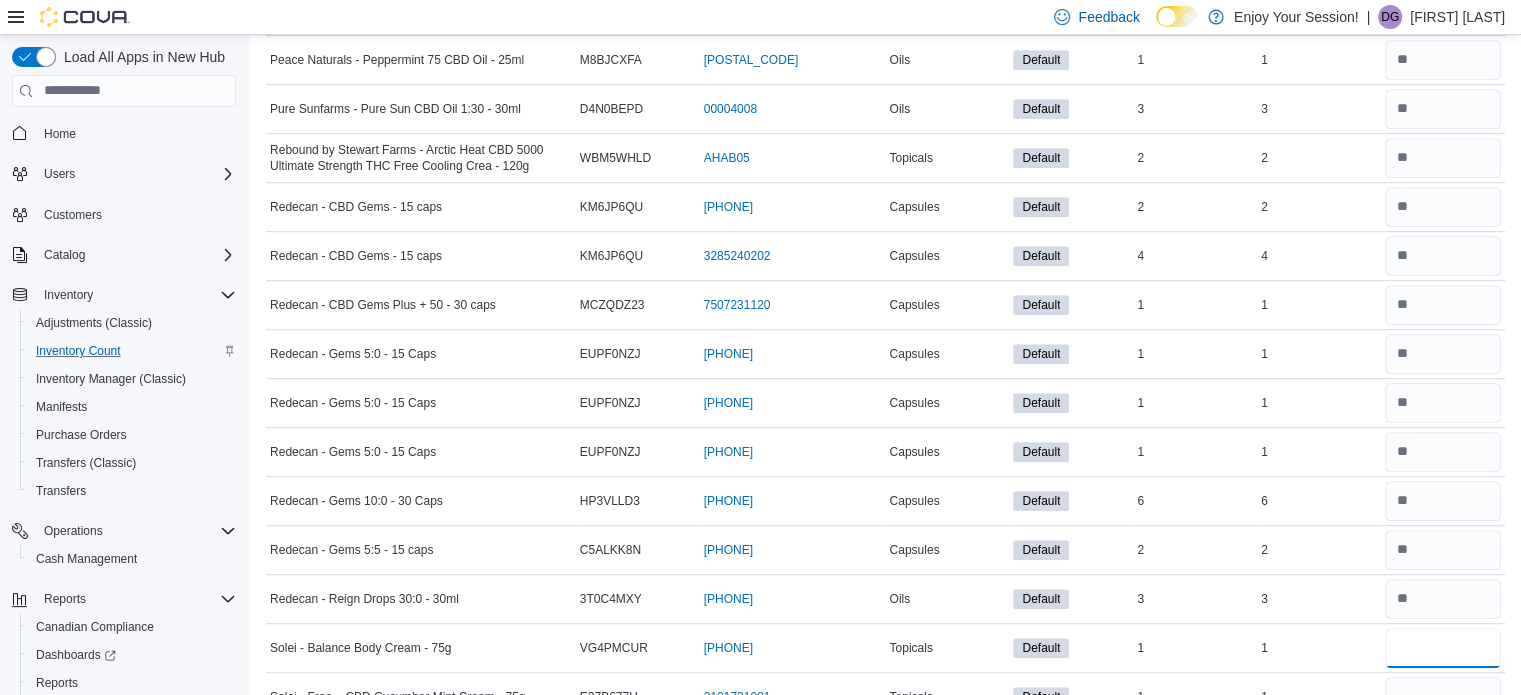 type on "*" 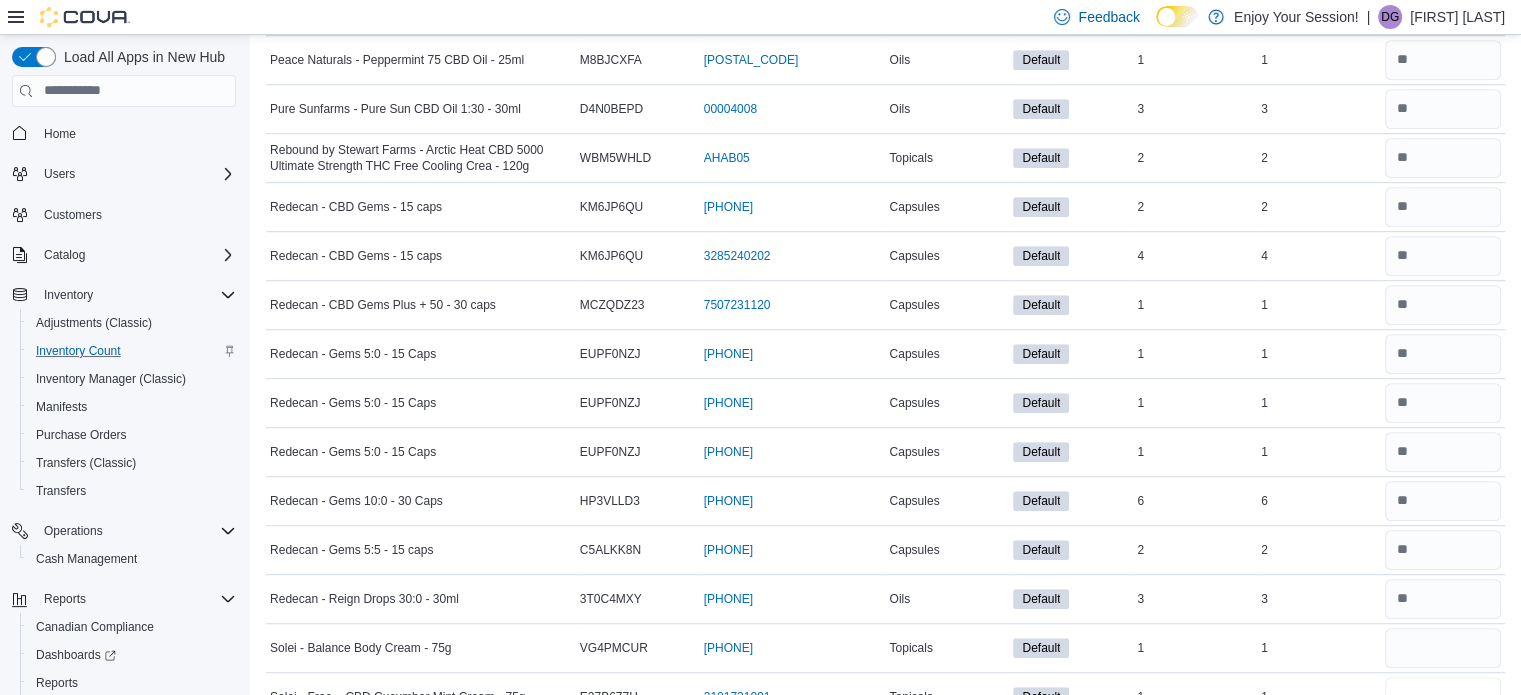 type 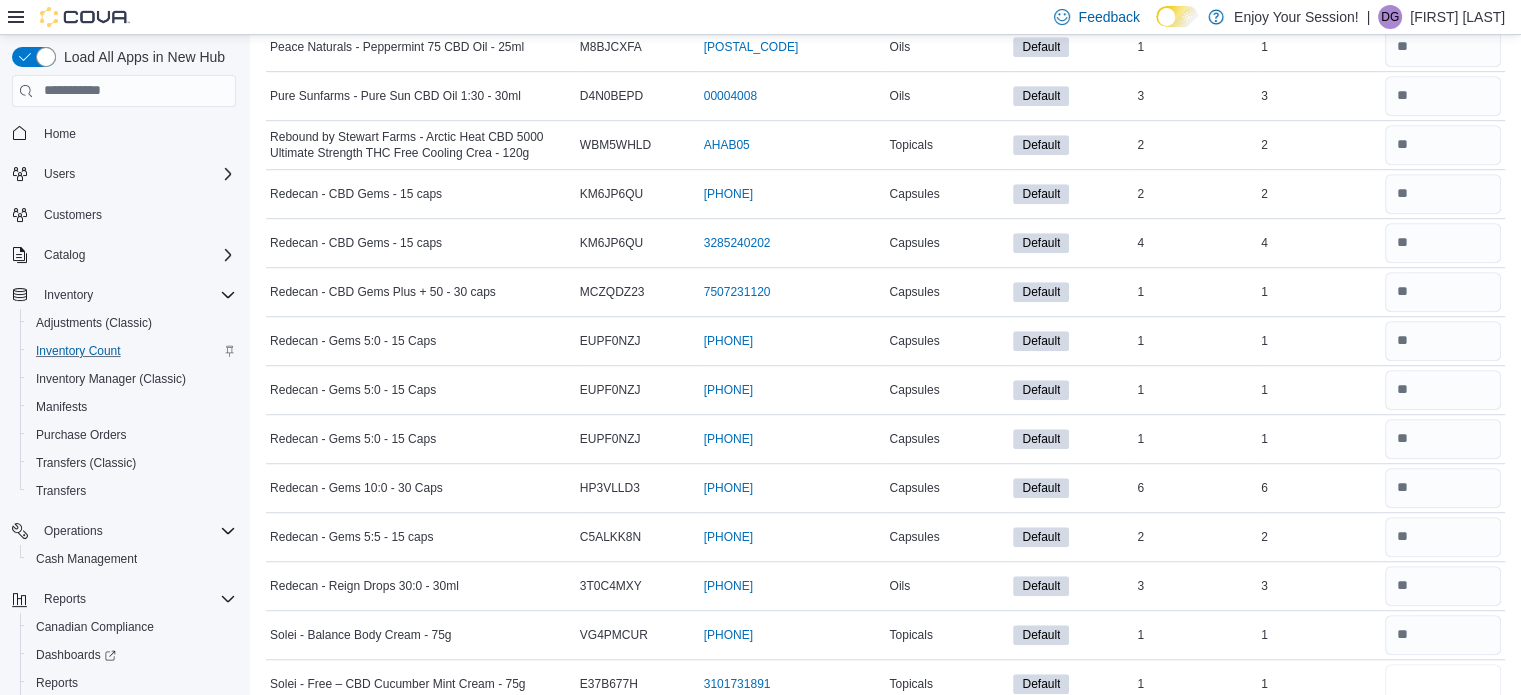type on "*" 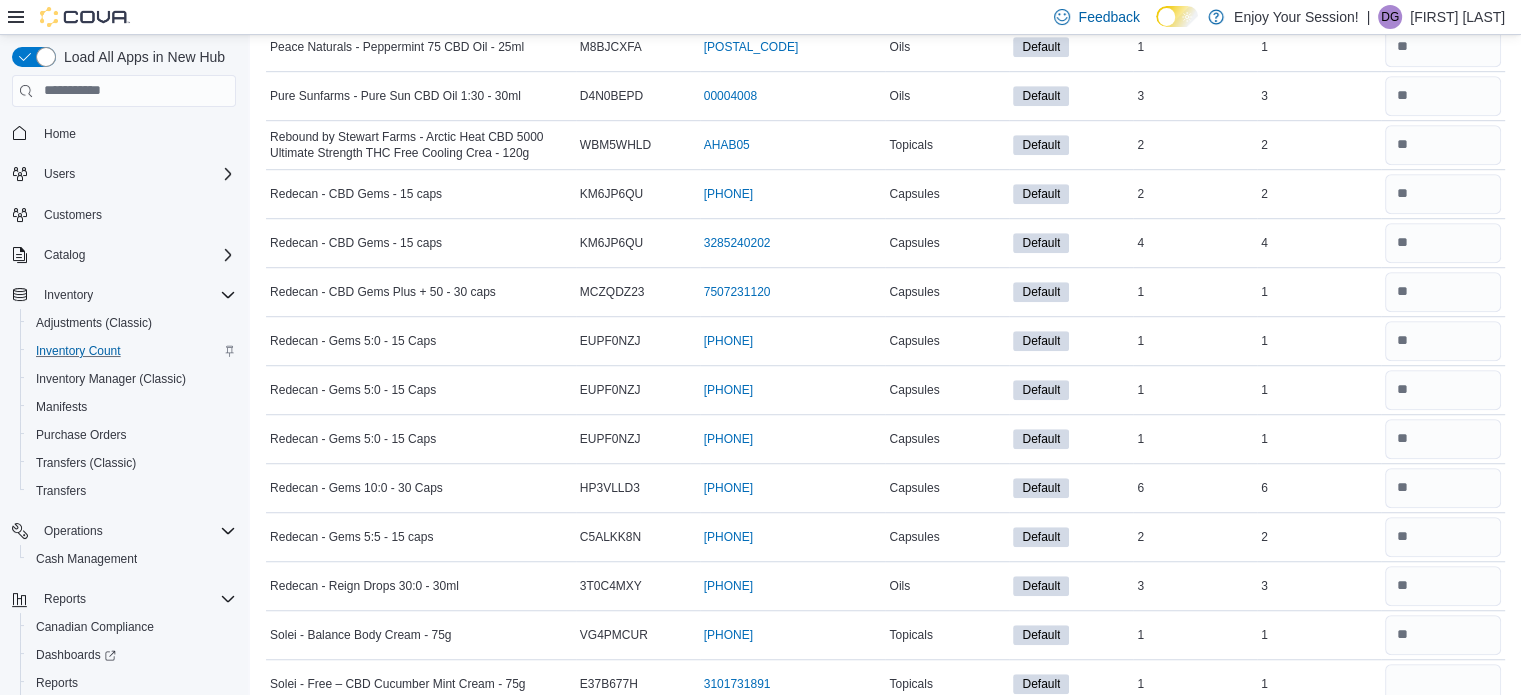 type 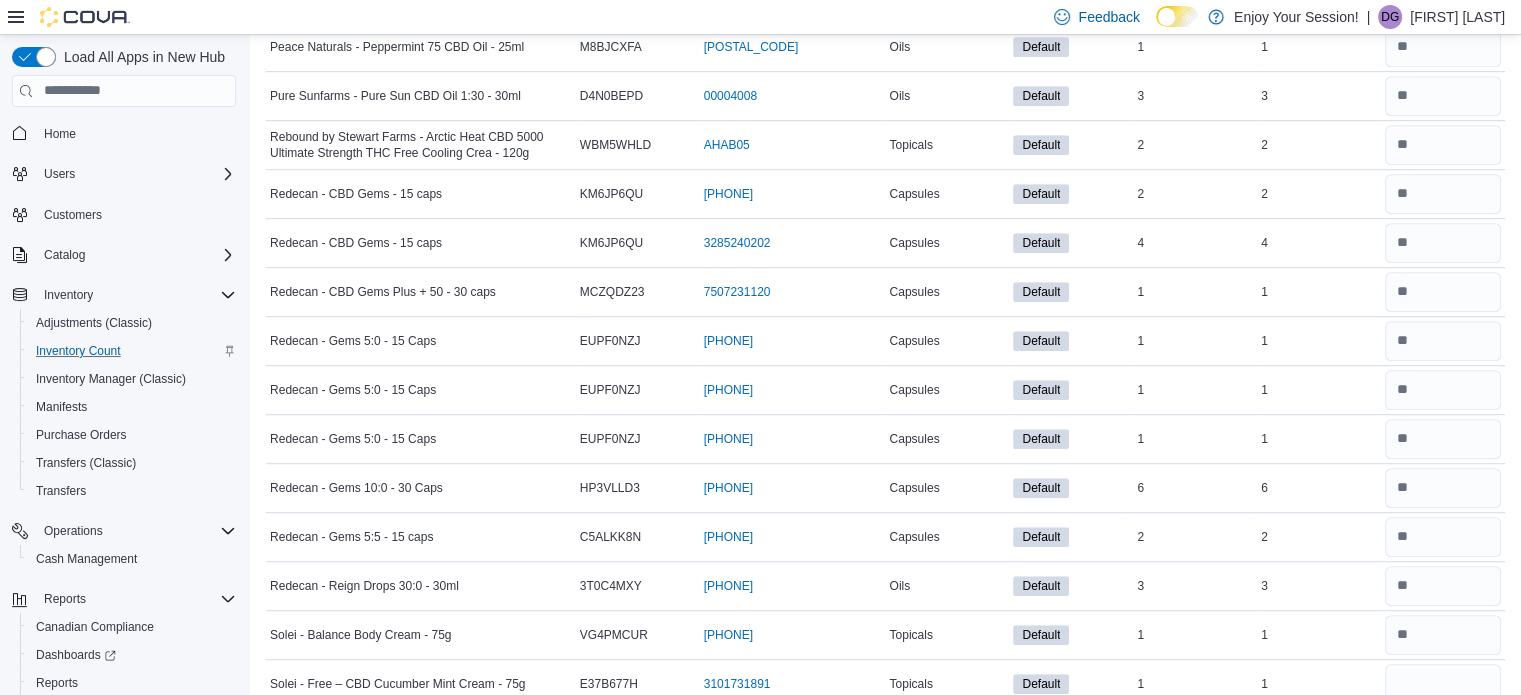 scroll, scrollTop: 1677, scrollLeft: 0, axis: vertical 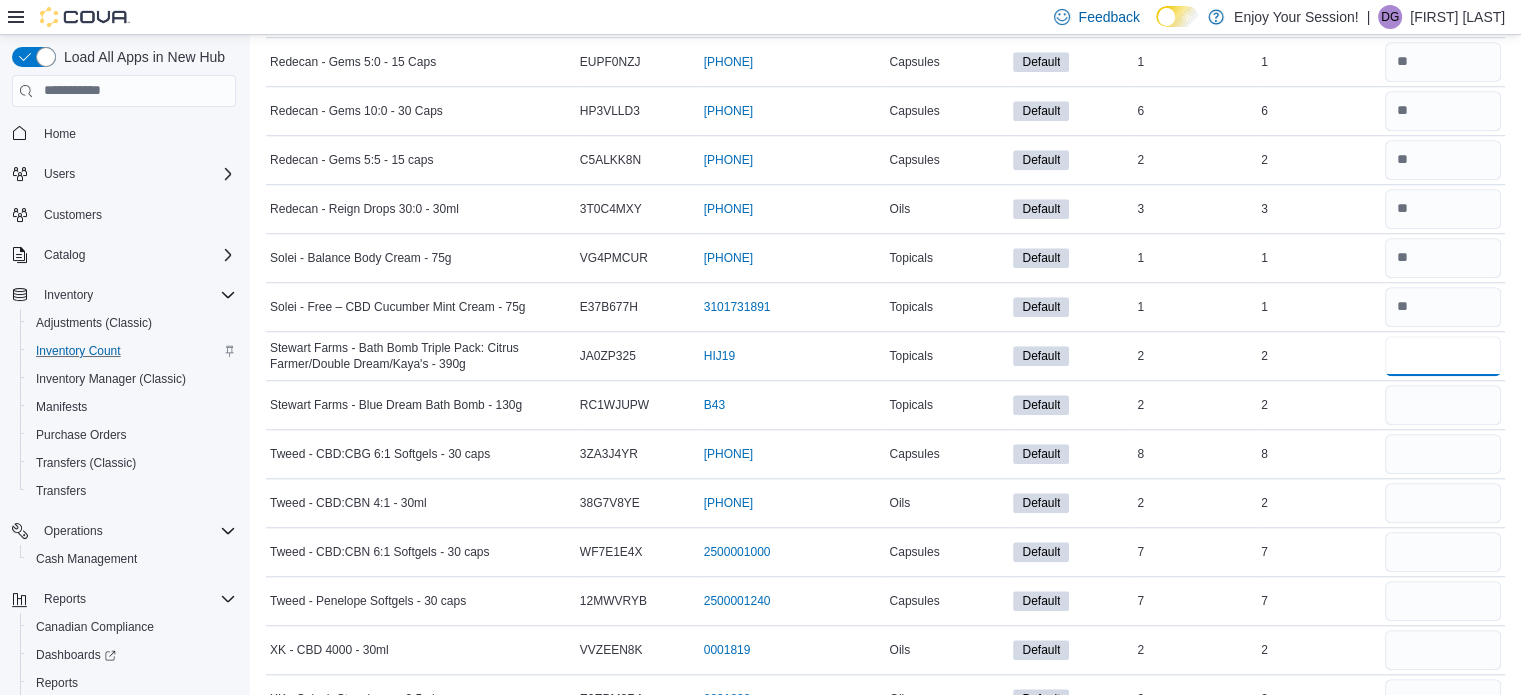 type on "*" 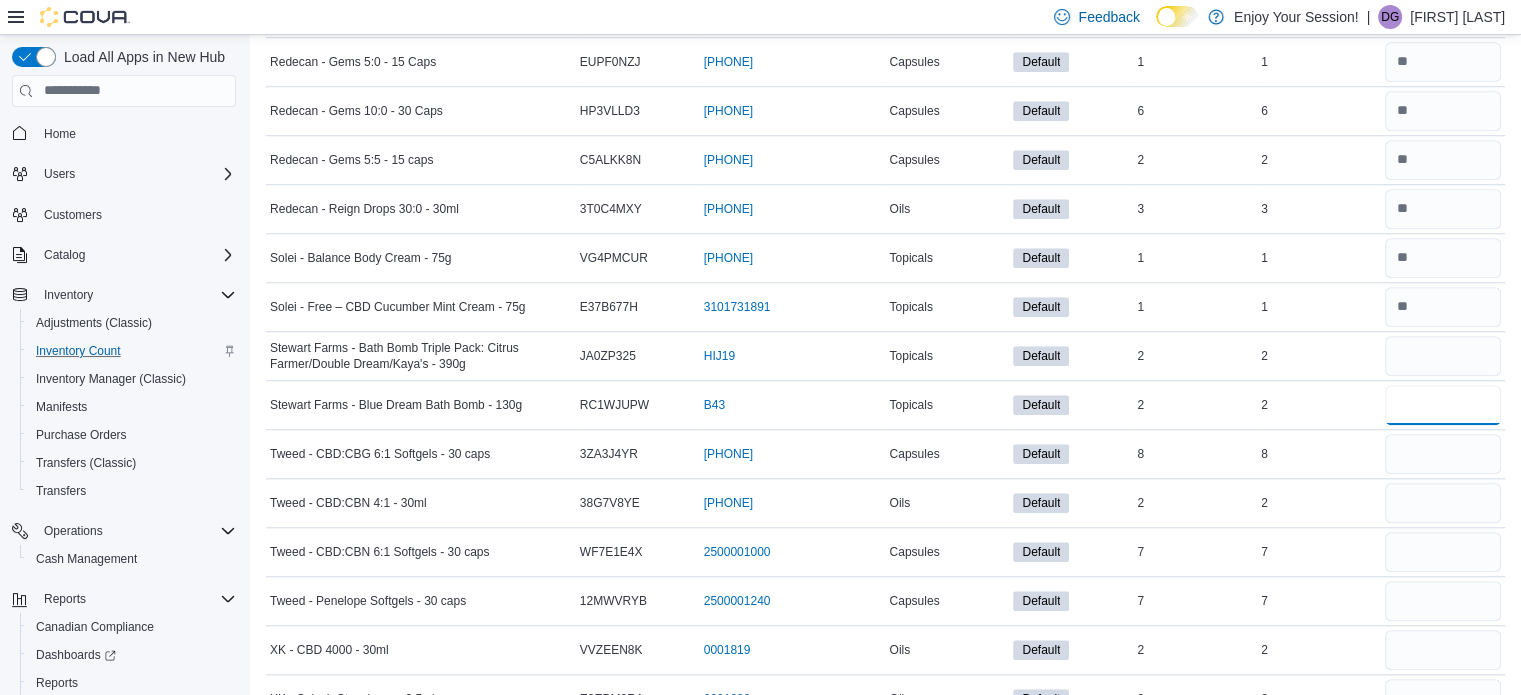 type 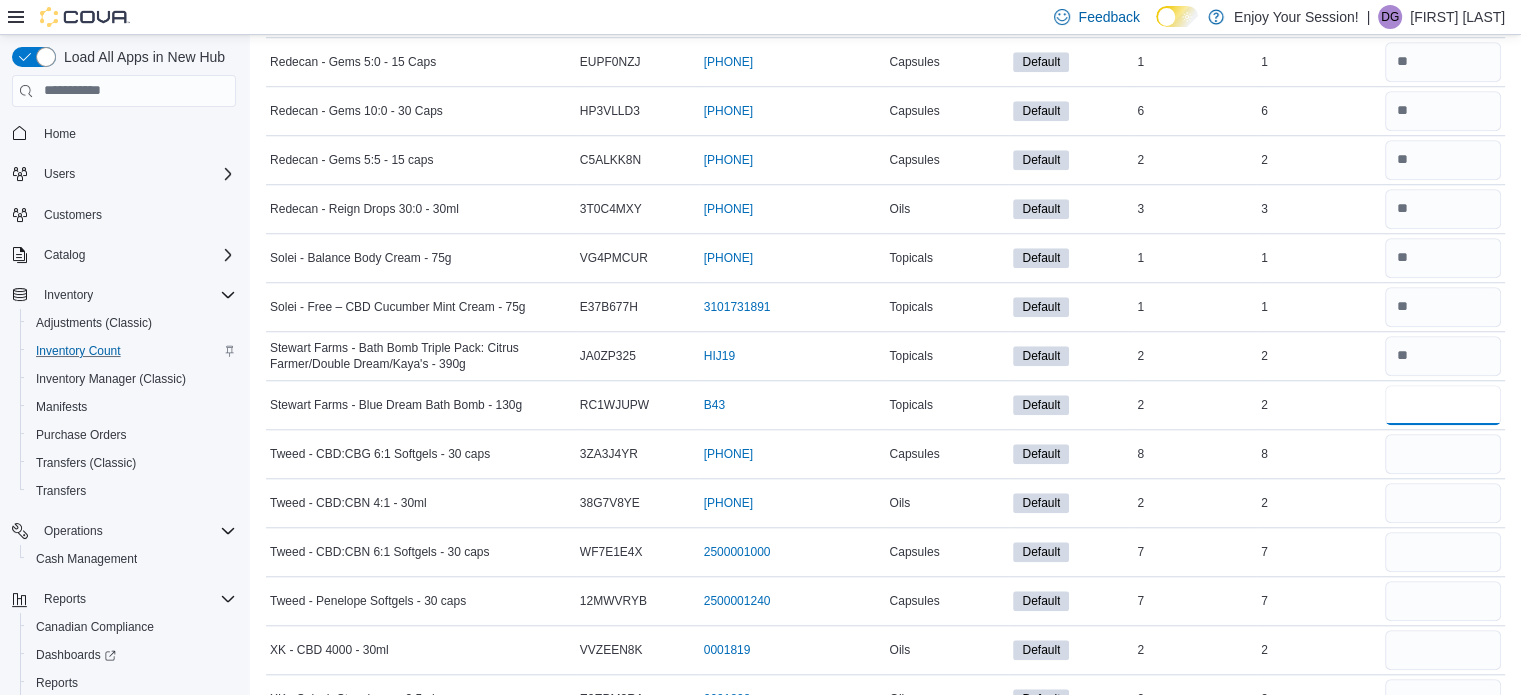 type on "*" 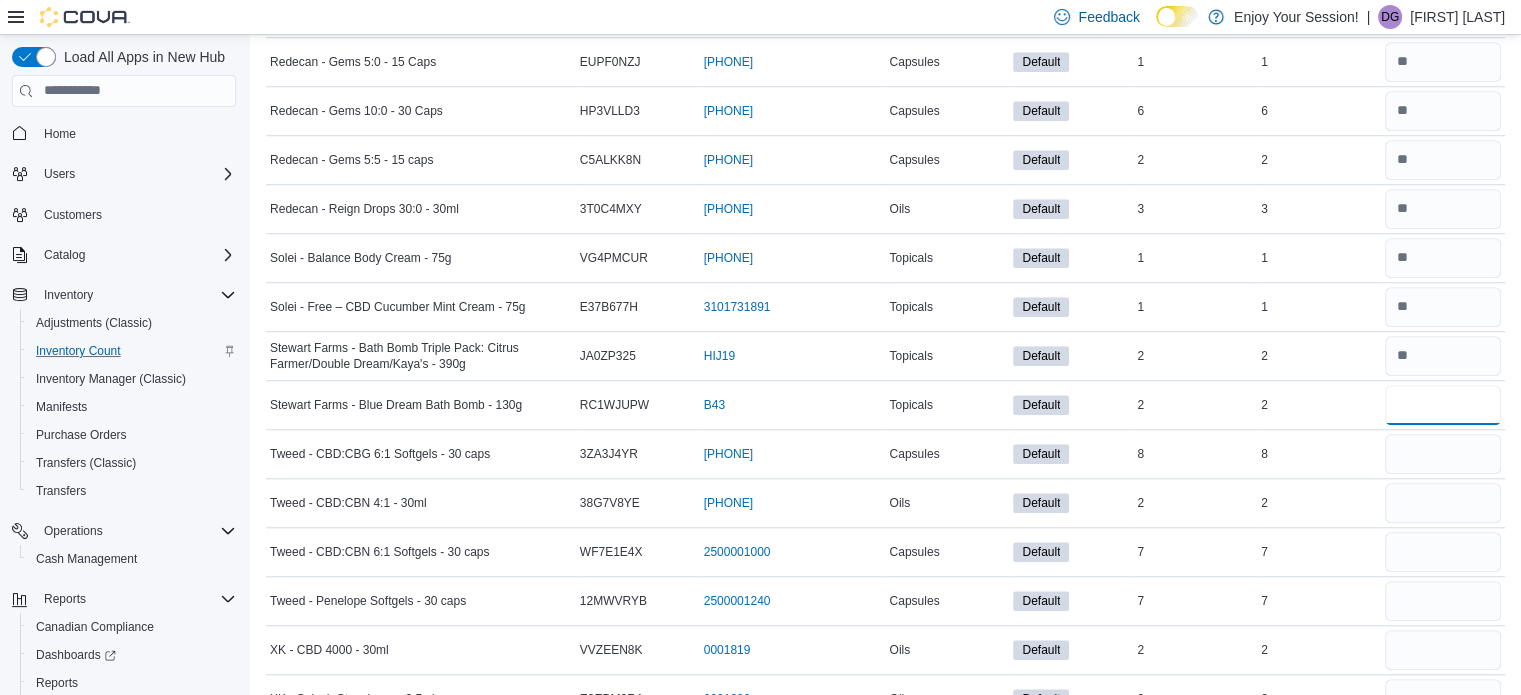 type on "*" 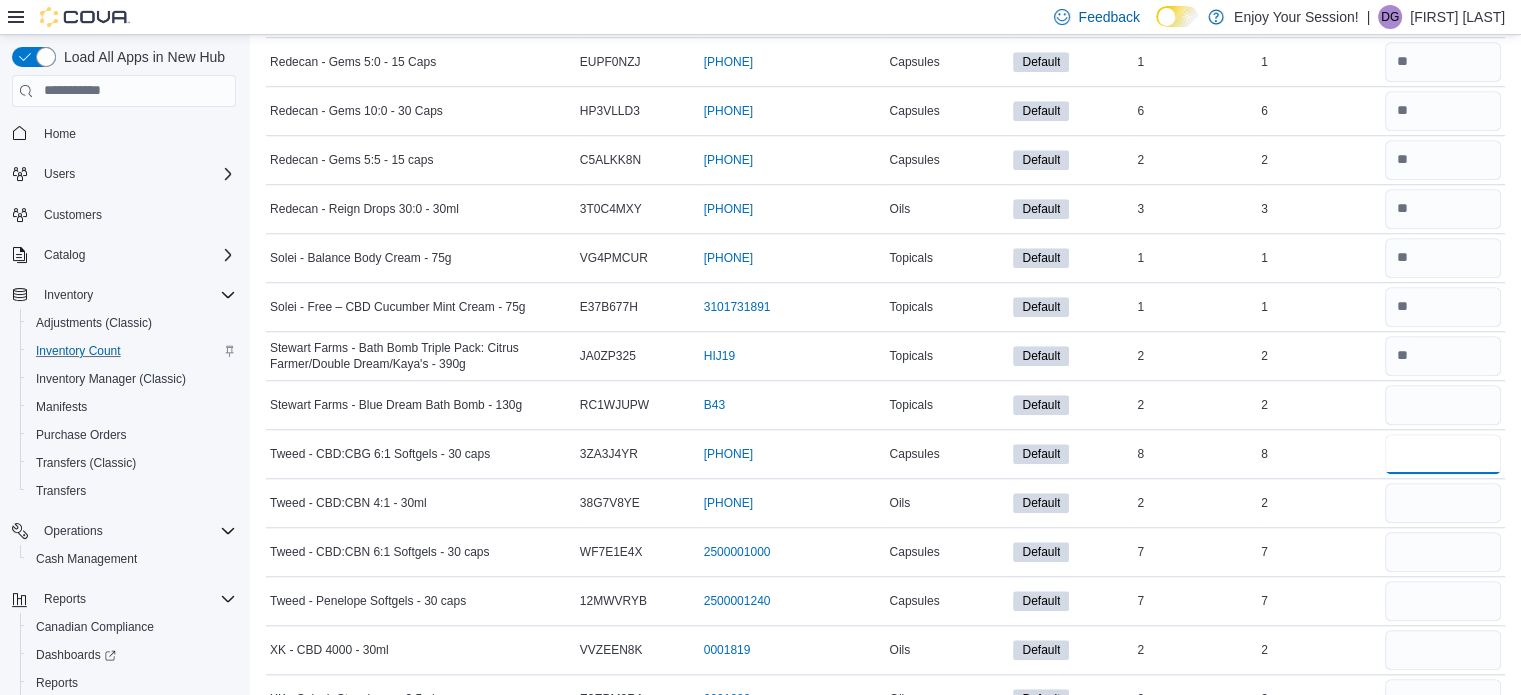 type 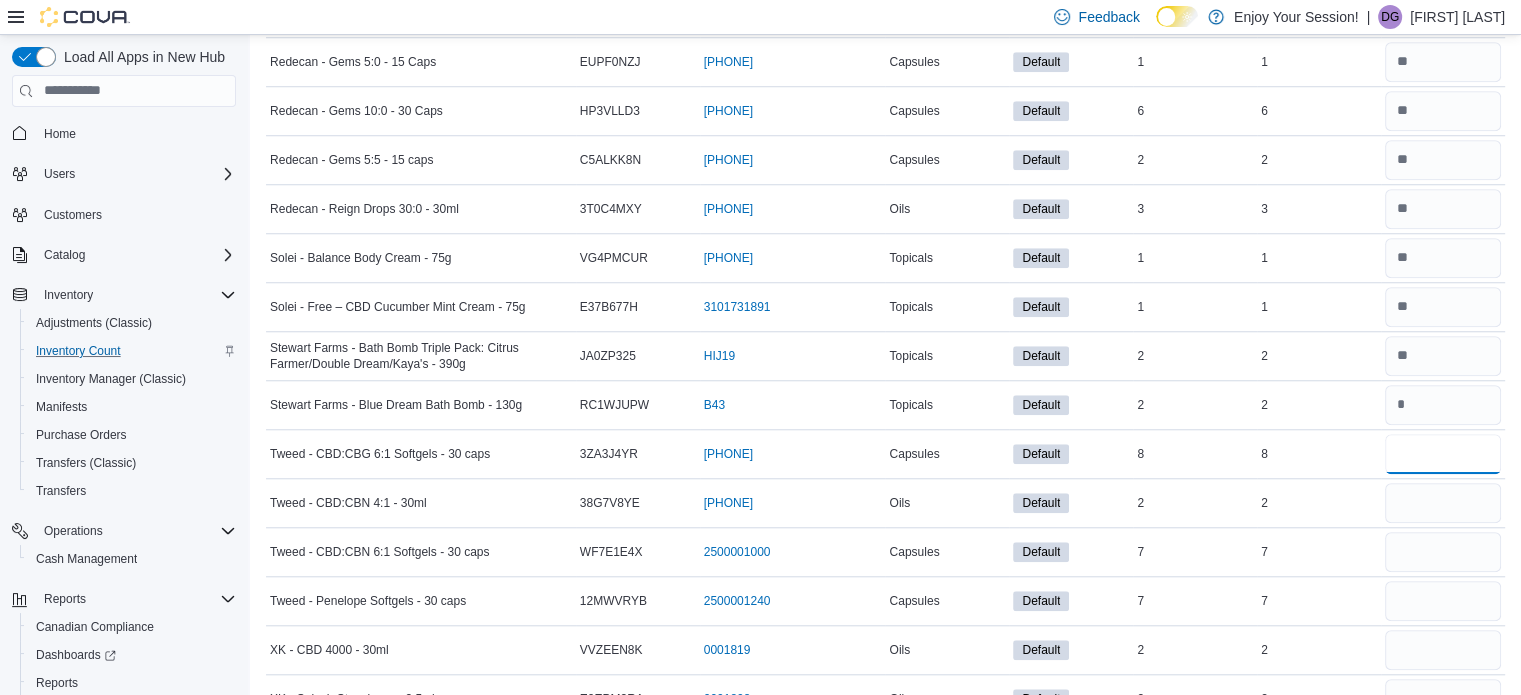type on "*" 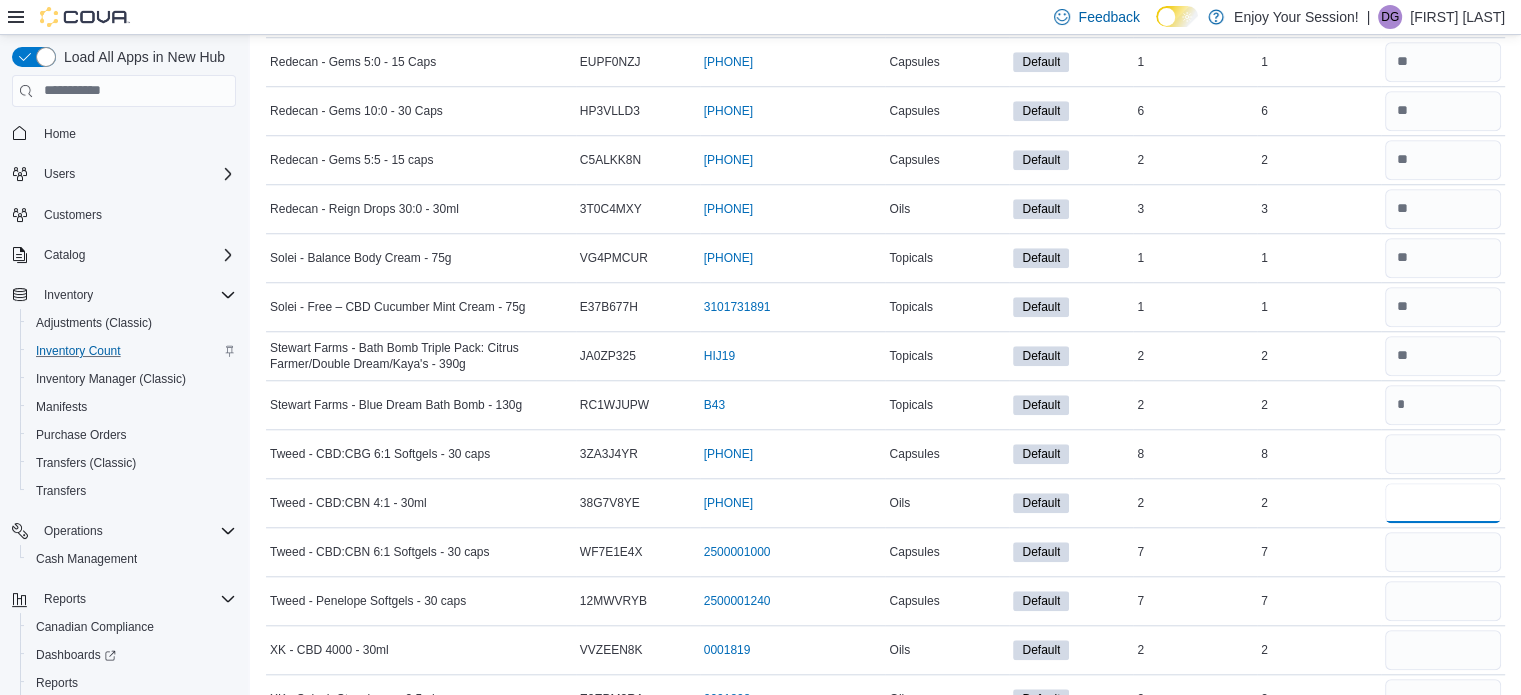 type 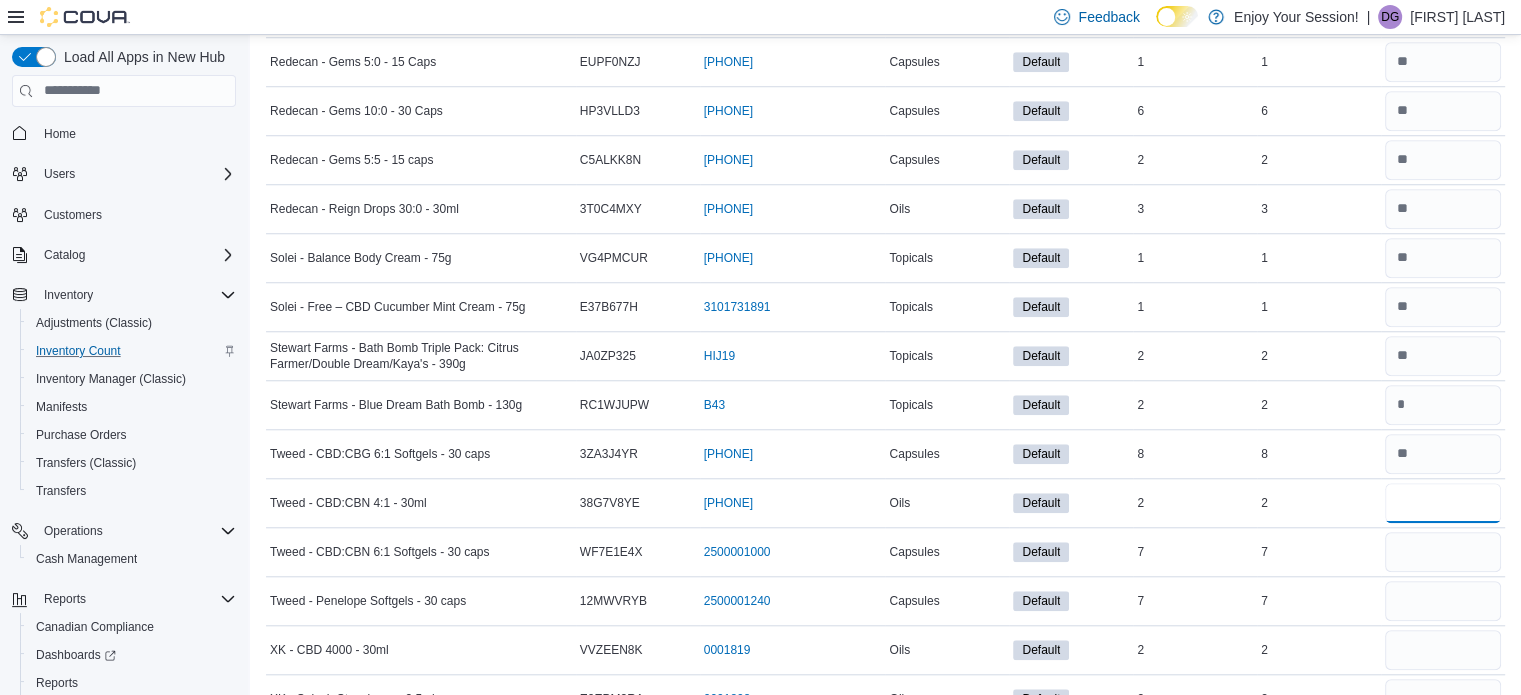 type on "*" 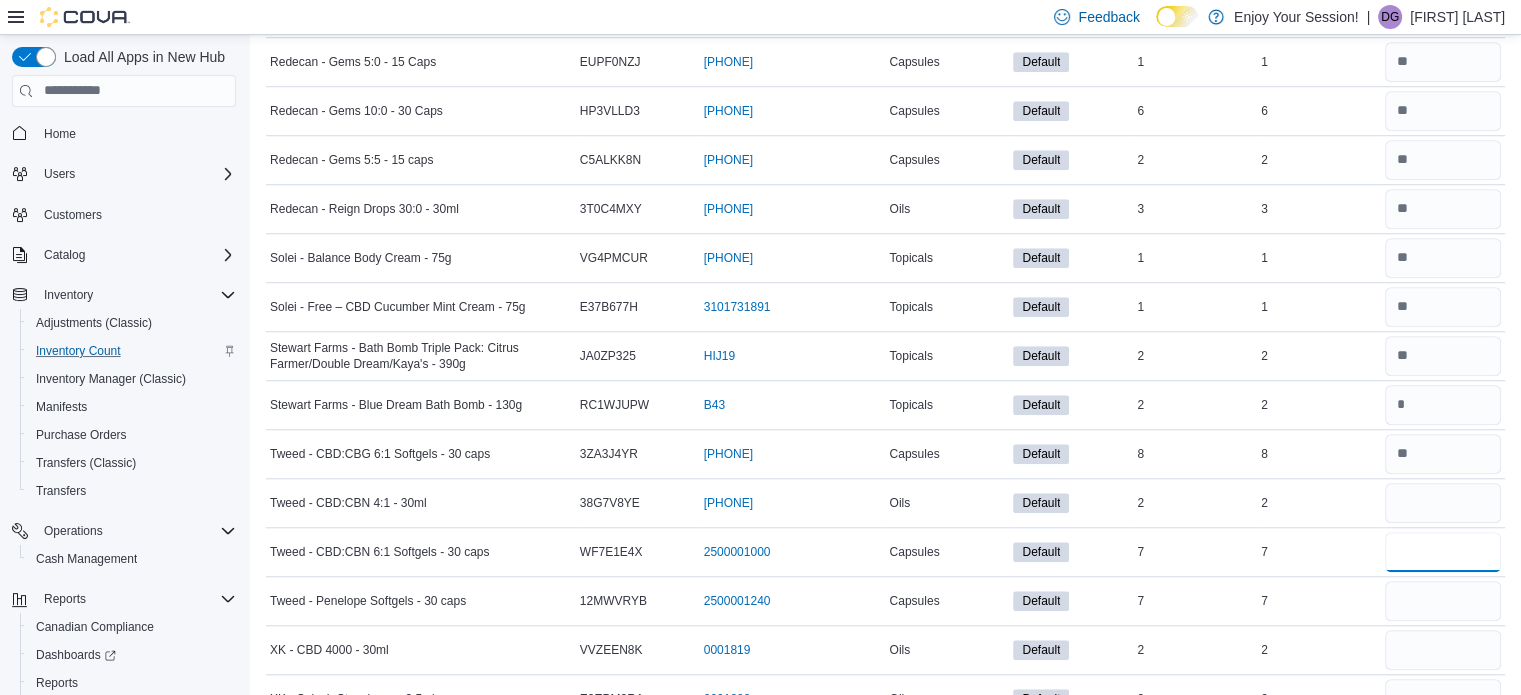type 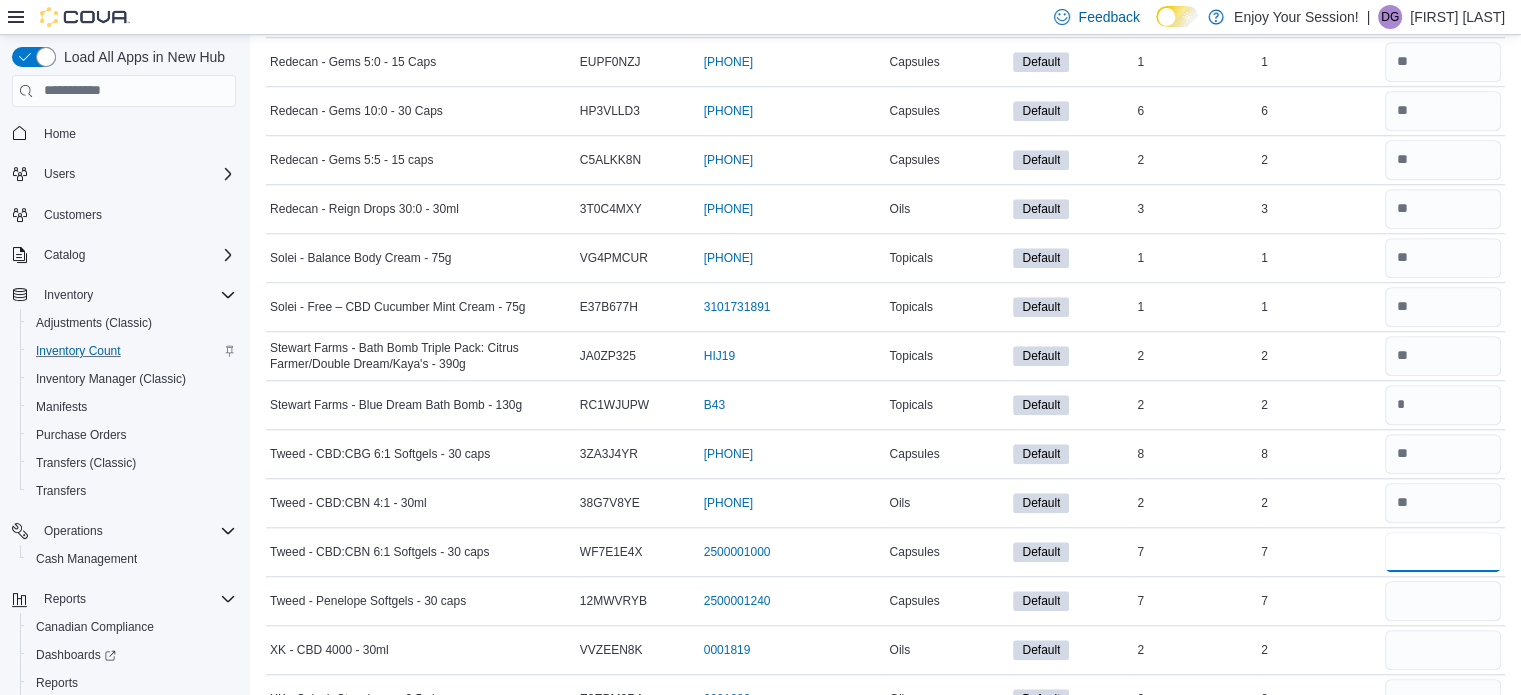 type on "*" 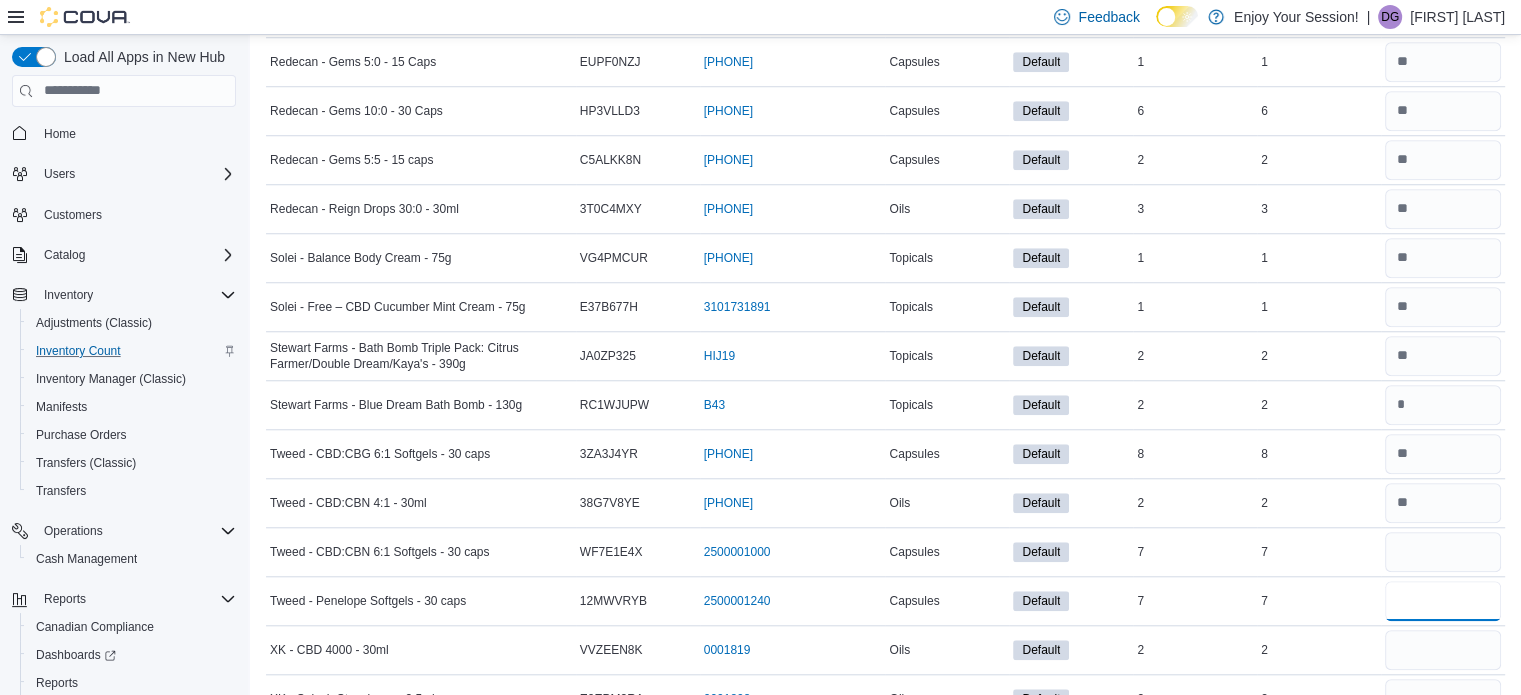 type 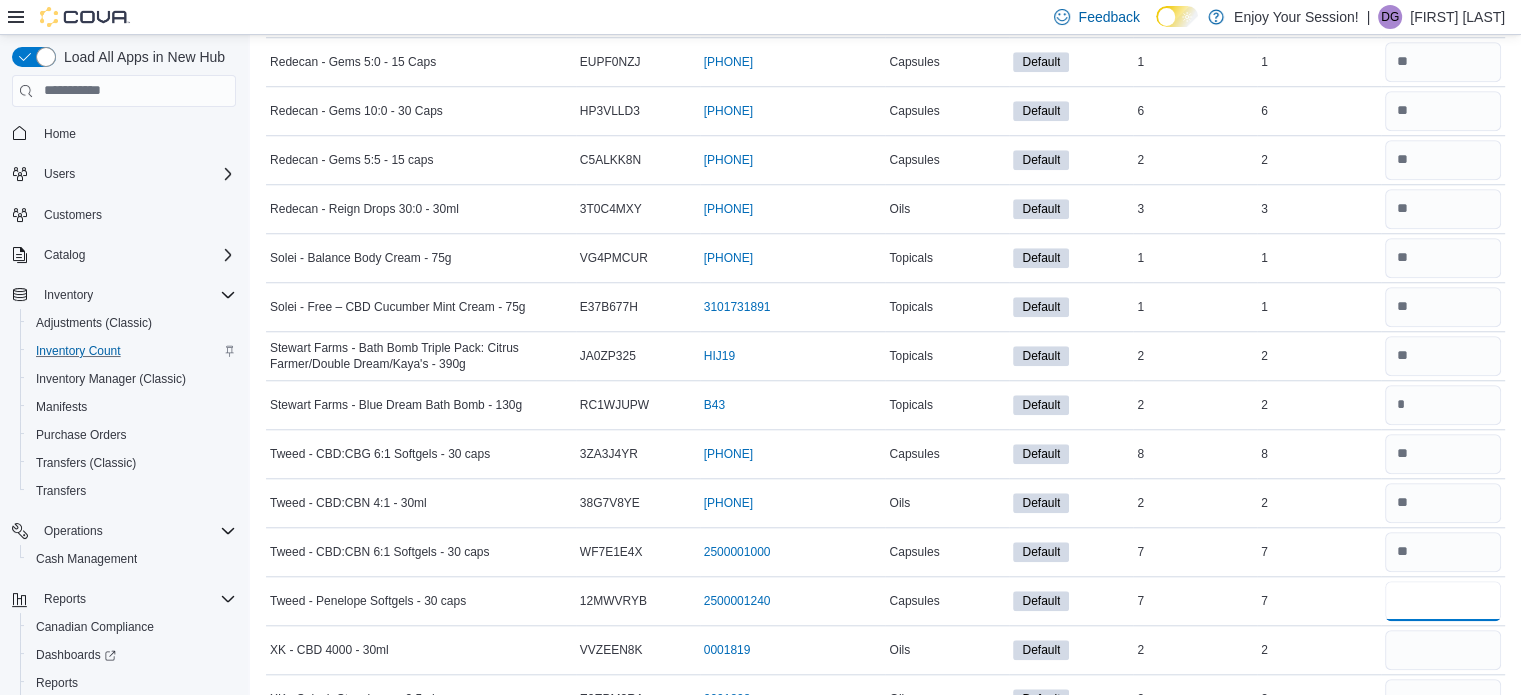 type on "*" 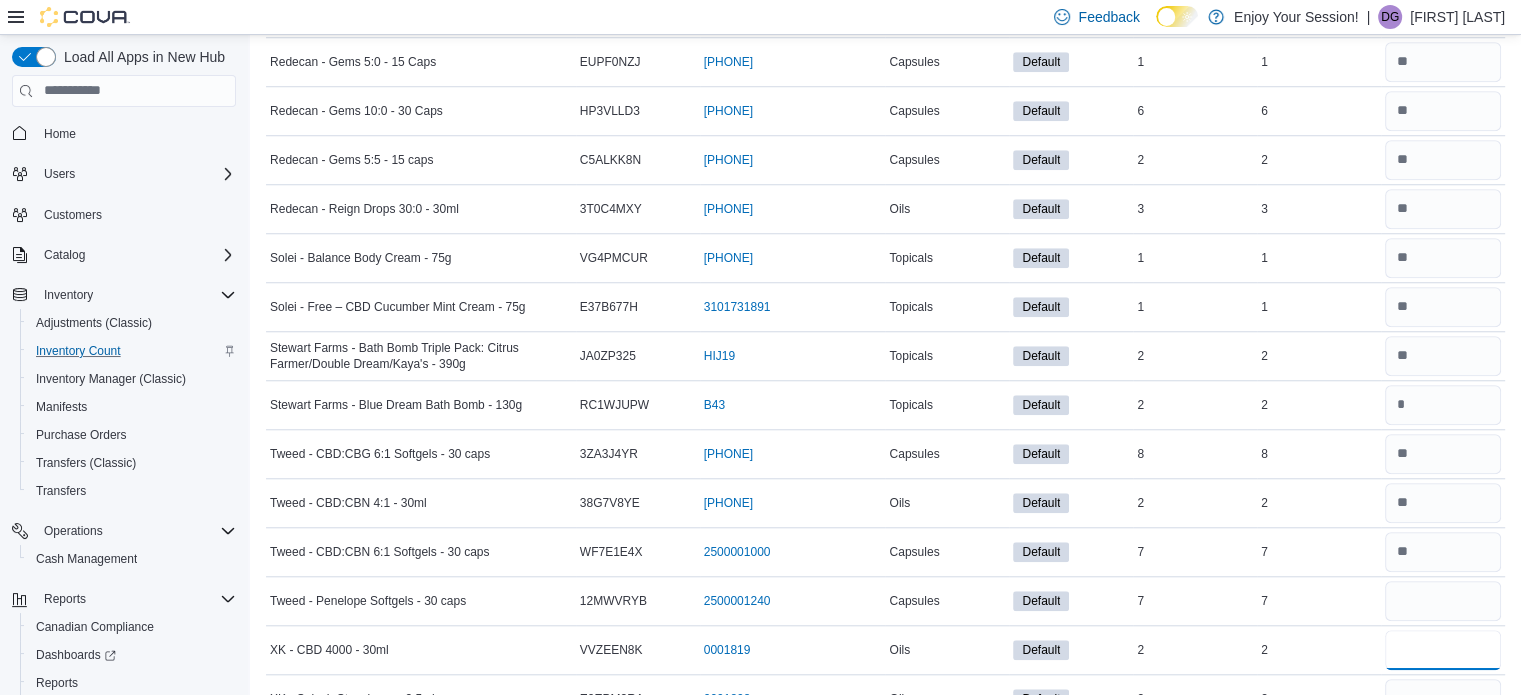 type 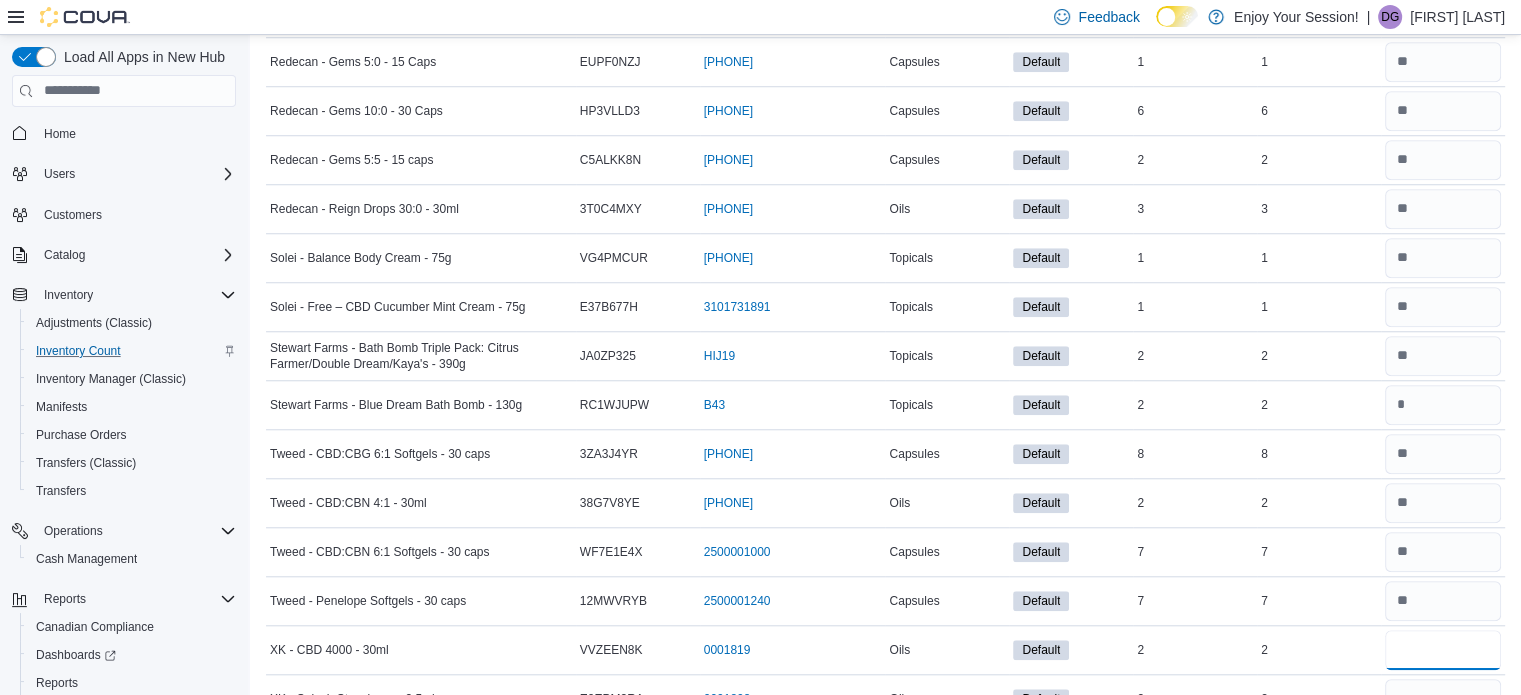 type on "*" 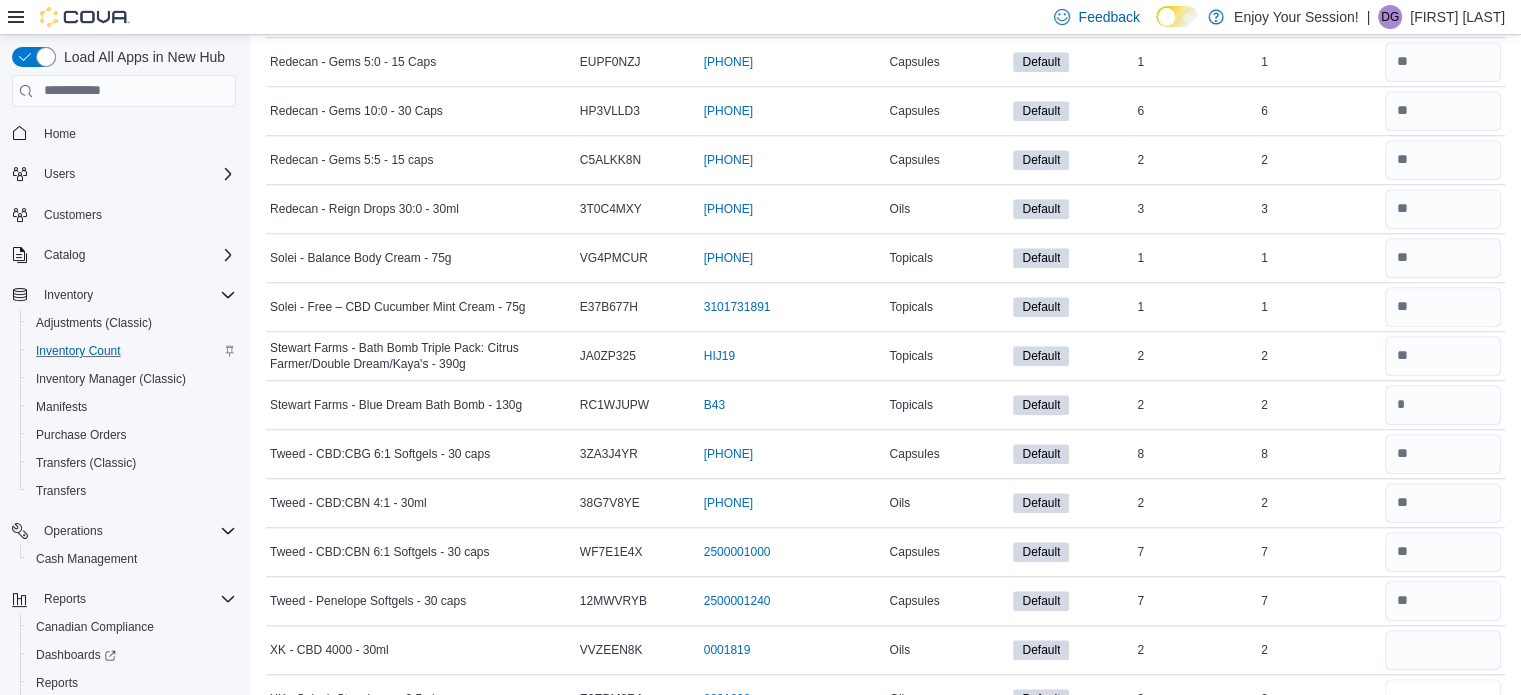type 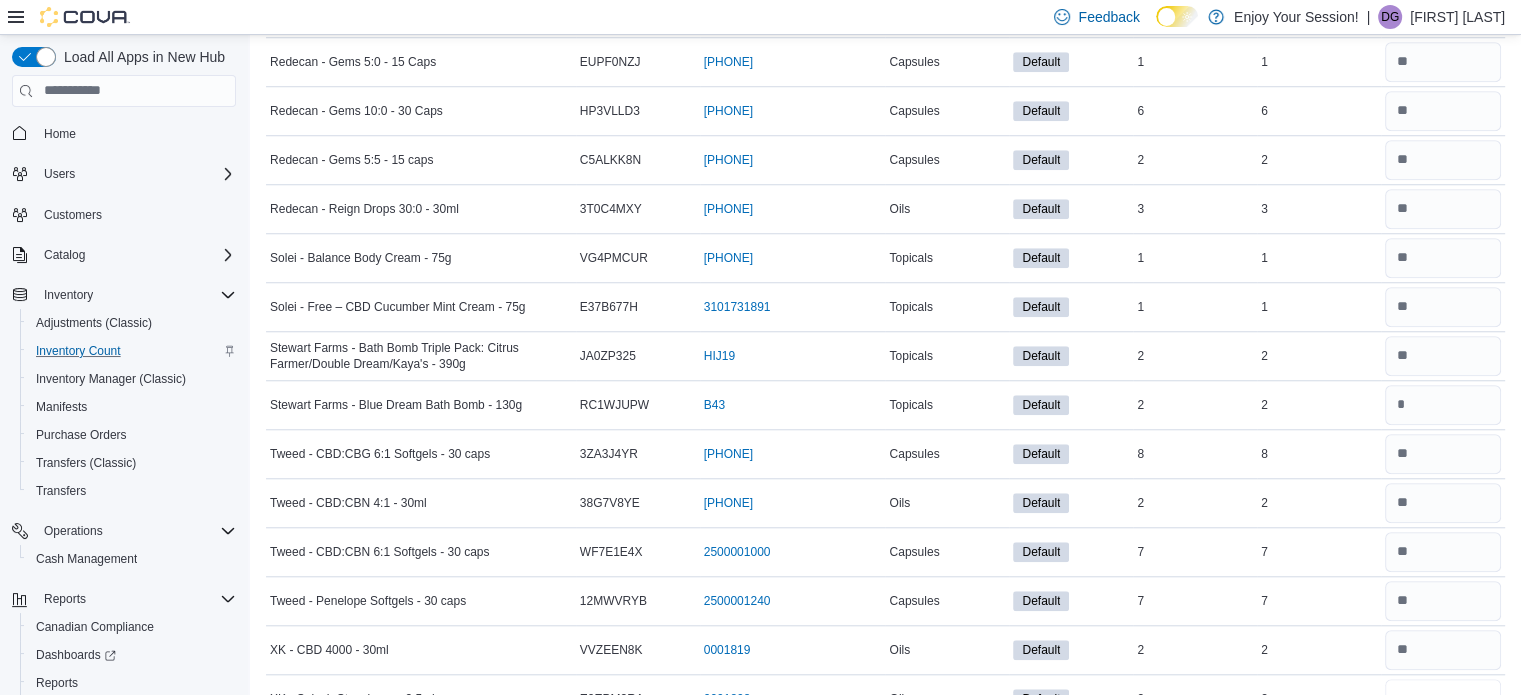 scroll, scrollTop: 1691, scrollLeft: 0, axis: vertical 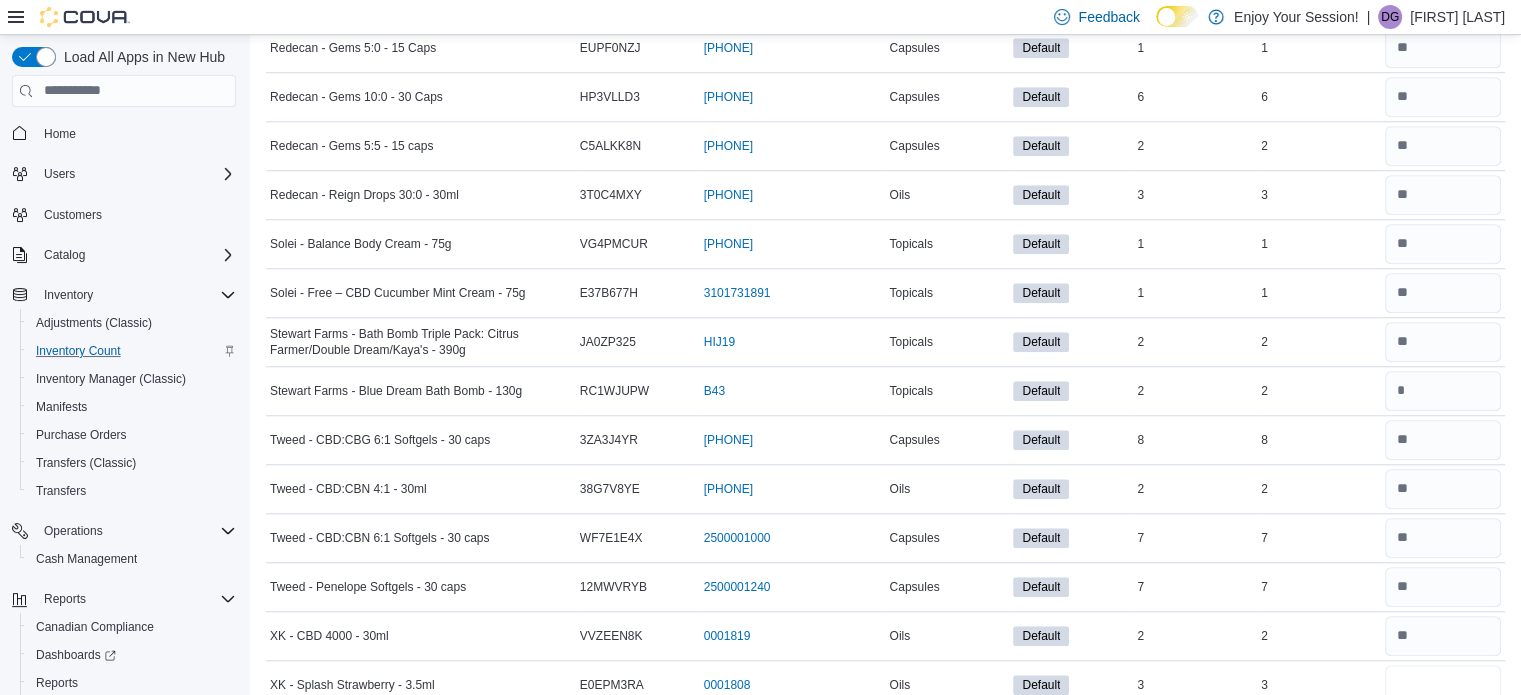 type on "*" 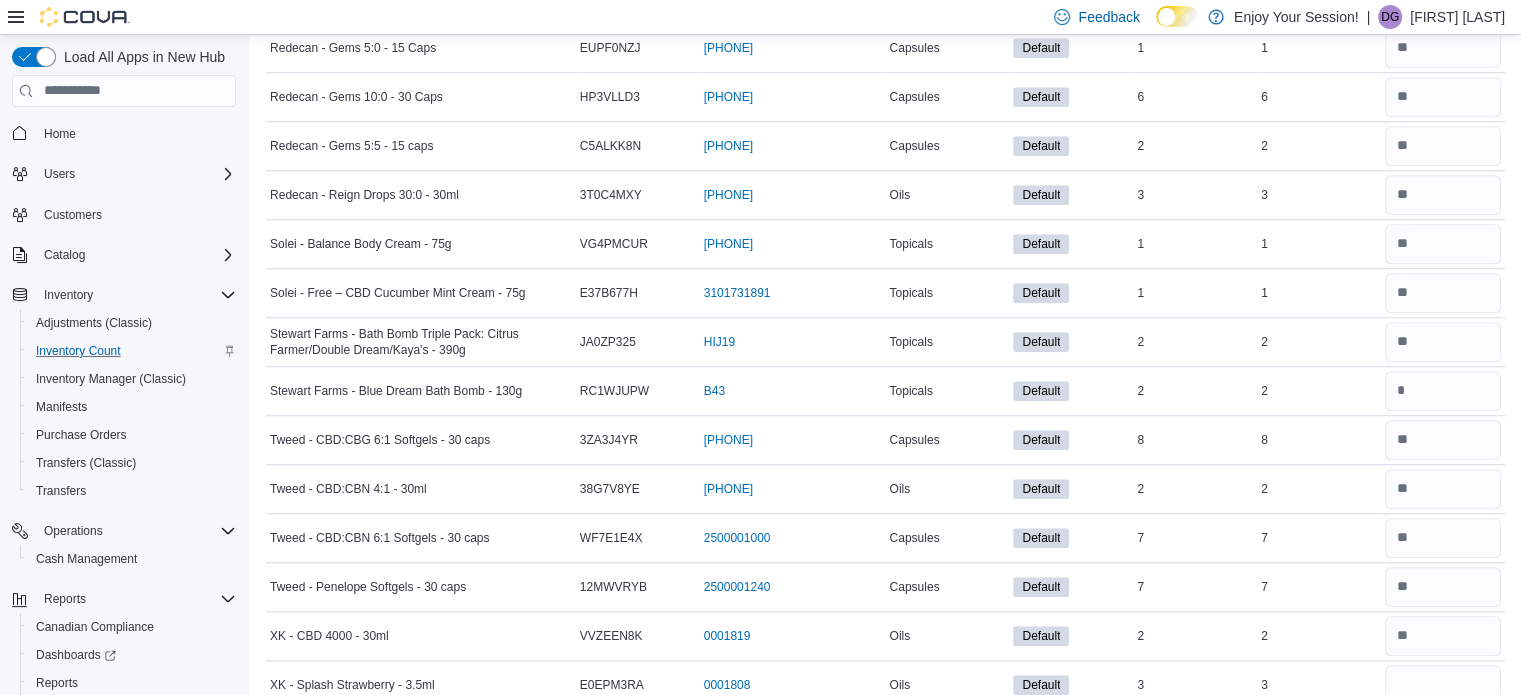 type 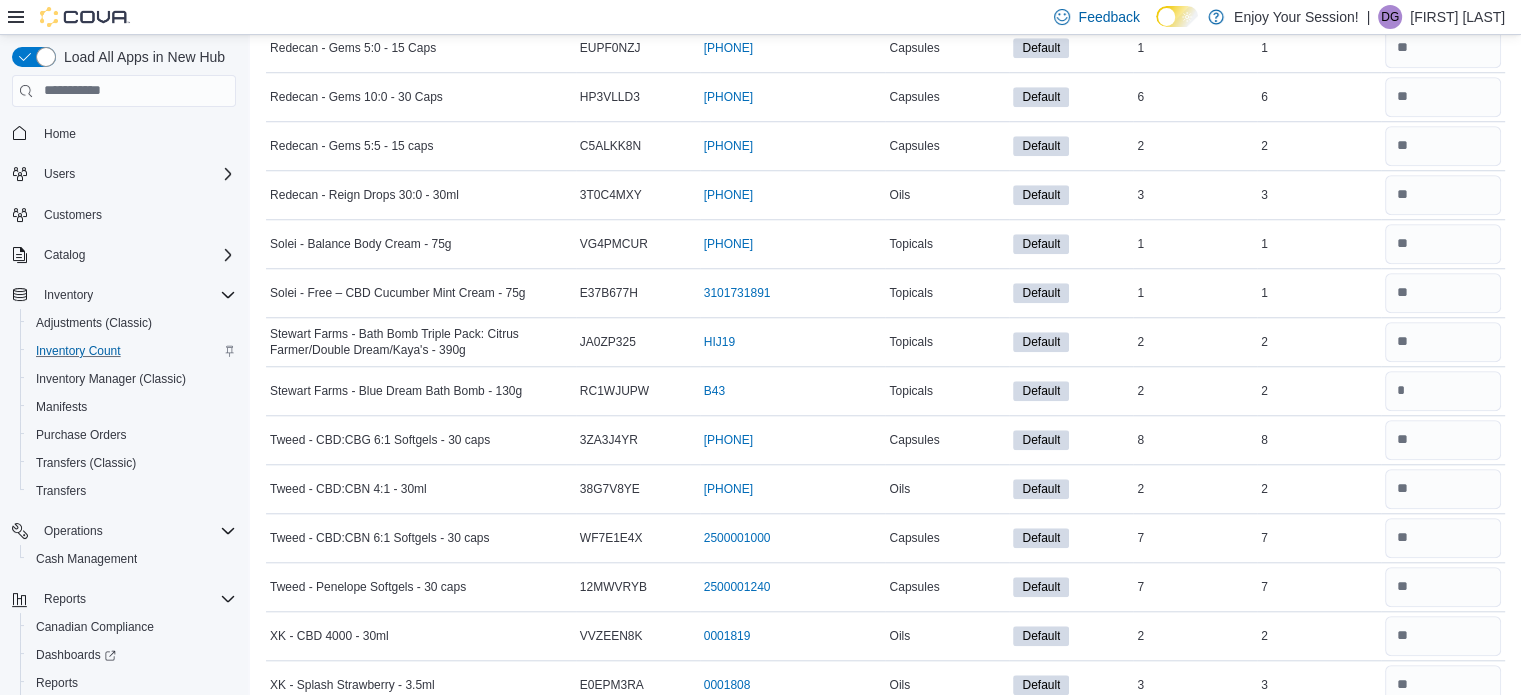 scroll, scrollTop: 2004, scrollLeft: 0, axis: vertical 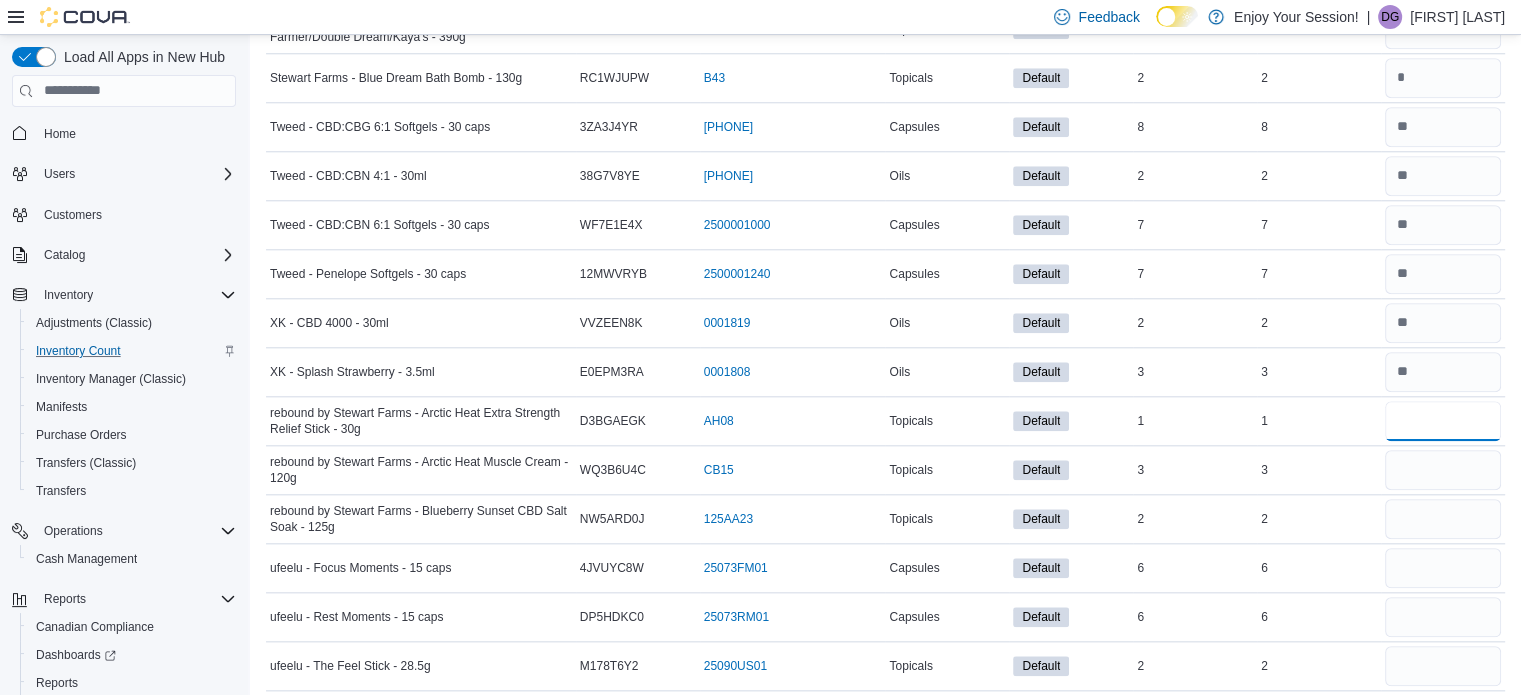 type on "*" 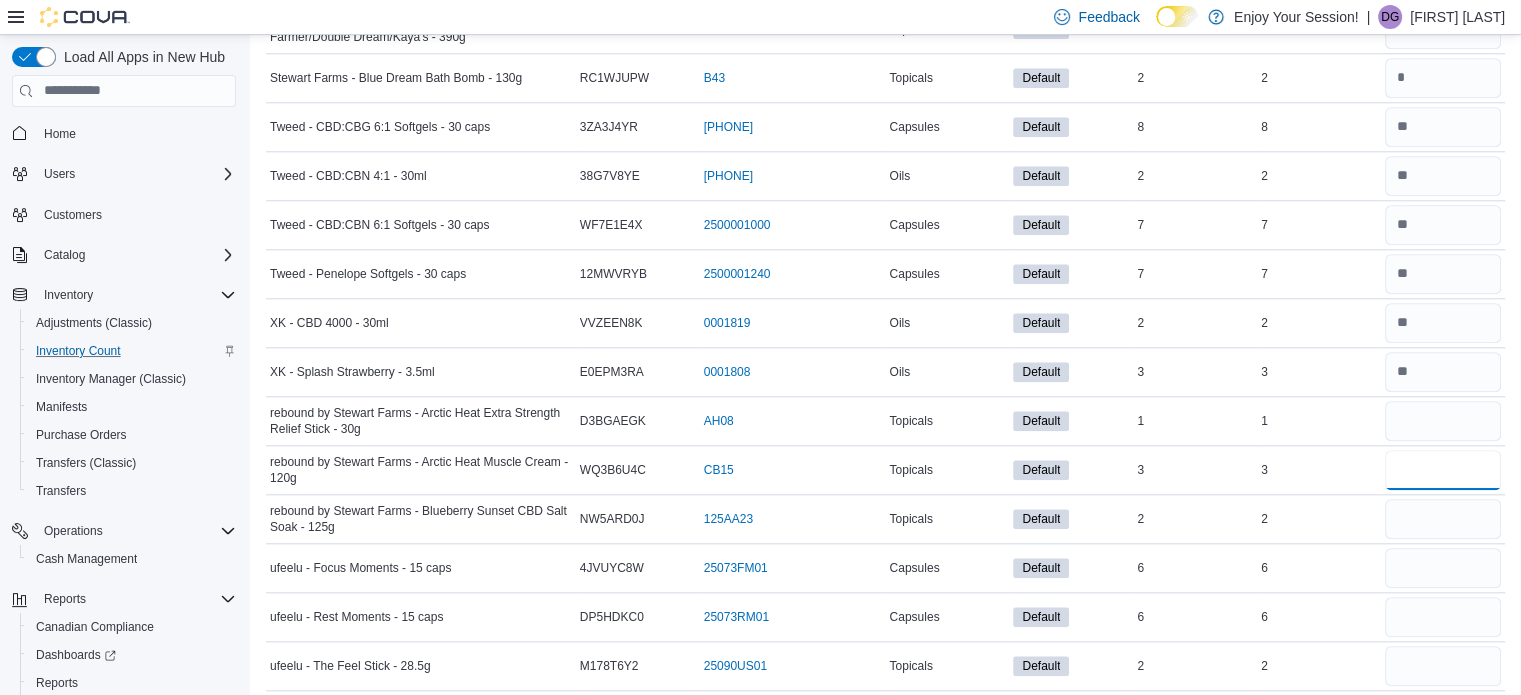 type 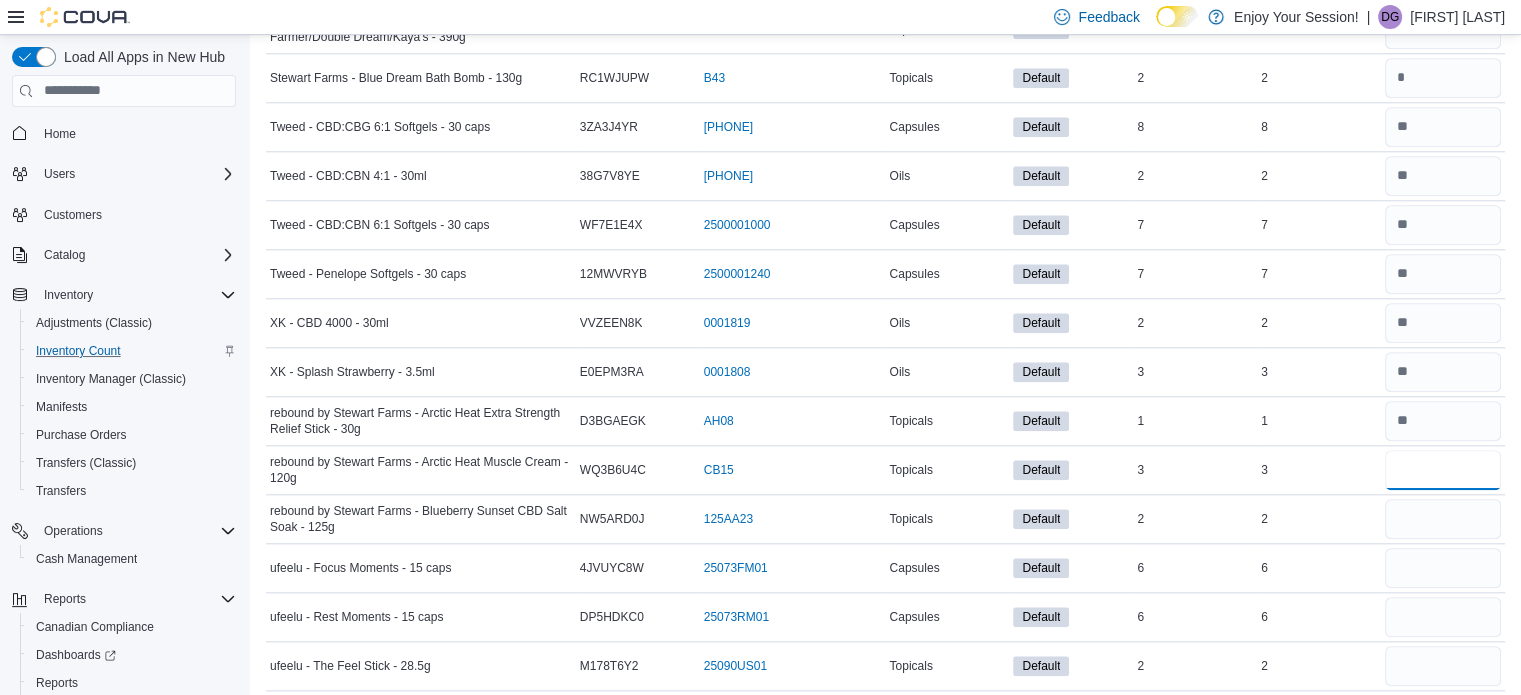 type on "*" 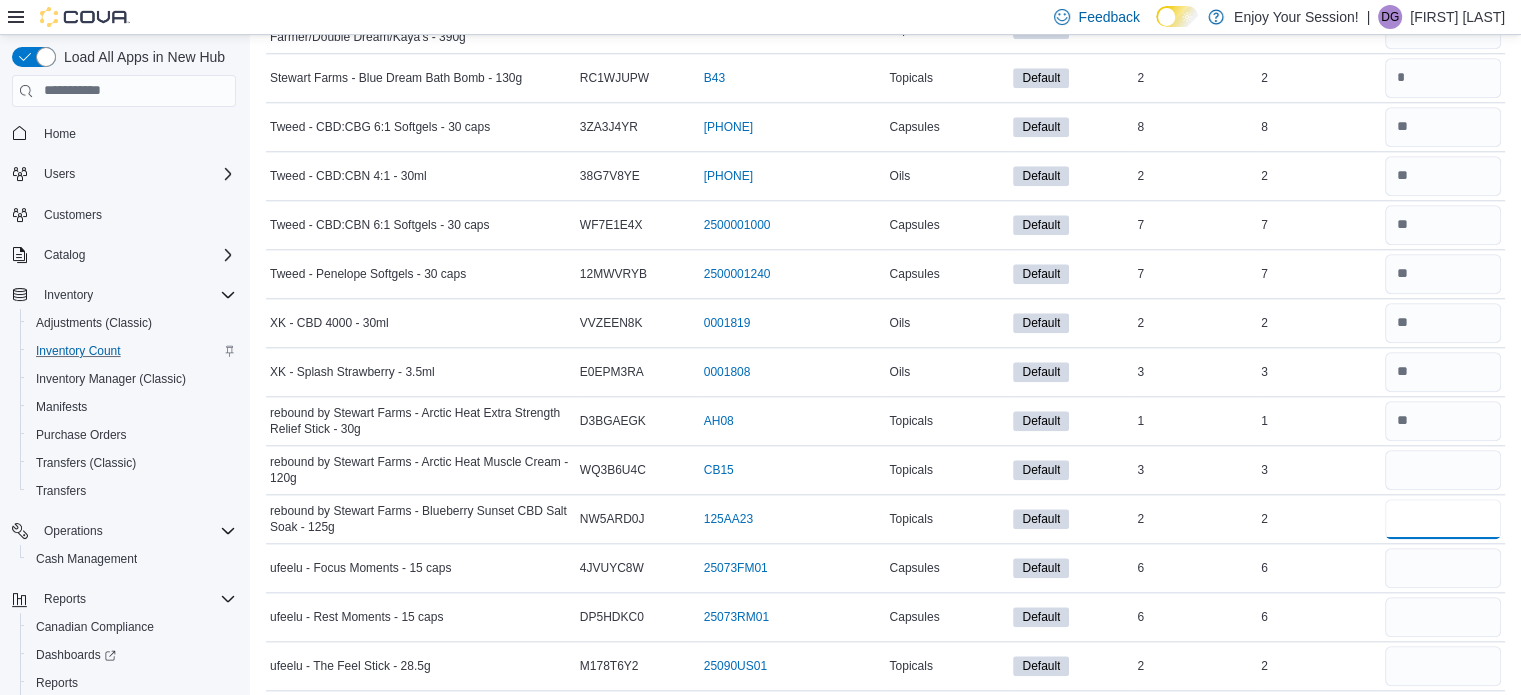 type 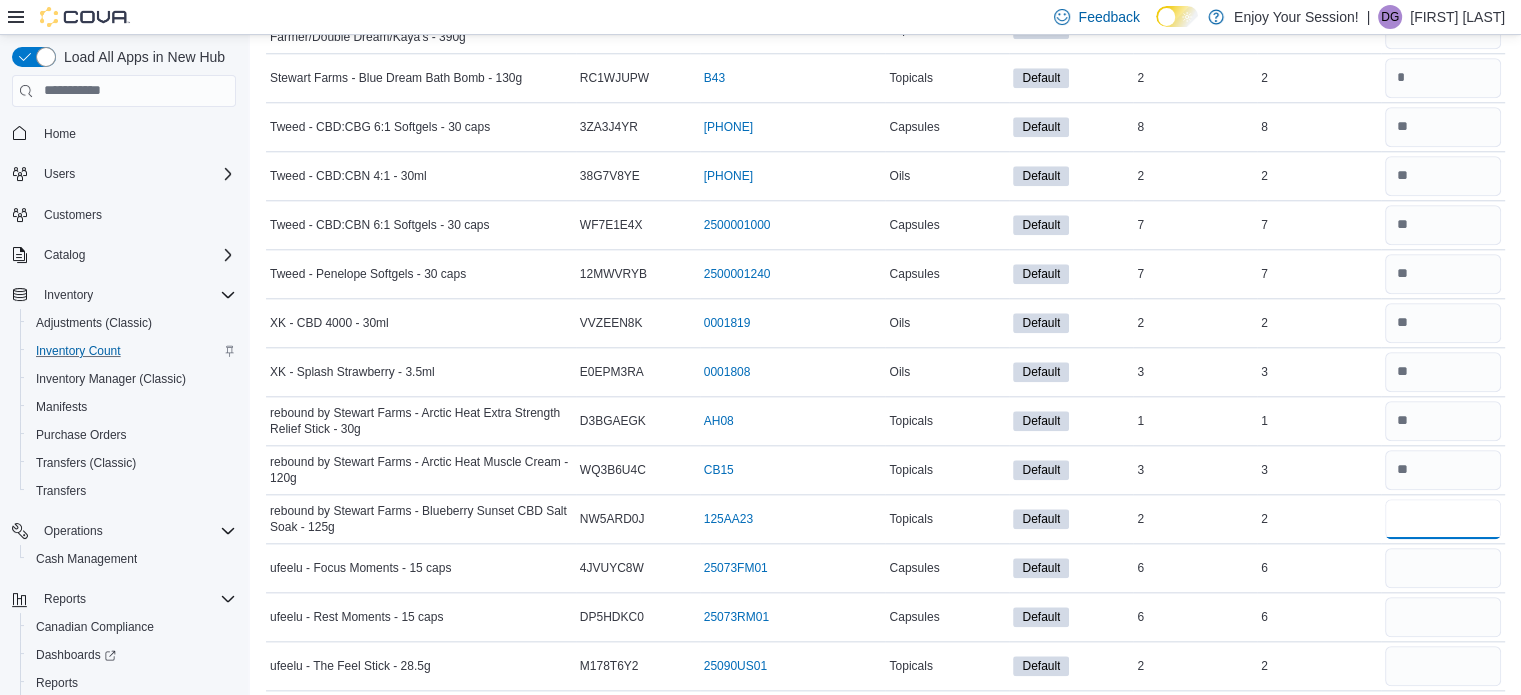 type on "*" 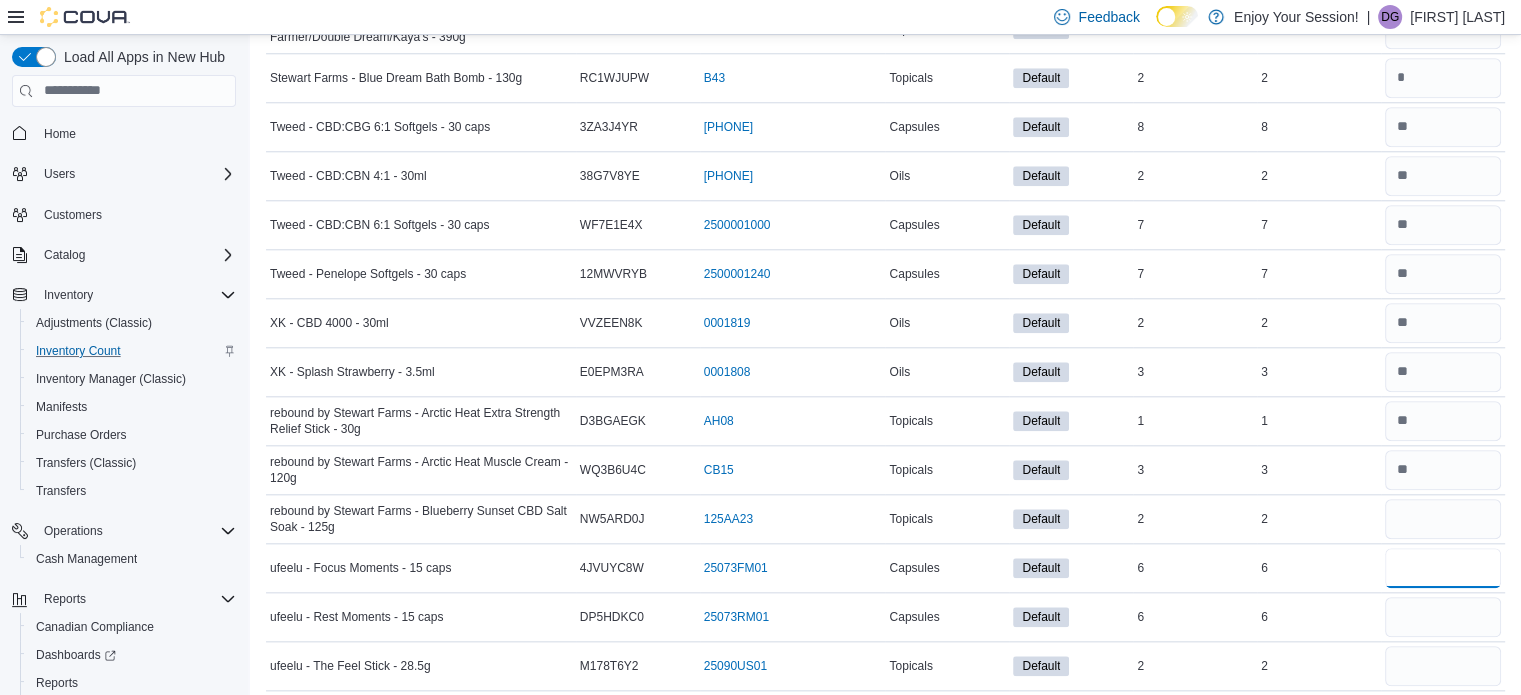 type 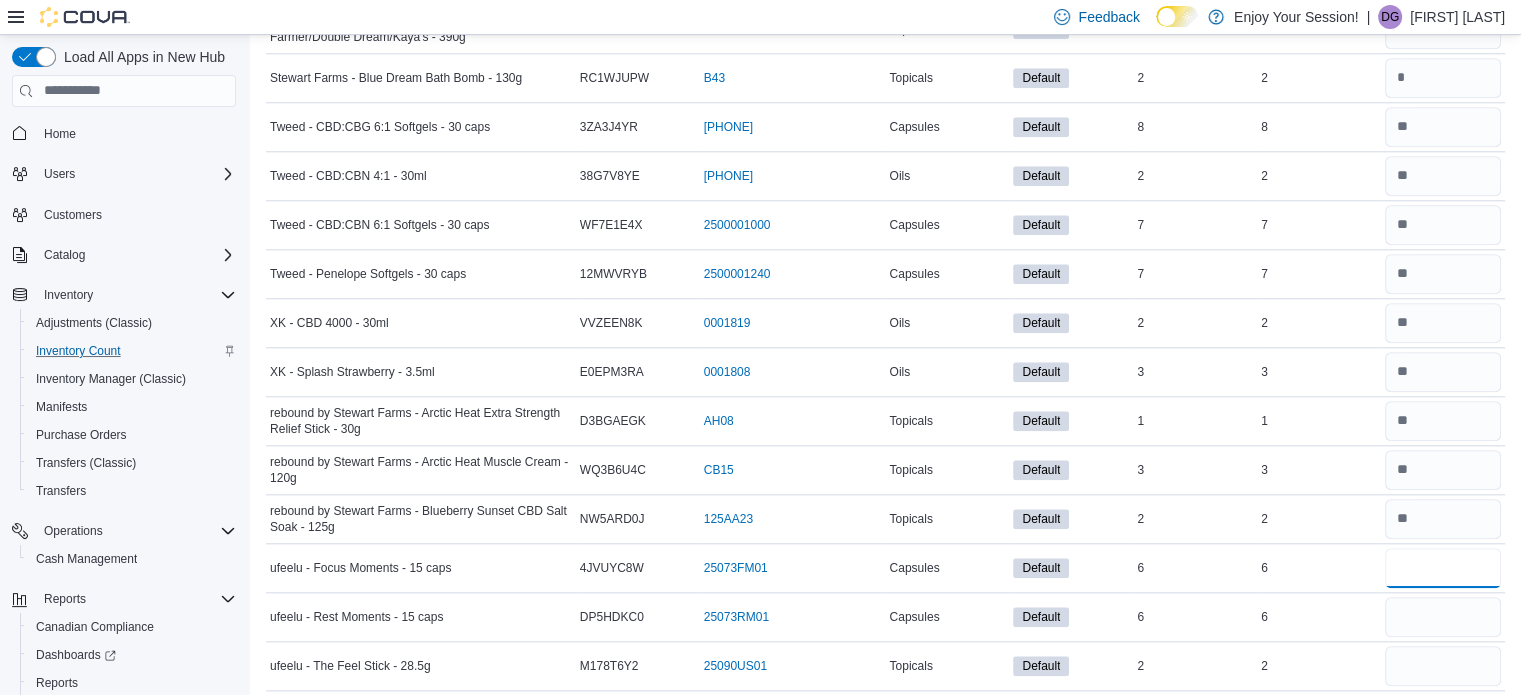 type on "*" 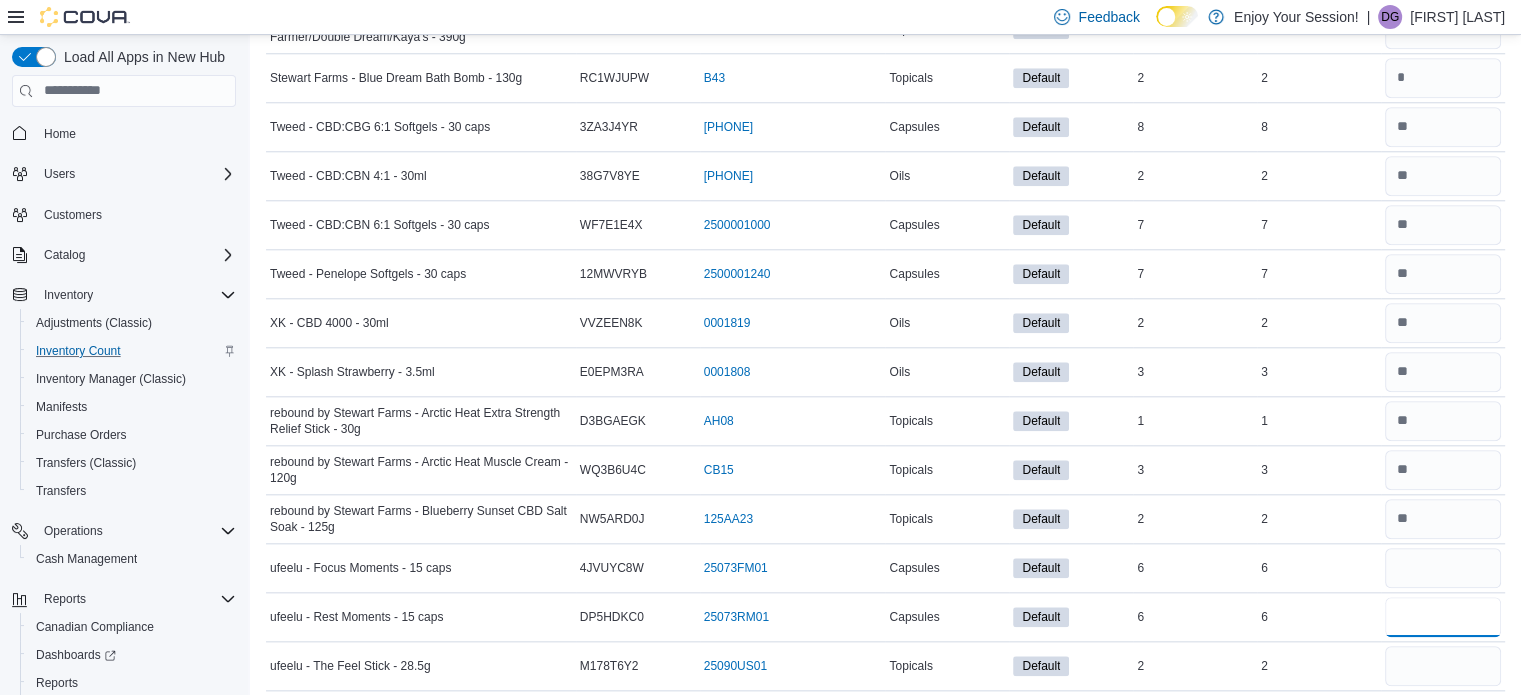 type 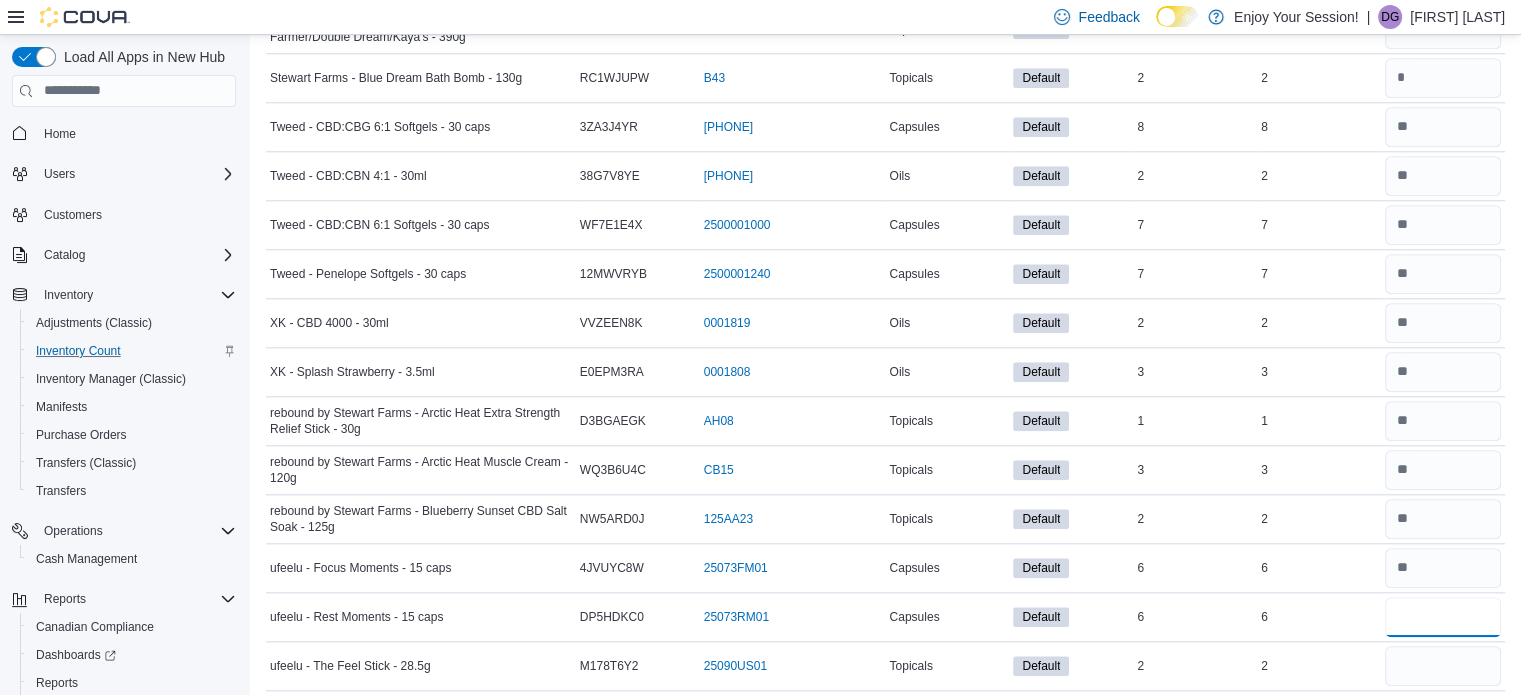 type on "*" 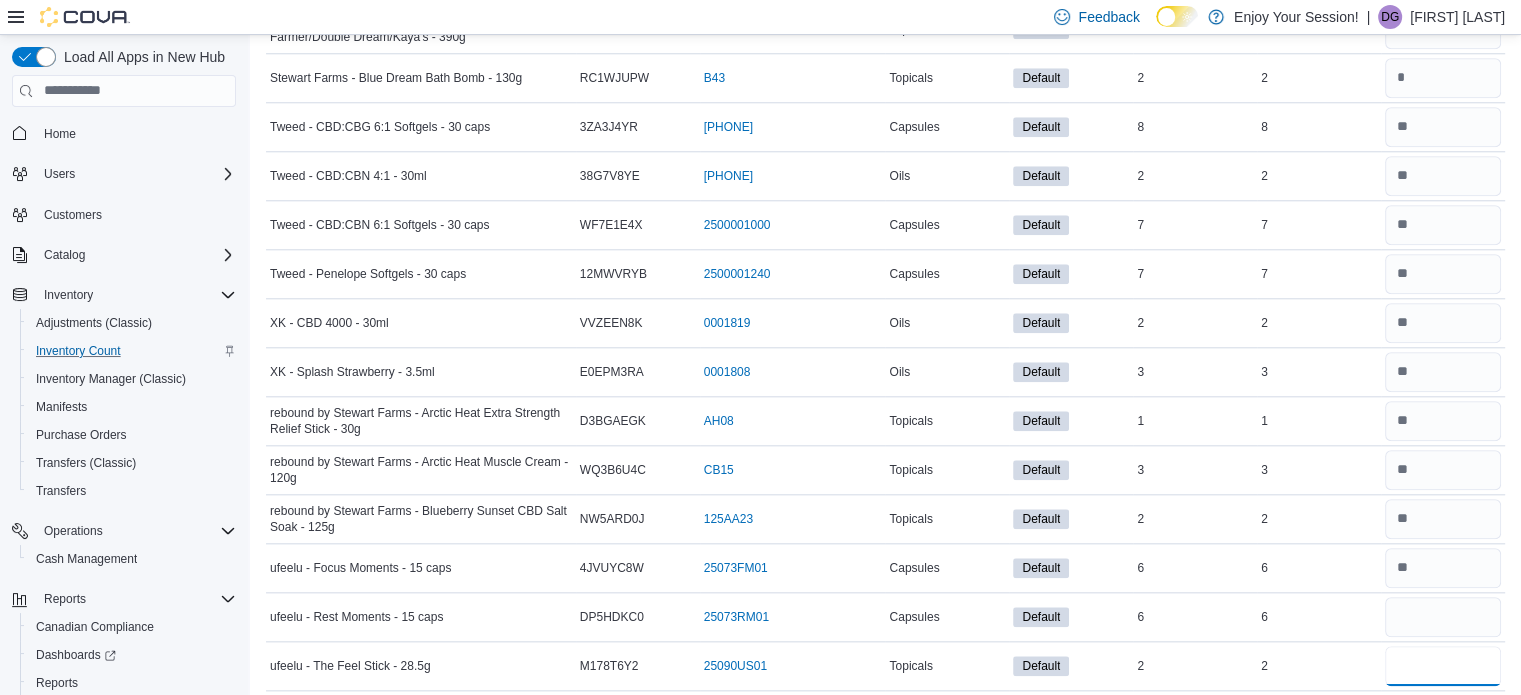 type 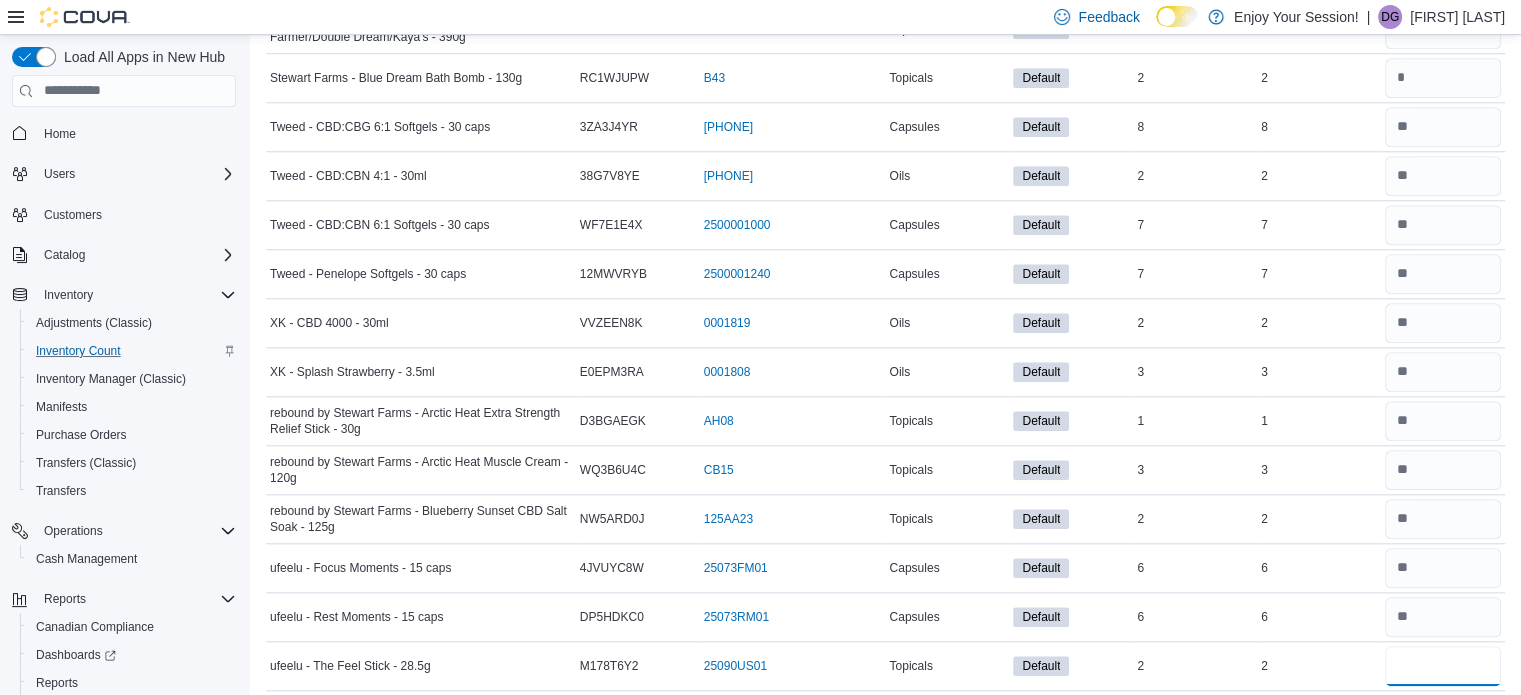 type on "*" 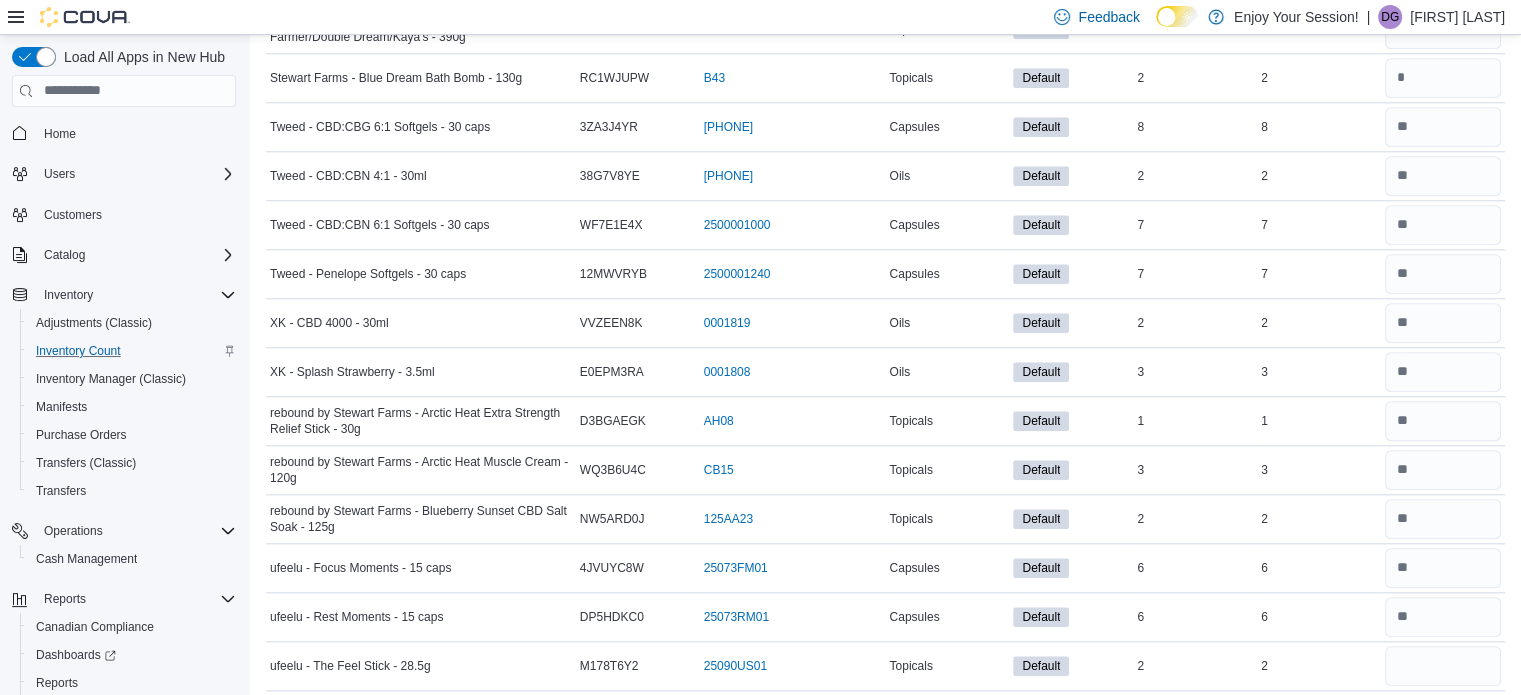 type 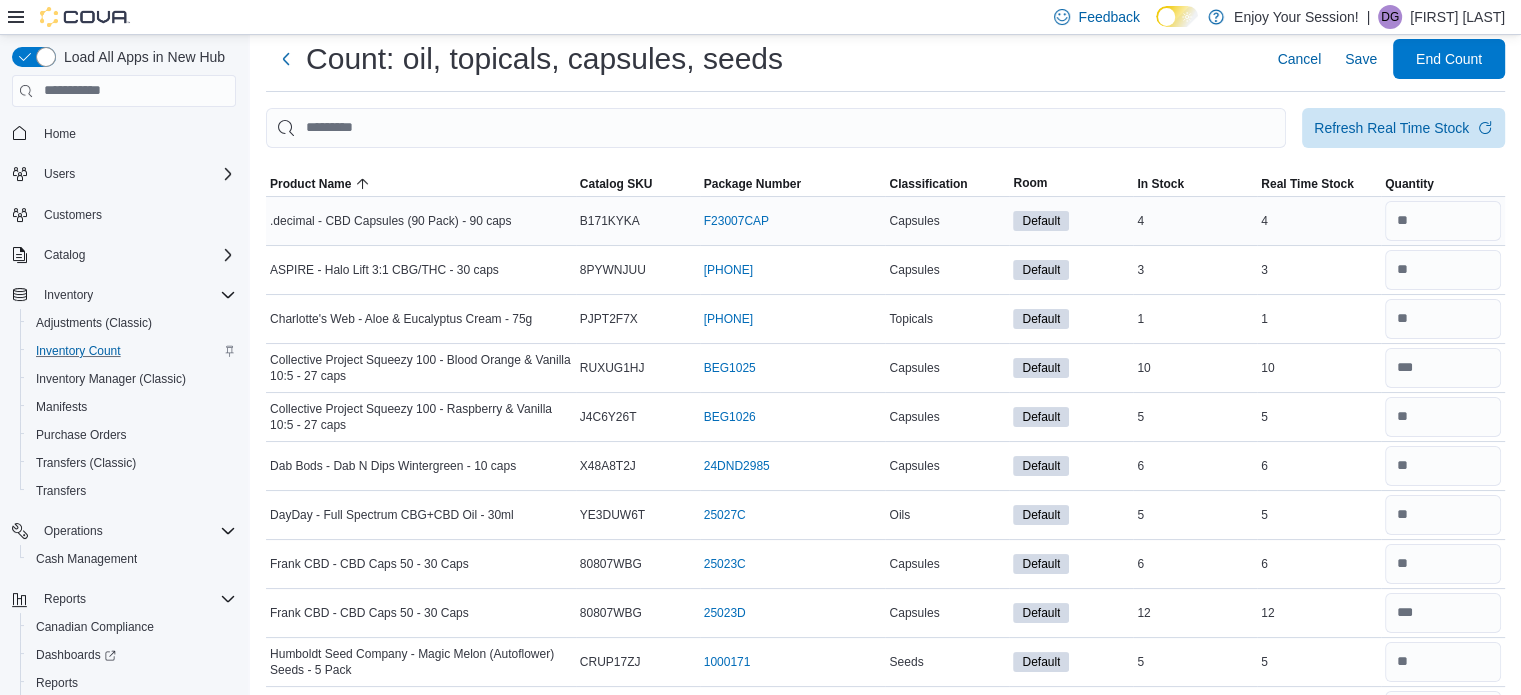 scroll, scrollTop: 0, scrollLeft: 0, axis: both 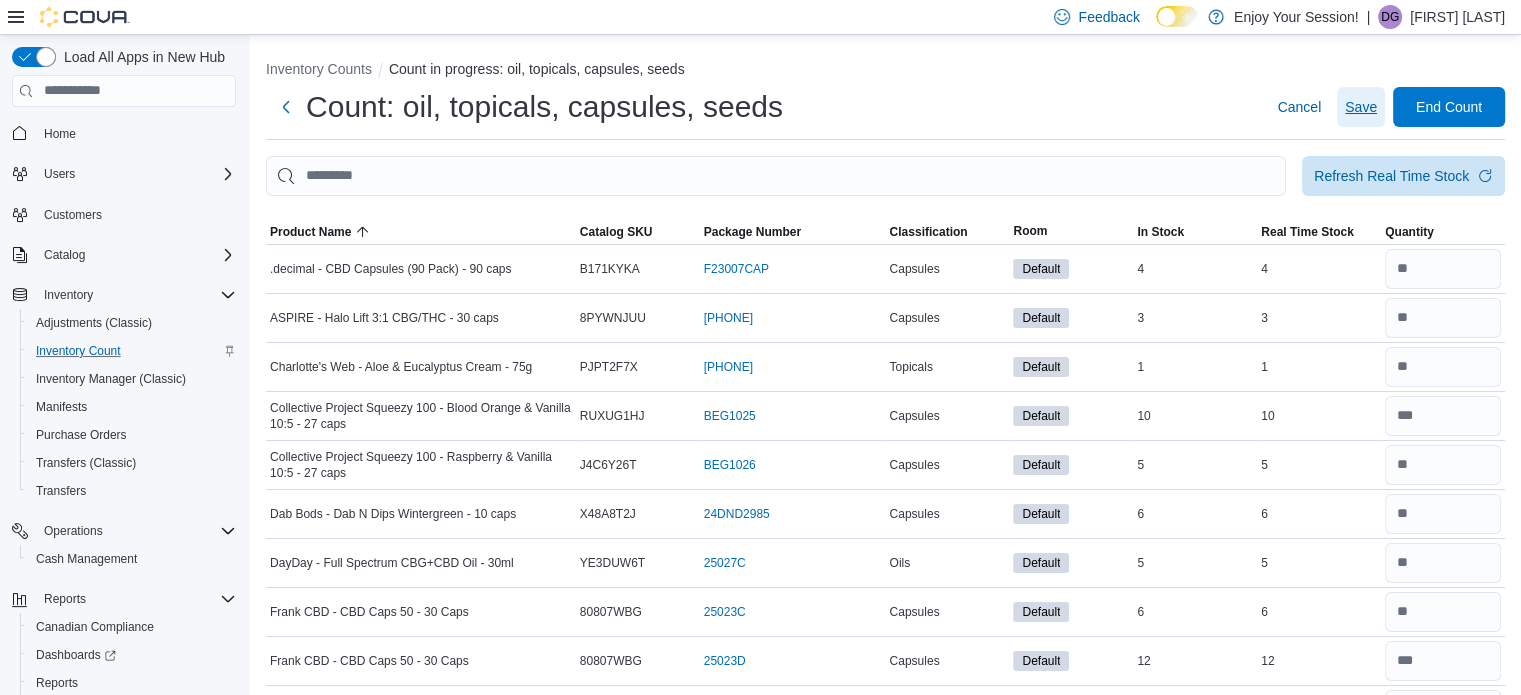 click on "Save" at bounding box center (1361, 107) 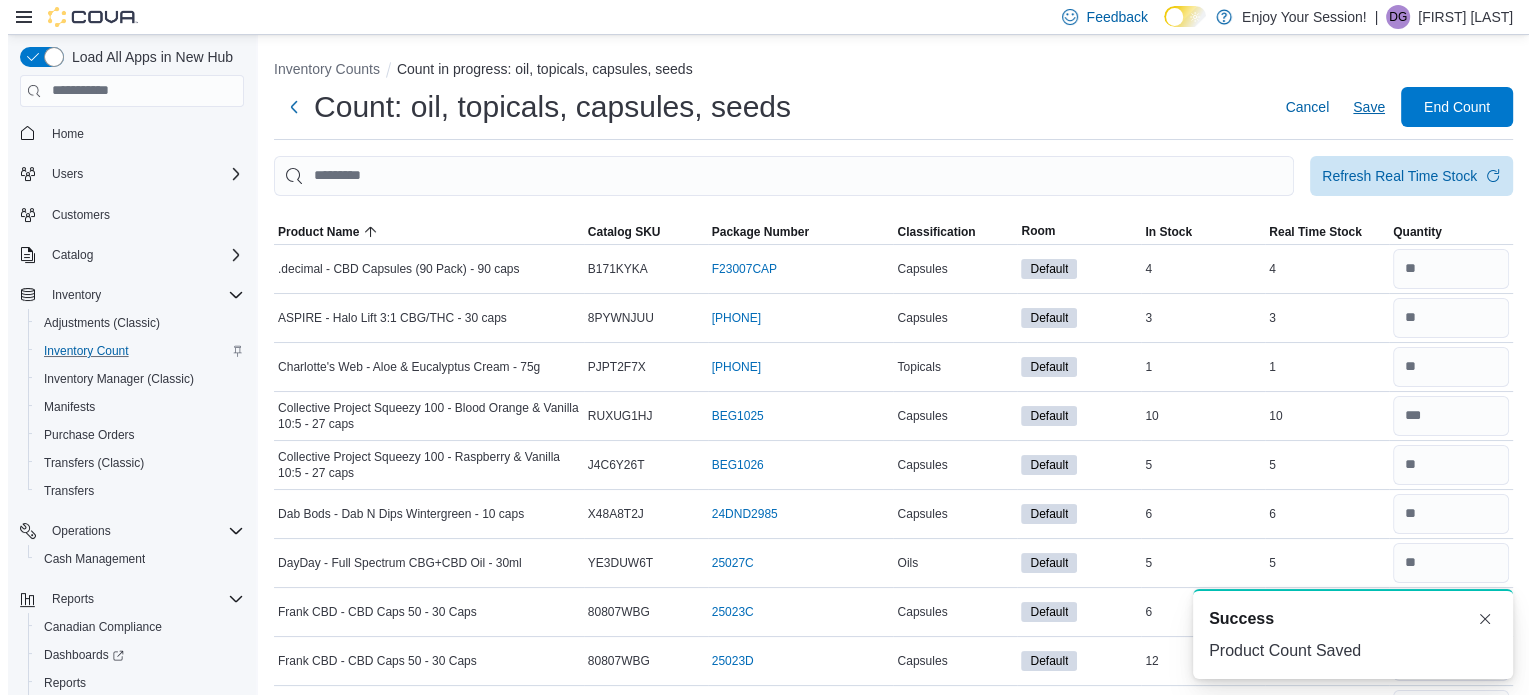 scroll, scrollTop: 0, scrollLeft: 0, axis: both 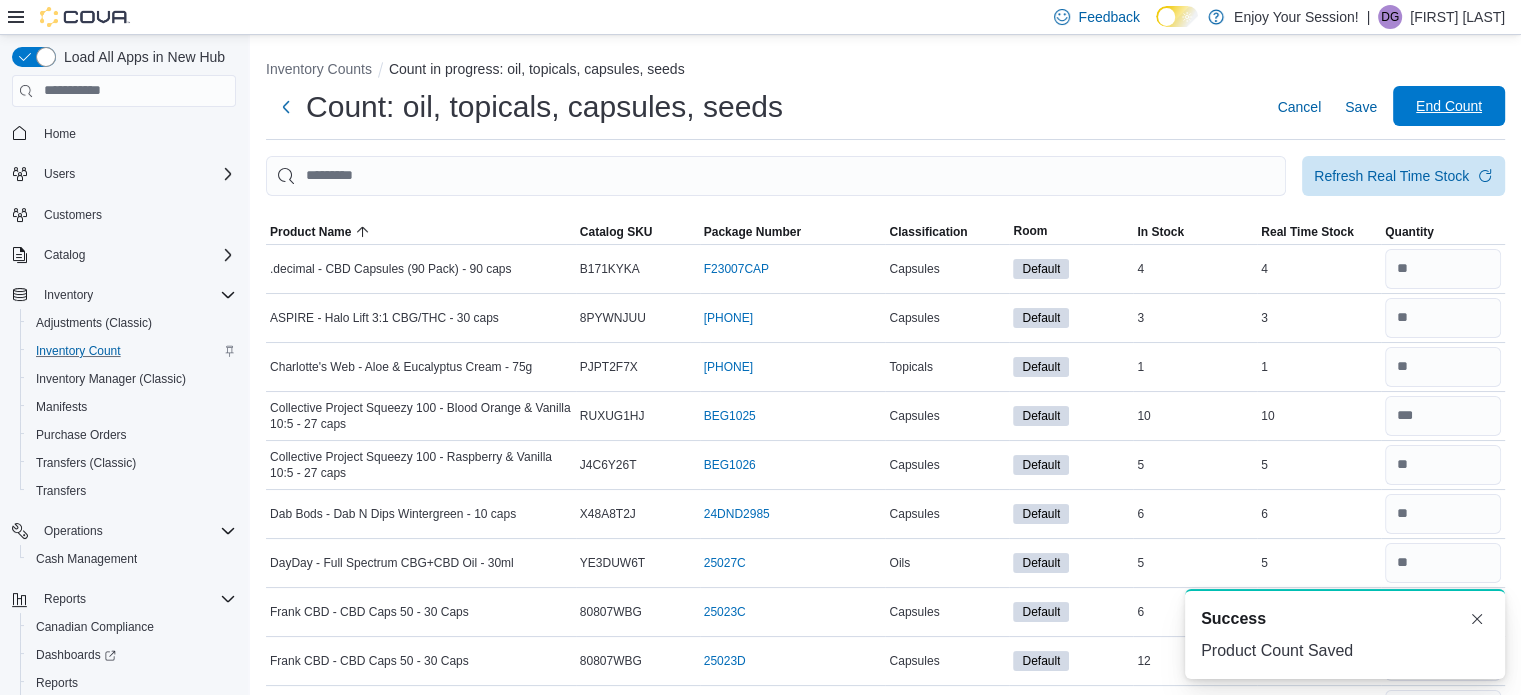 click on "End Count" at bounding box center (1449, 106) 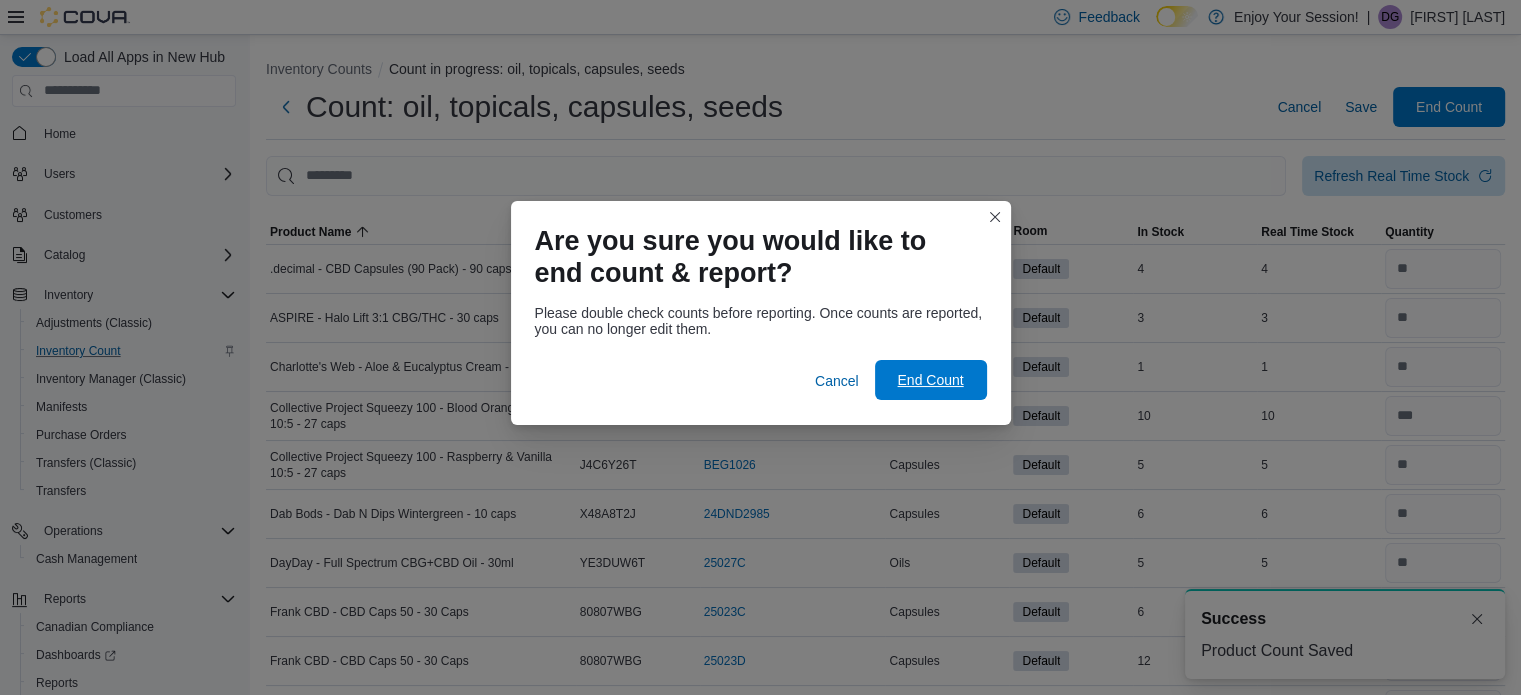 click on "End Count" at bounding box center (930, 380) 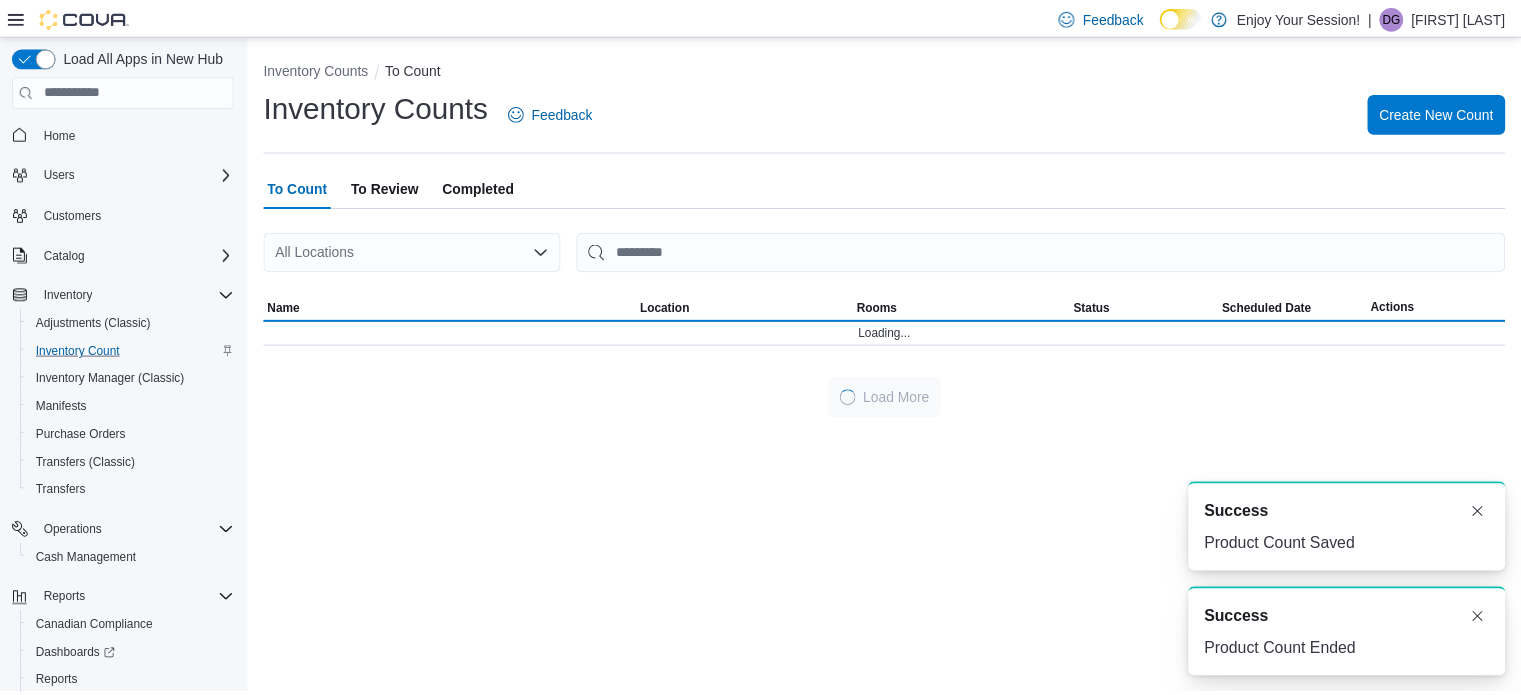 scroll, scrollTop: 0, scrollLeft: 0, axis: both 